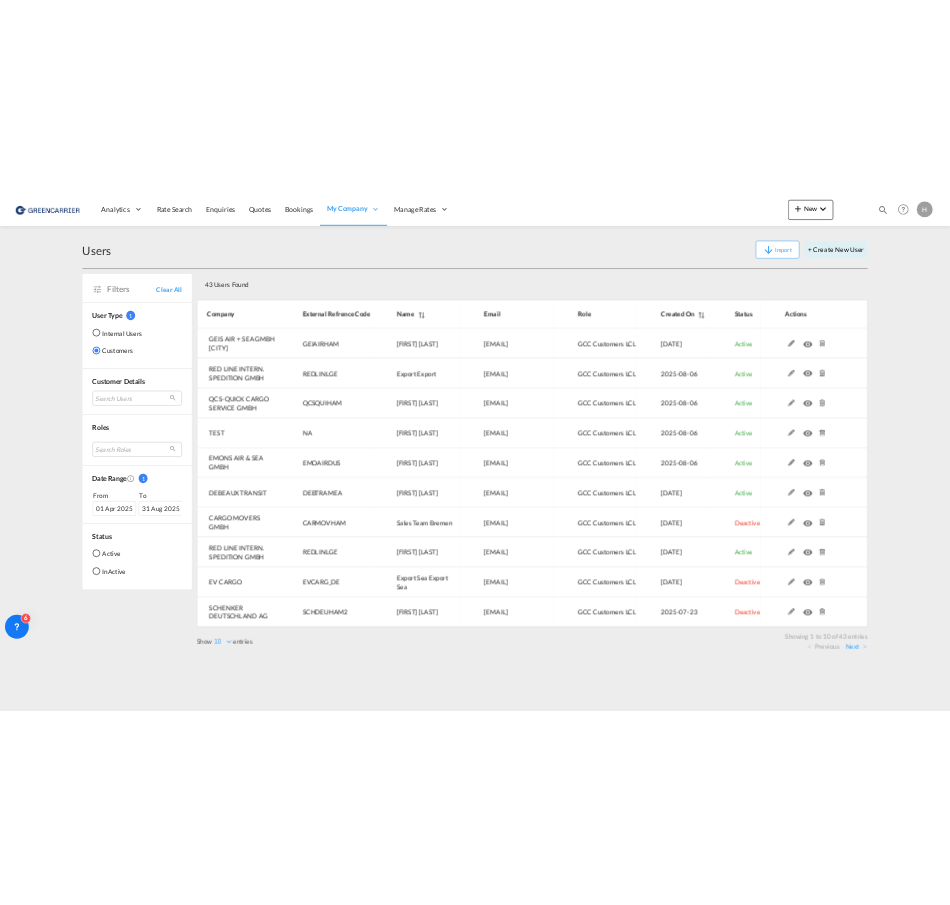 scroll, scrollTop: 0, scrollLeft: 0, axis: both 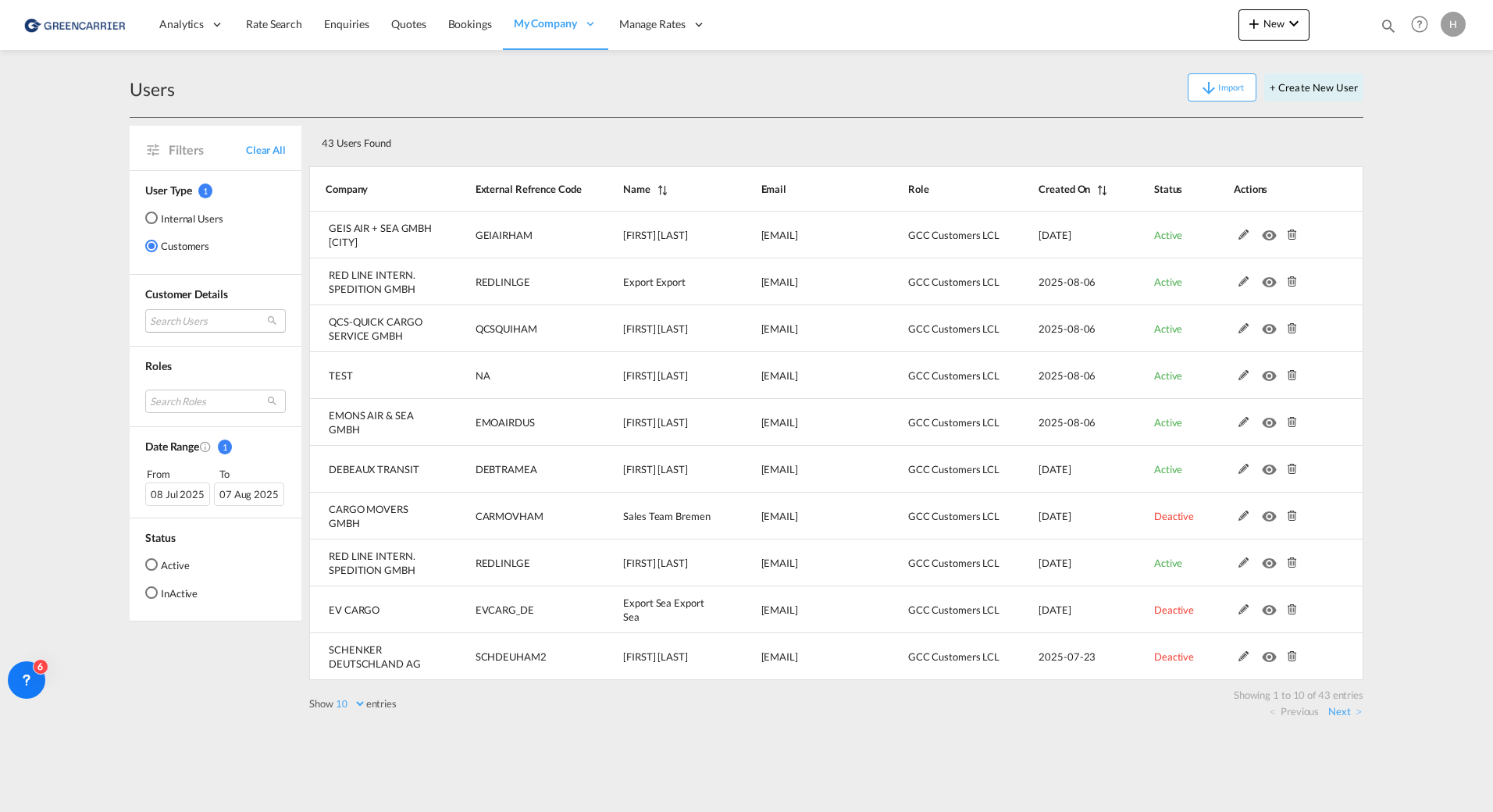 click on "Search Users user name
user export Export se@[EMAIL]    | red line intern. spedition gmbh
user [FIRST] [LAST] [EMAIL]    | qcs-quick cargo service gmbh
user [FIRST] [LAST] [EMAIL]    | emons air & sea gmbh
user [FIRST] [LAST] [EMAIL]    | debeaux transit
user sales team Bremen [EMAIL]    | cargo movers gmbh
user [FIRST] [LAST] [EMAIL]    | red line intern. spedition gmbh
user export sea Export Sea [EMAIL]    | ev cargo
user [FIRST] [LAST] [EMAIL]    | schenker deutschland ag
user [FIRST] [LAST] [EMAIL]    | stc cargo gmbh
user [FIRST] [LAST] [EMAIL]    | hanseatic freight contor gmbh
user damco germany Damco Germany [EMAIL]    | damco germany gmbh
user [FIRST] [LAST] [EMAIL]    | hj schryver
user [FIRST] [LAST] [EMAIL]    | cargo partner gmbh" at bounding box center [216, 321] 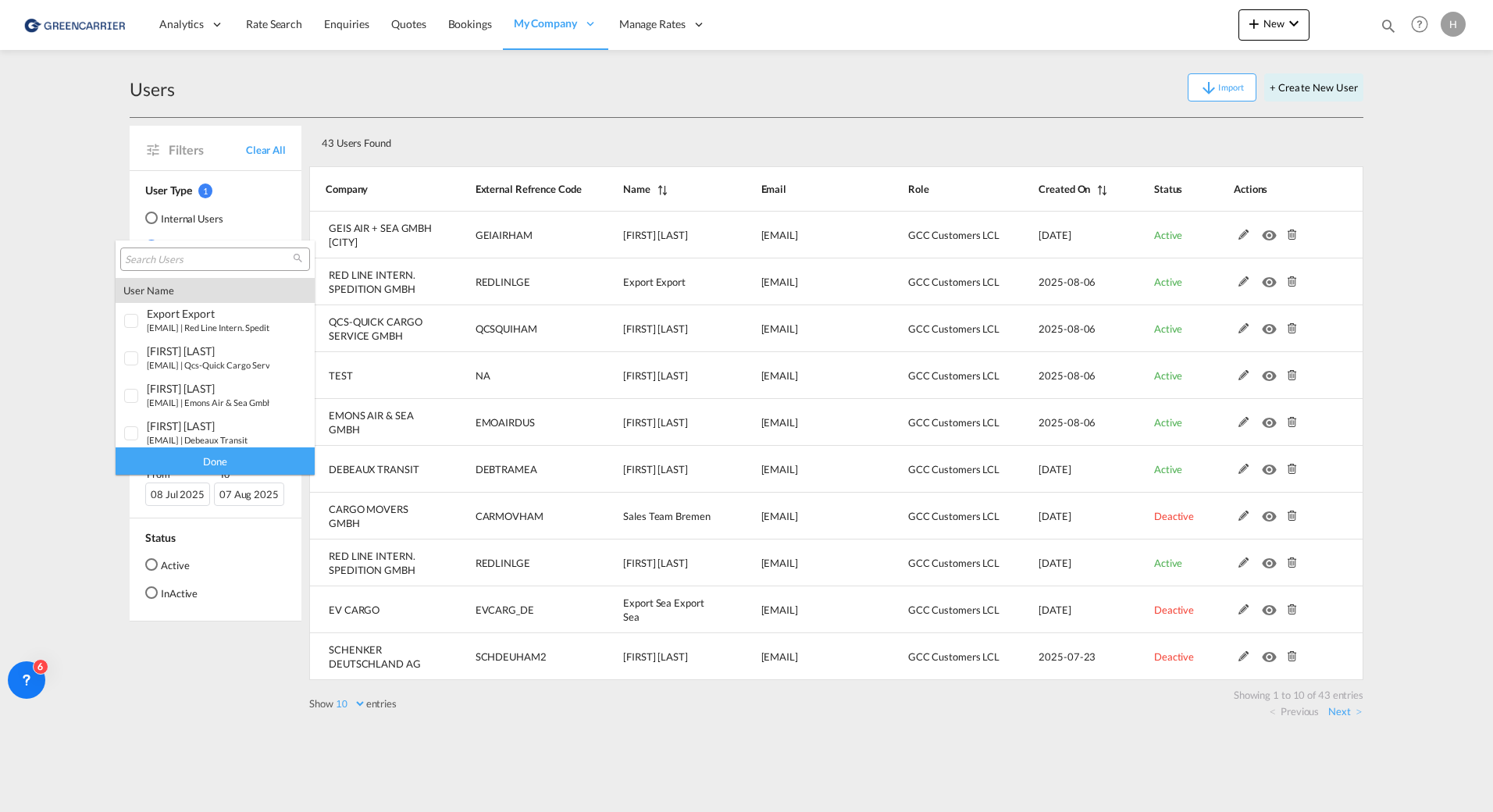 click at bounding box center [208, 260] 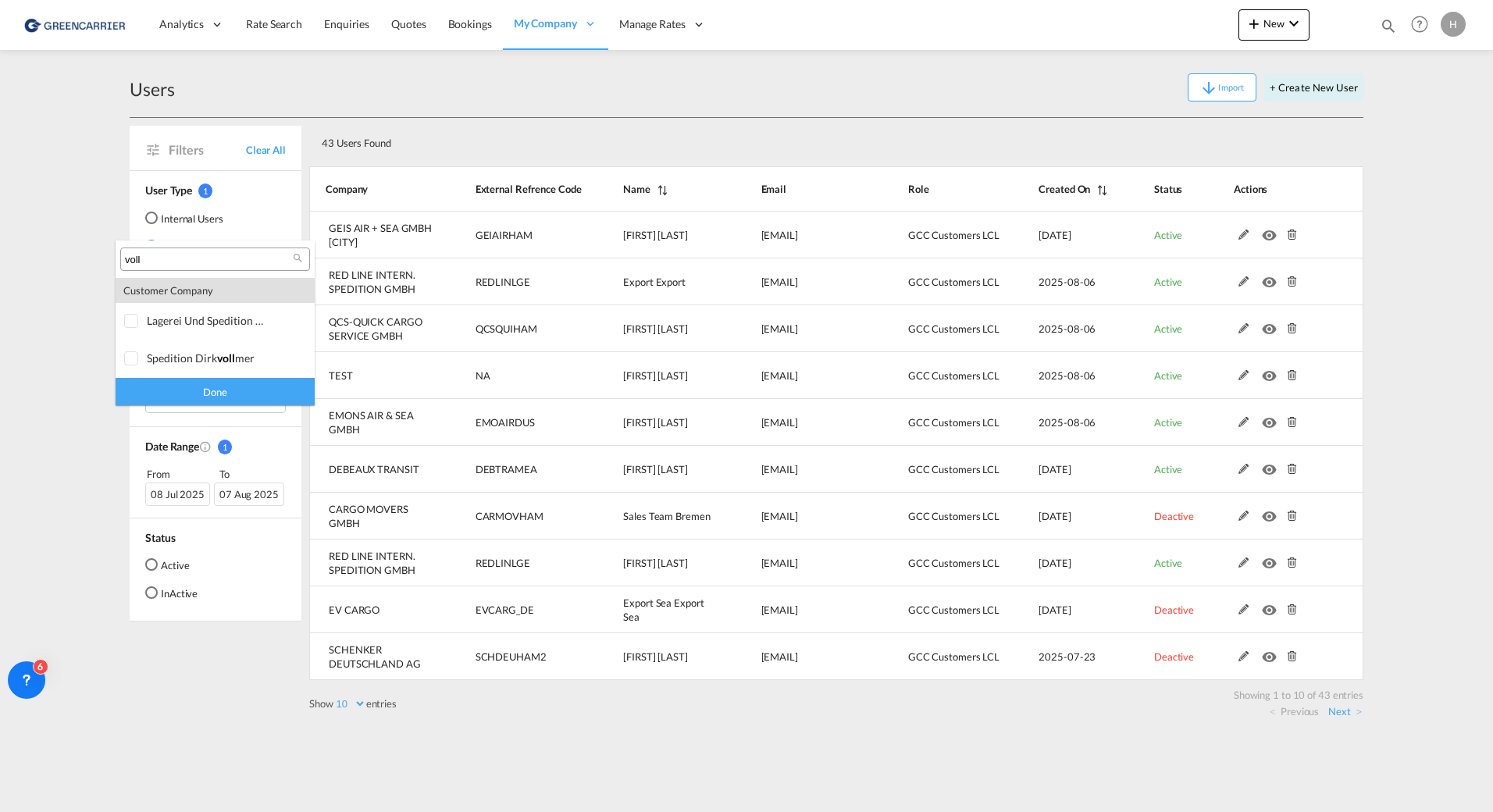 type on "voll" 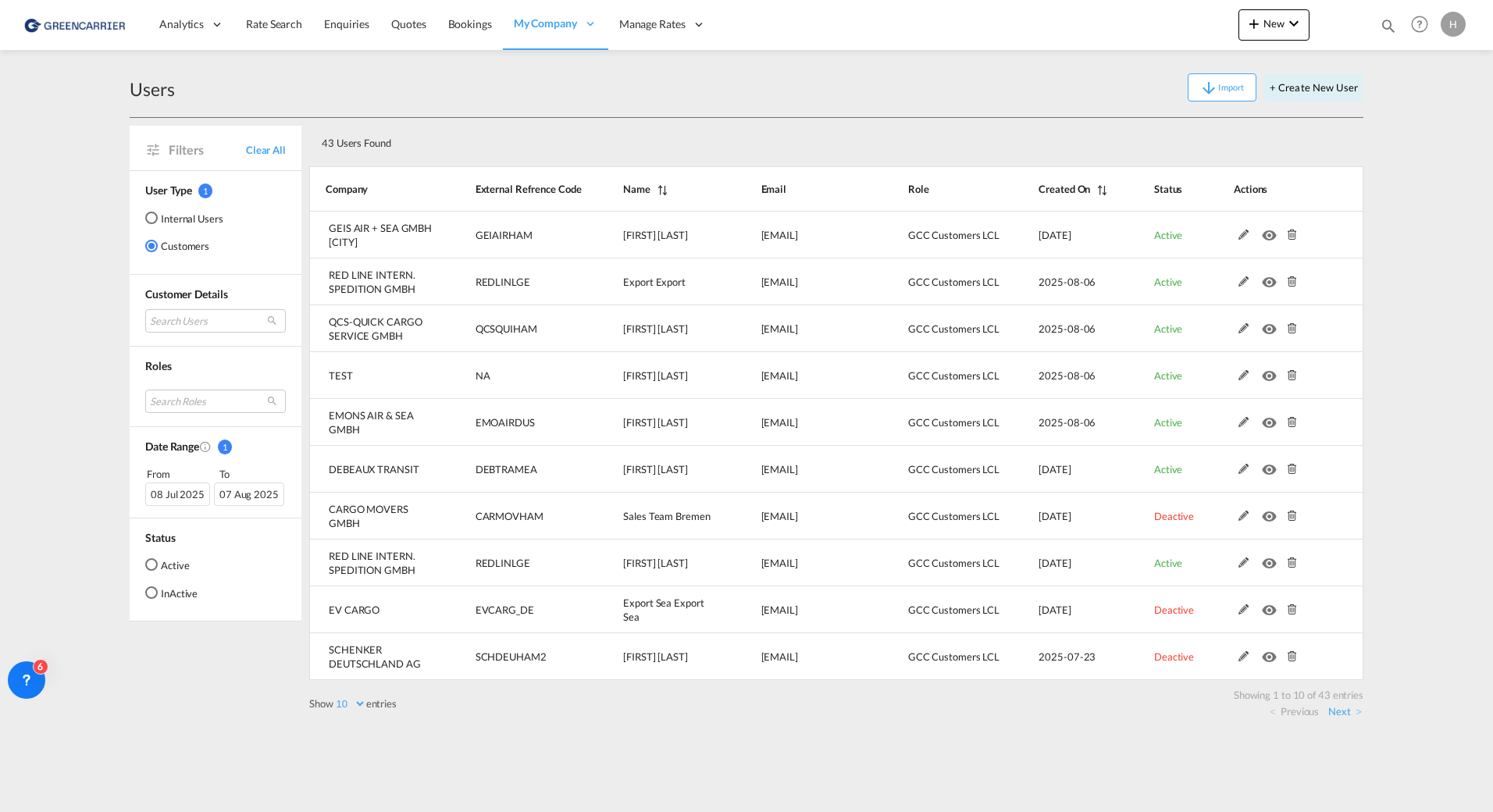 click on "08 Jul 2025" at bounding box center (177, 494) 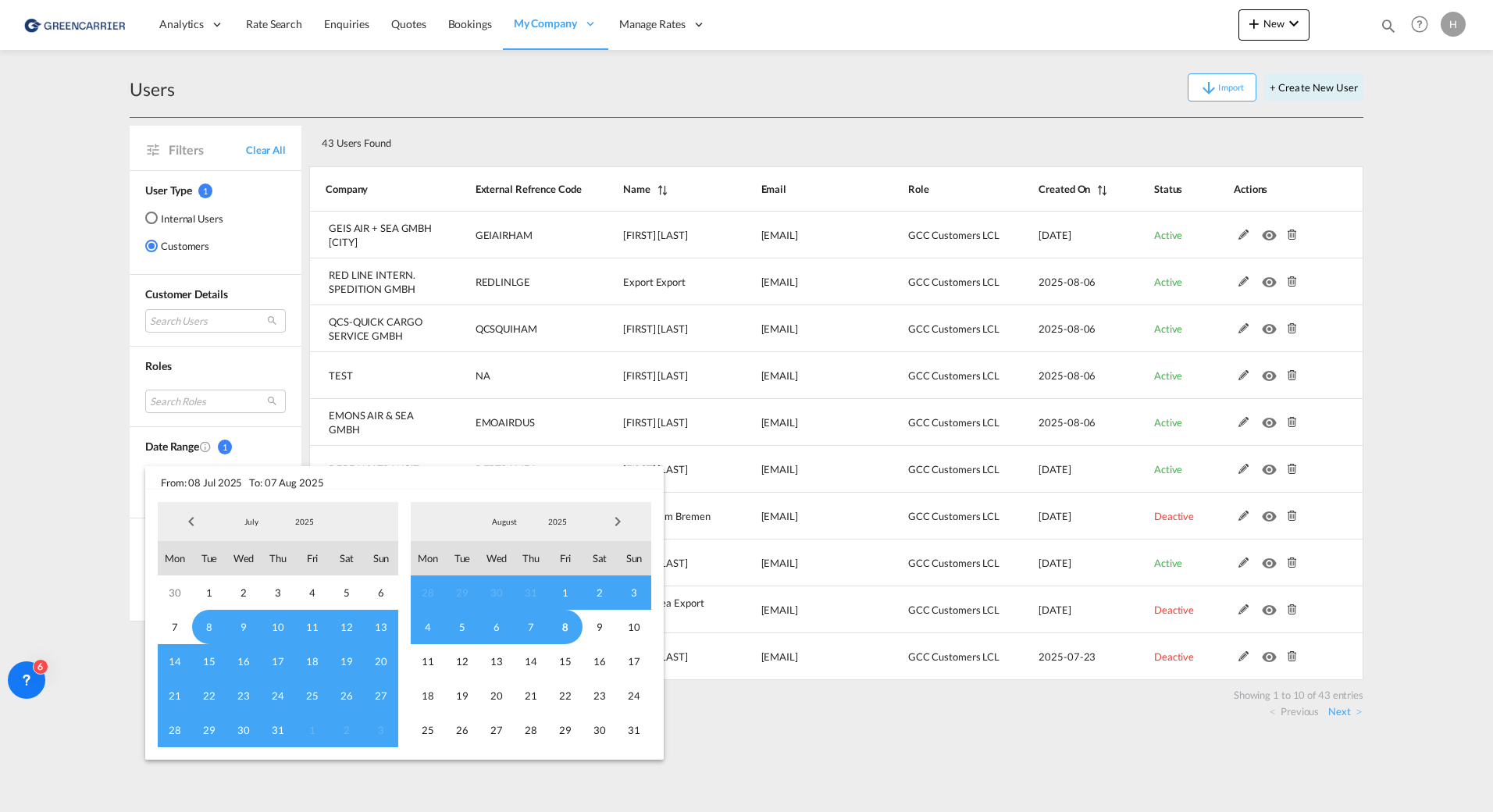 click at bounding box center (191, 522) 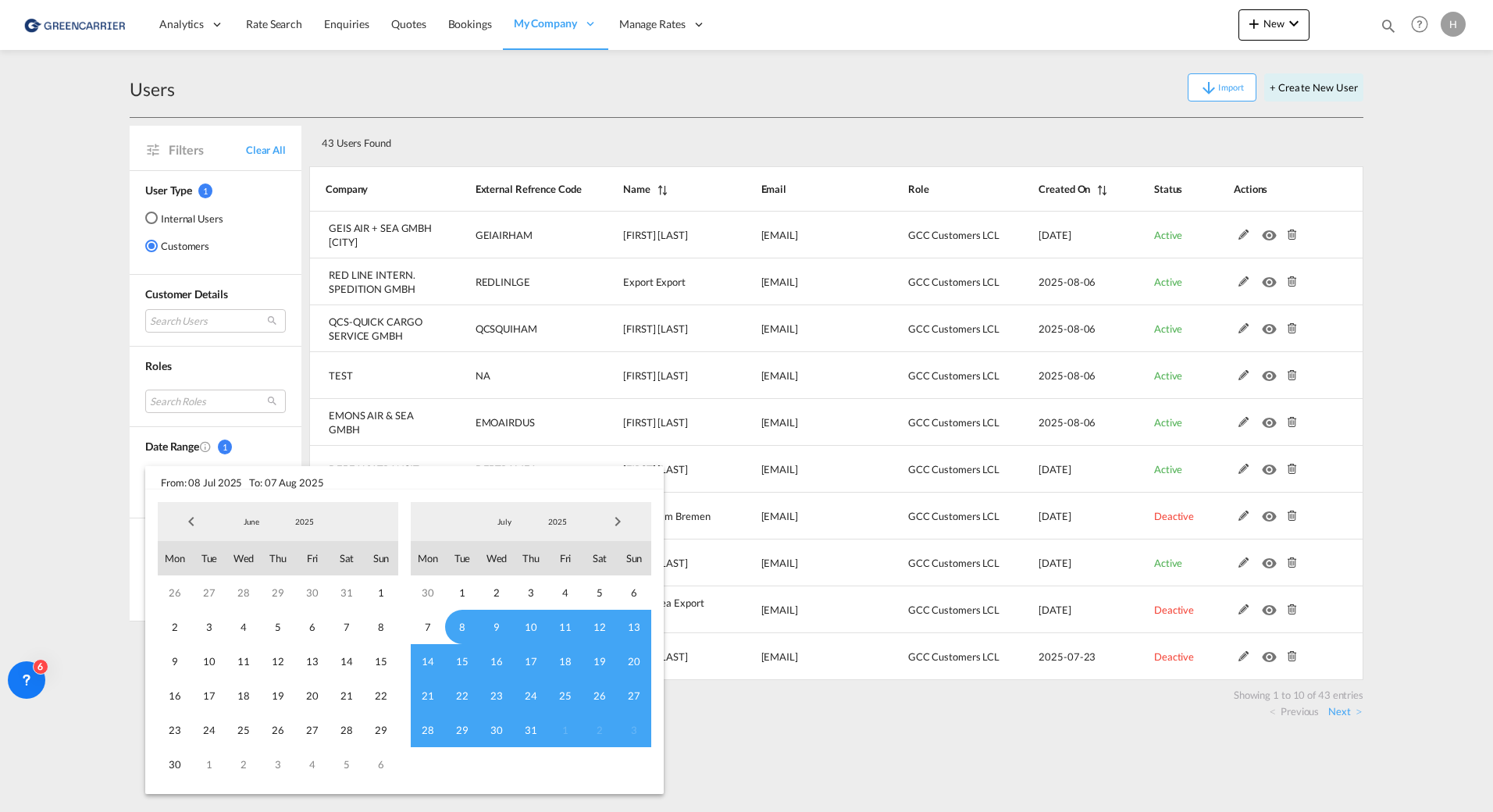 click at bounding box center (191, 522) 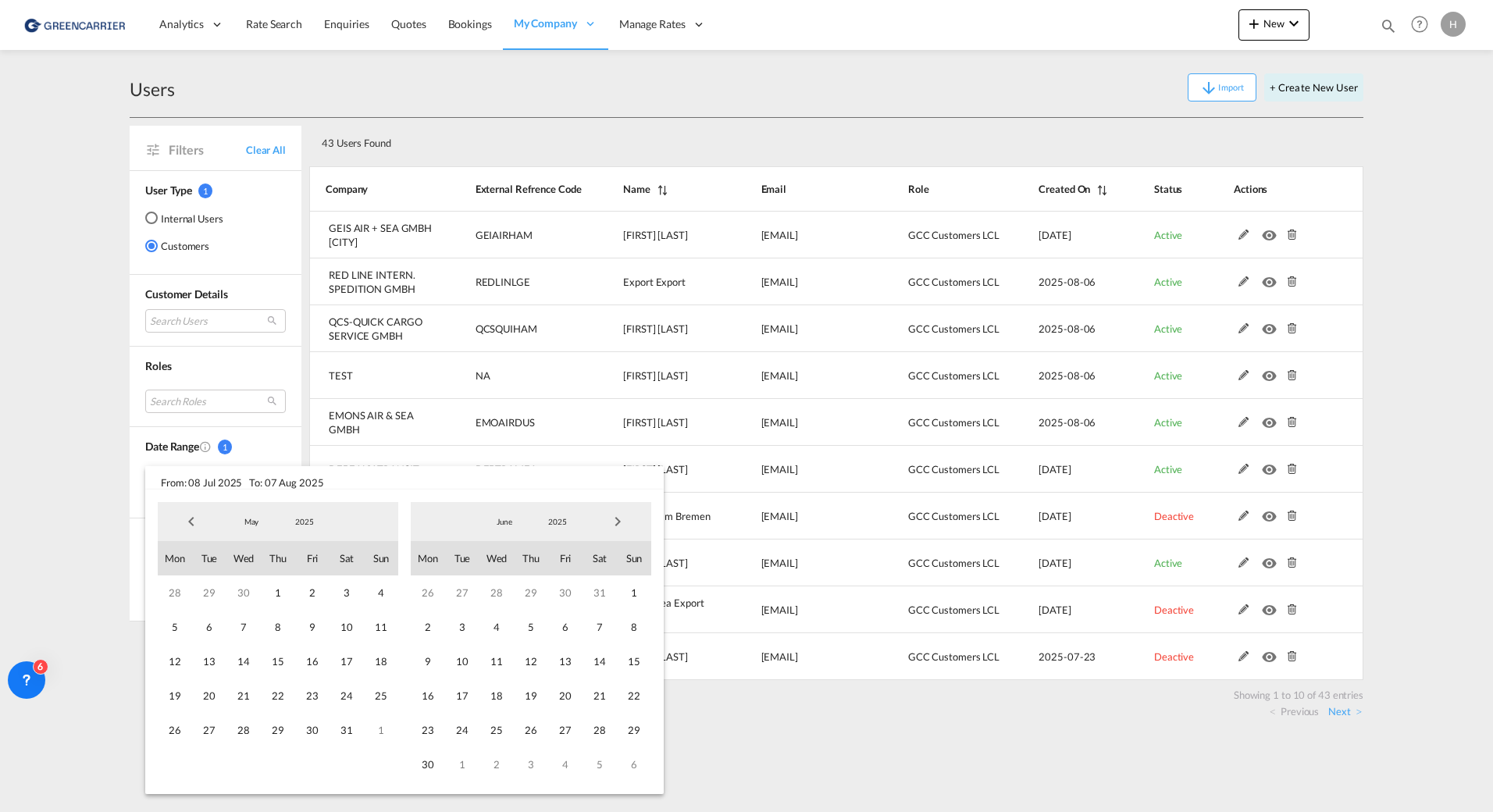click at bounding box center (191, 522) 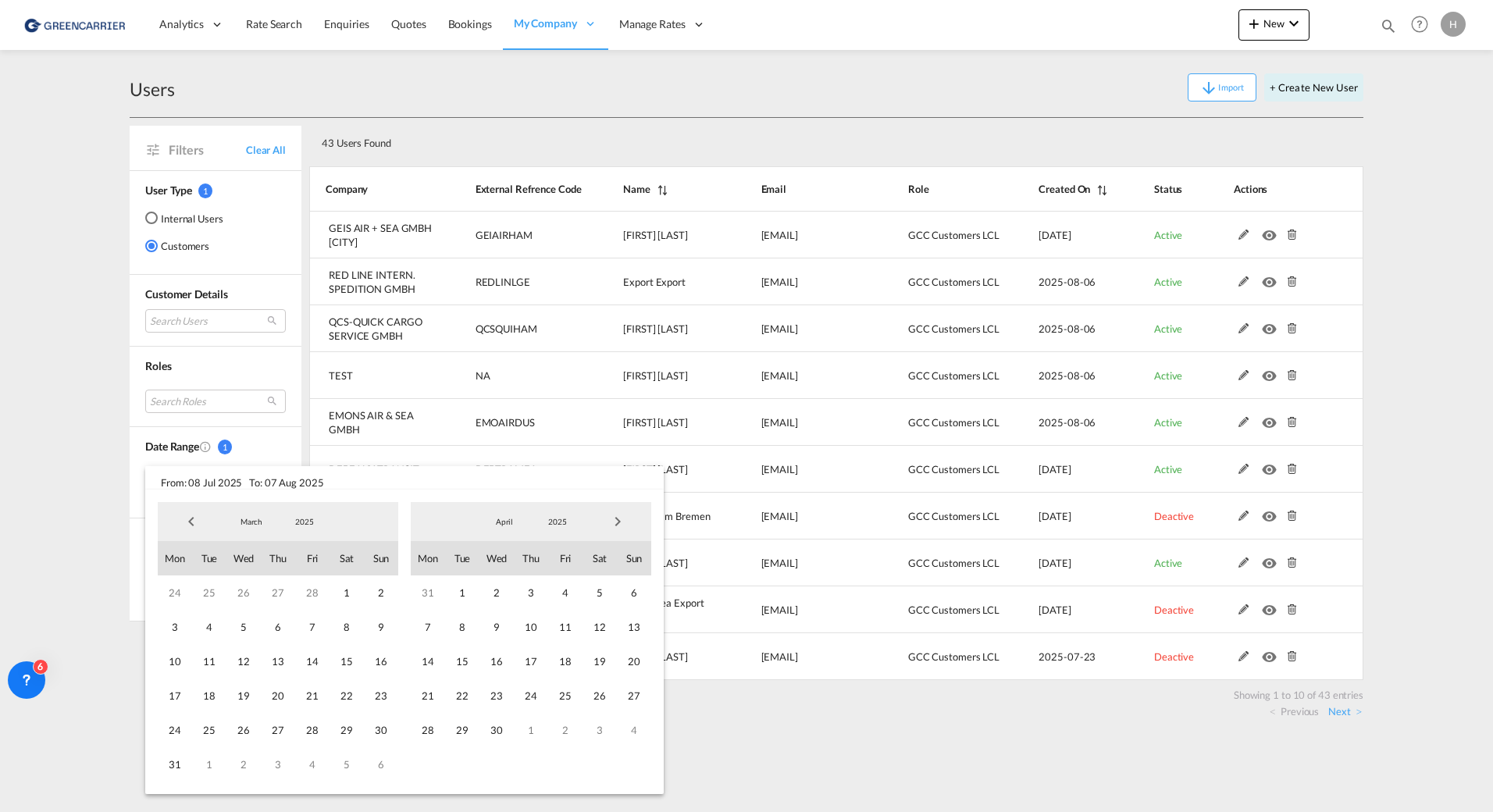 click at bounding box center [191, 522] 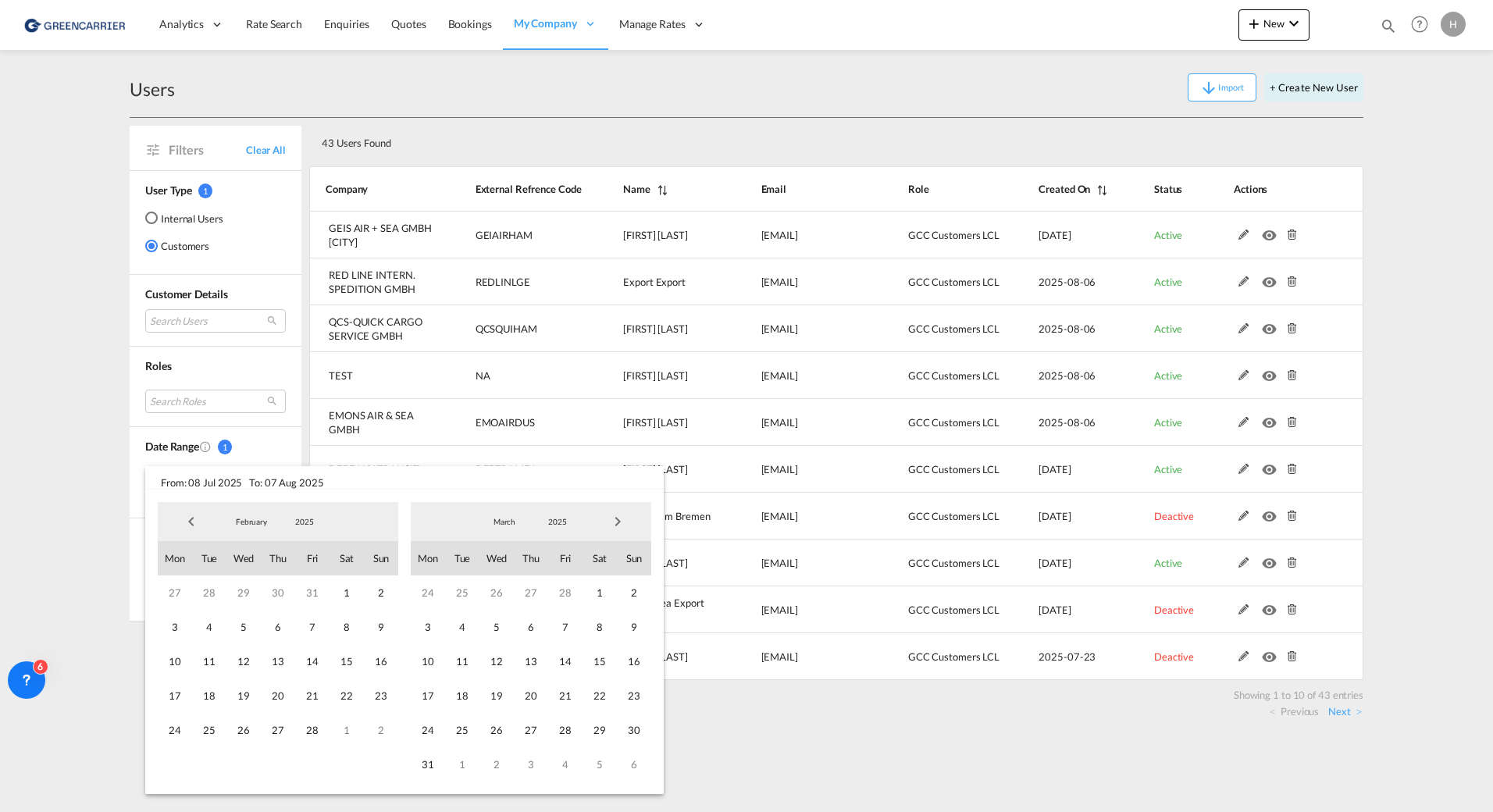 click at bounding box center (191, 522) 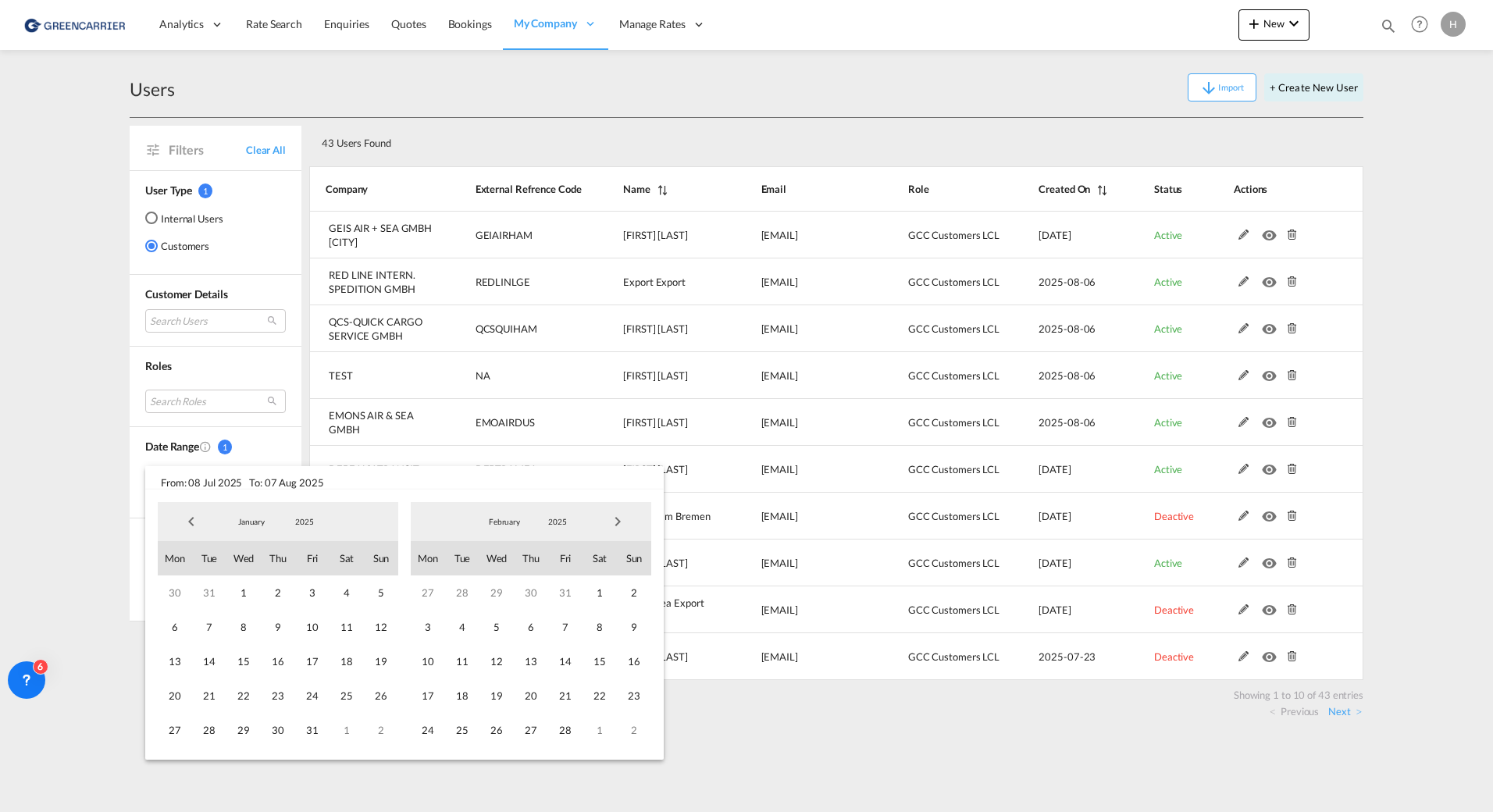 click at bounding box center (191, 522) 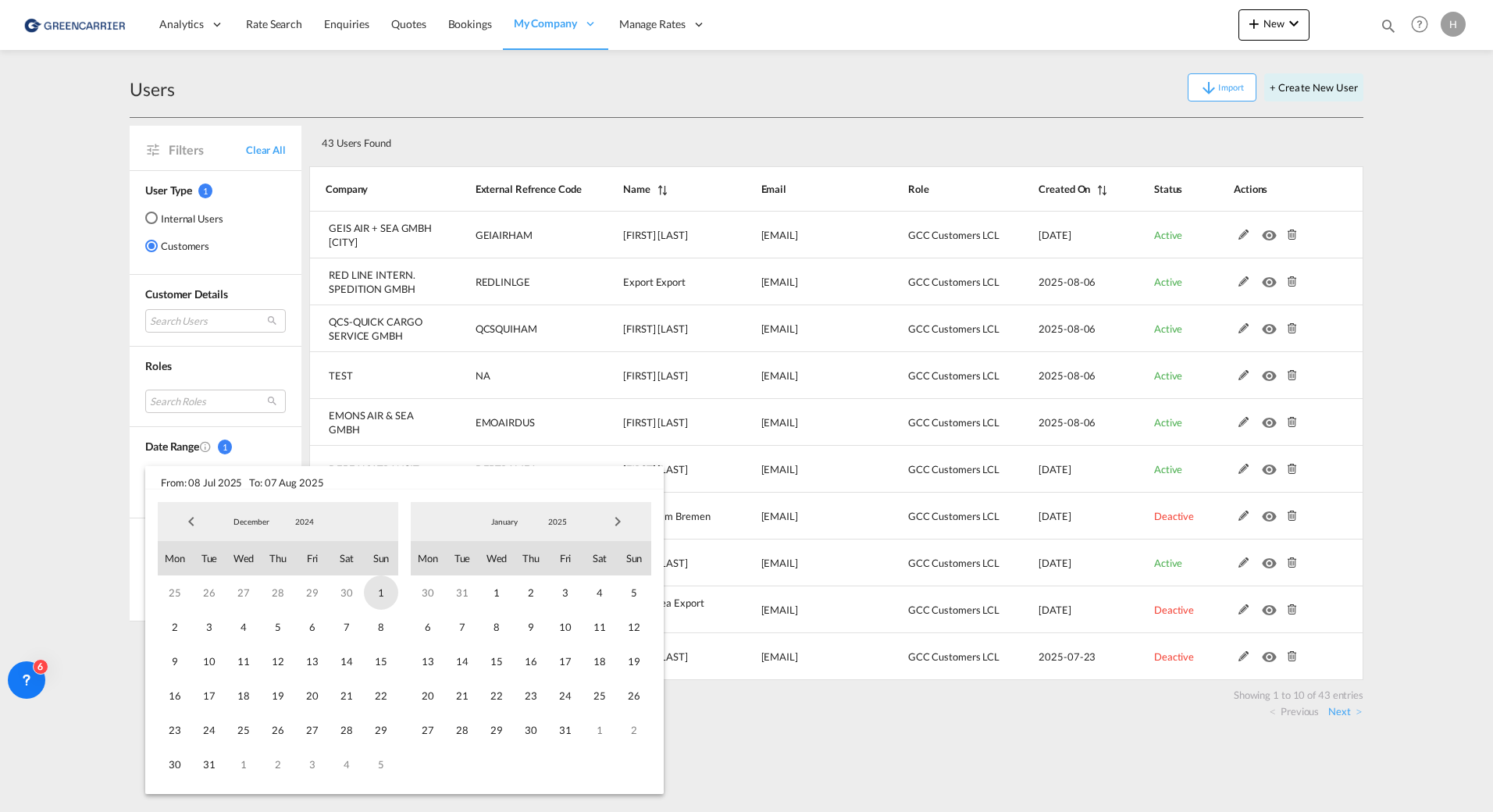 click on "1" at bounding box center [381, 593] 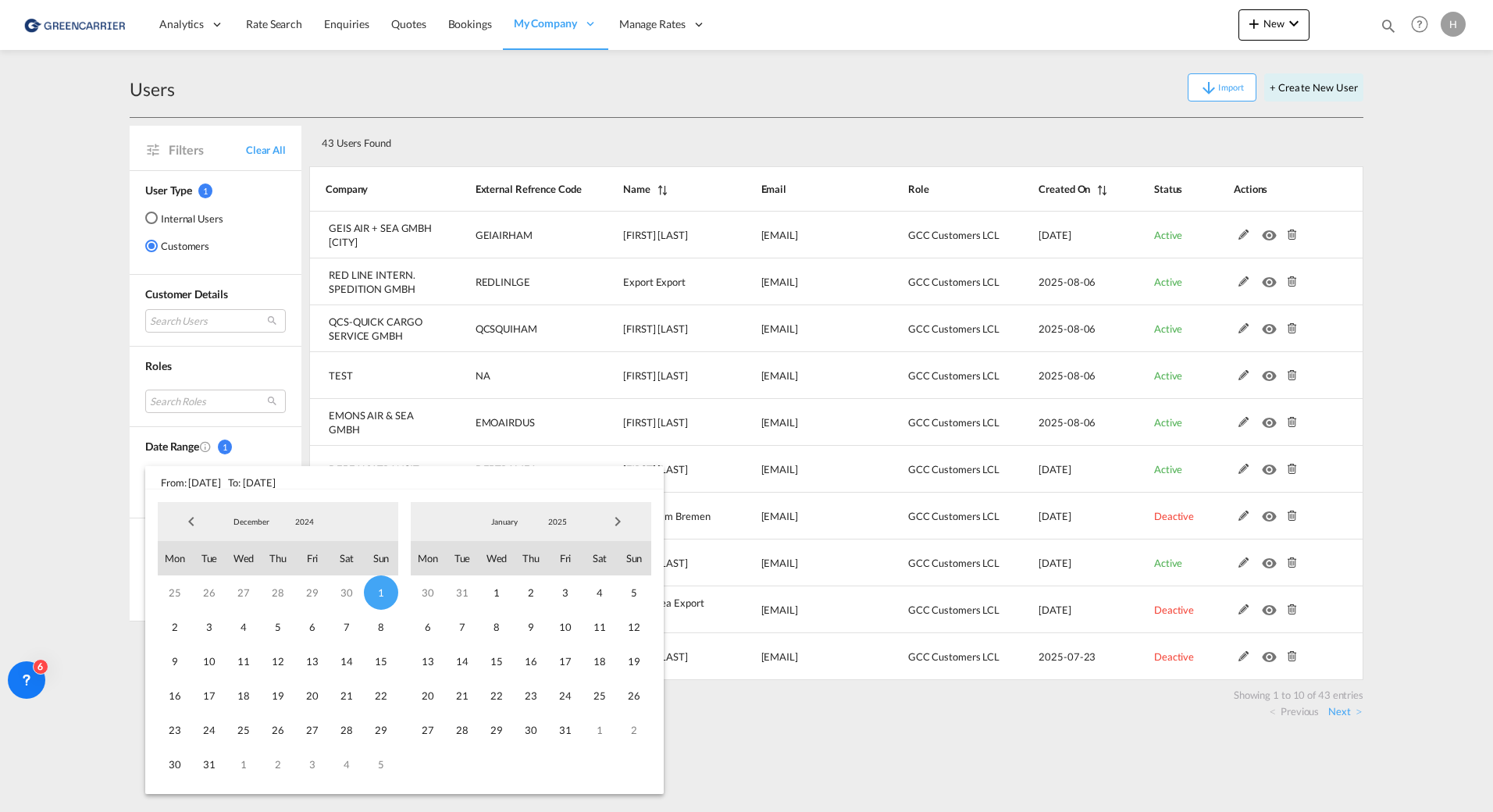 click at bounding box center (618, 522) 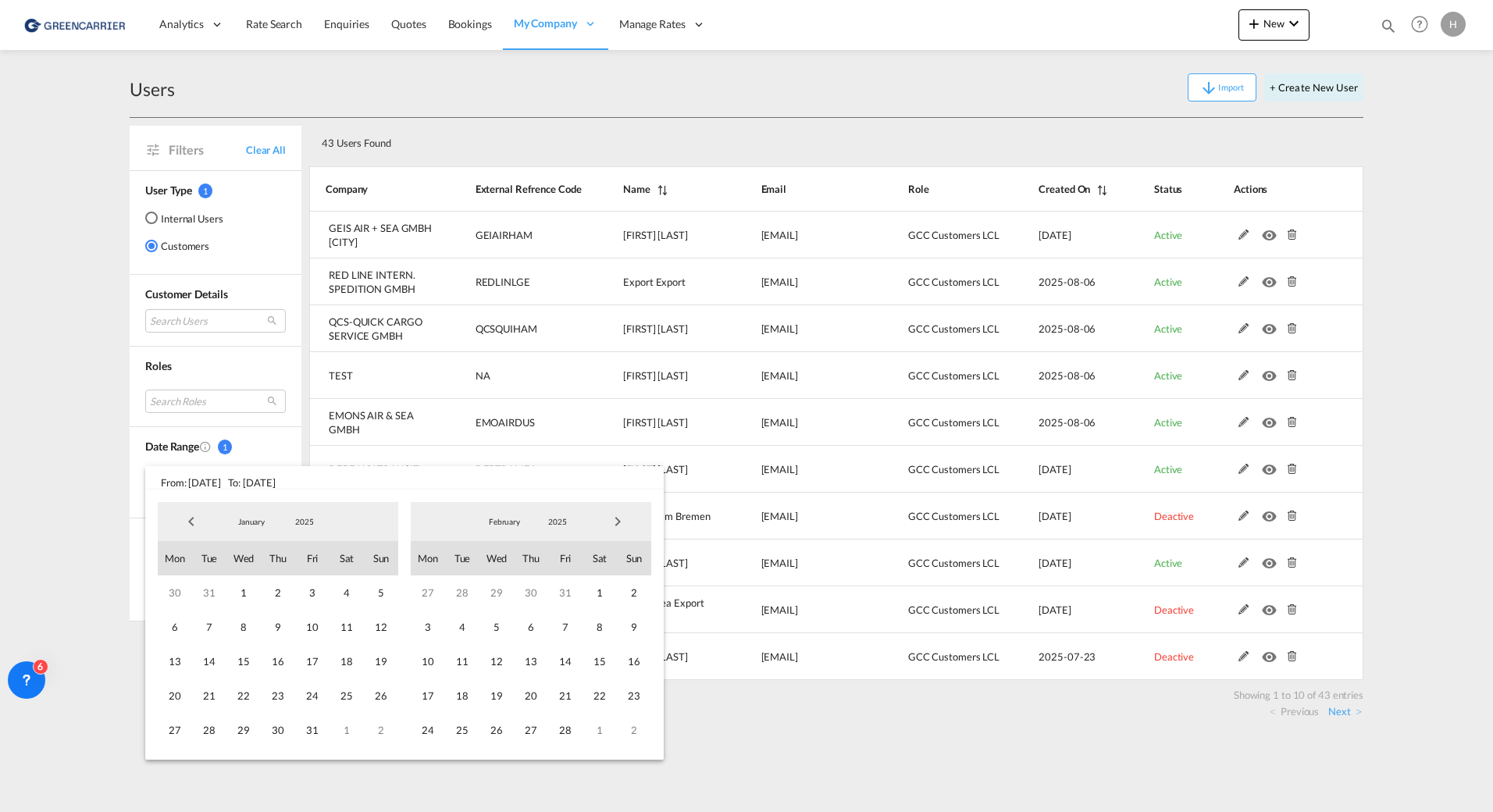 click at bounding box center [618, 522] 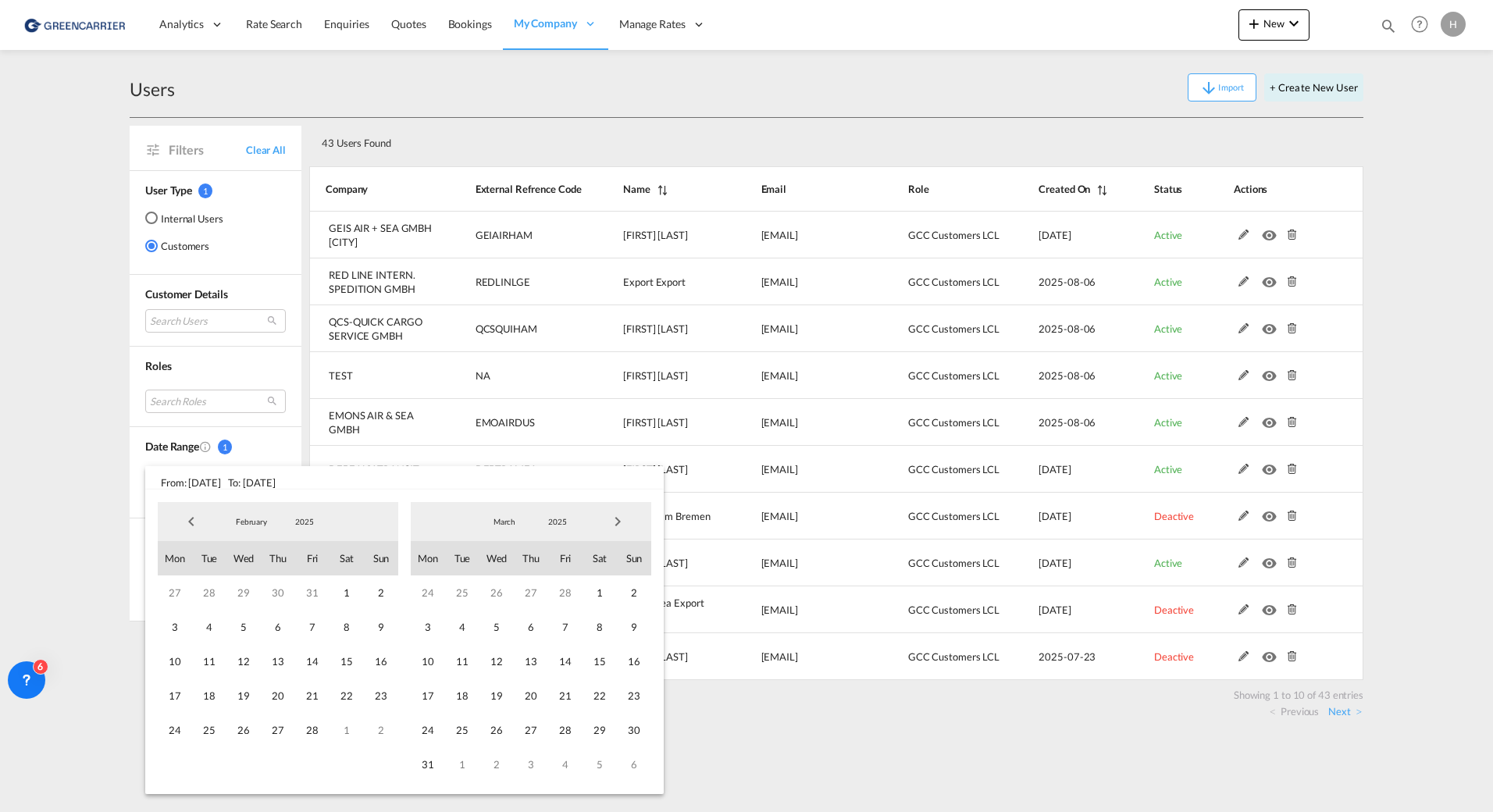 click at bounding box center (618, 522) 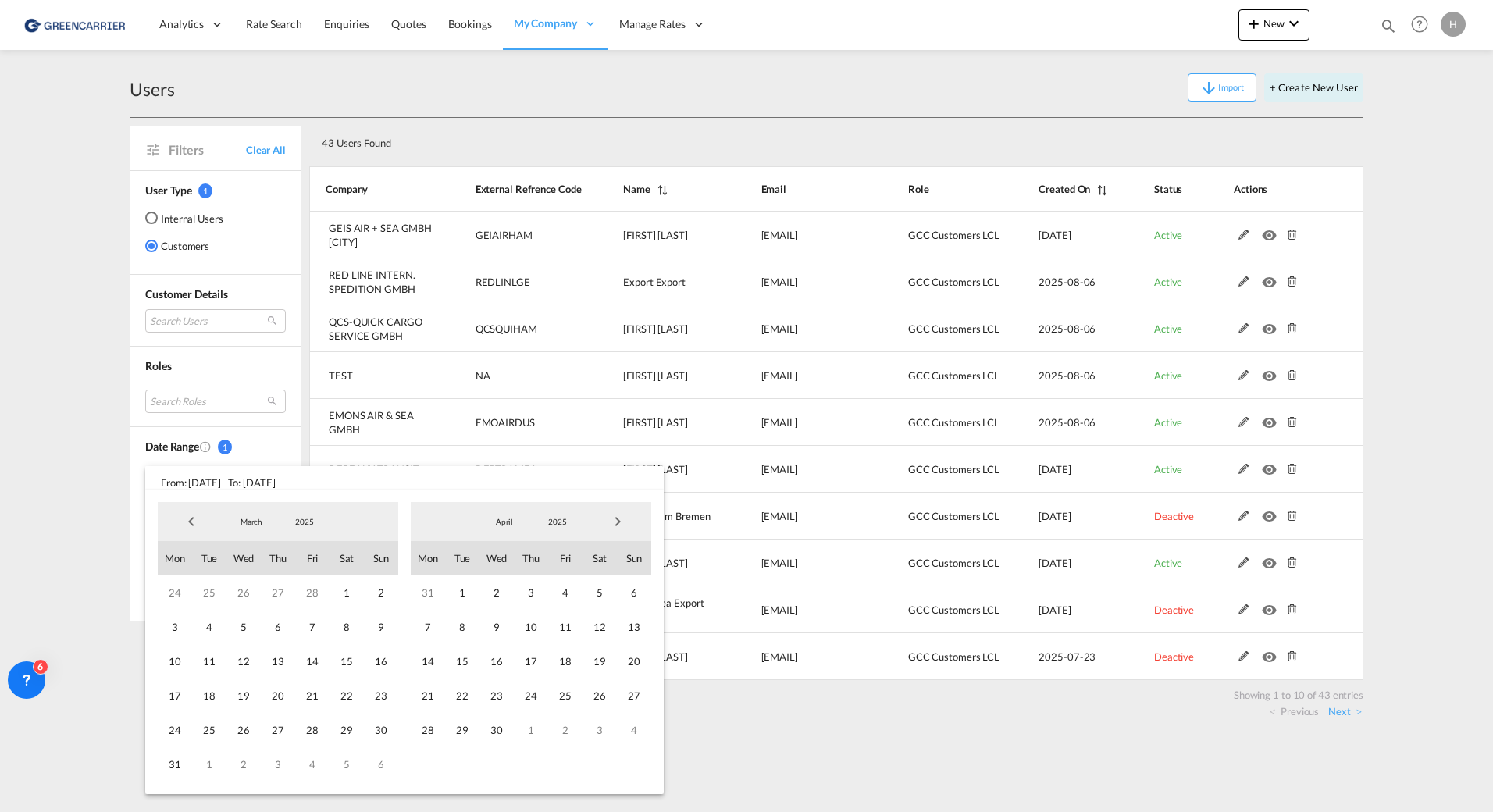 click at bounding box center [618, 522] 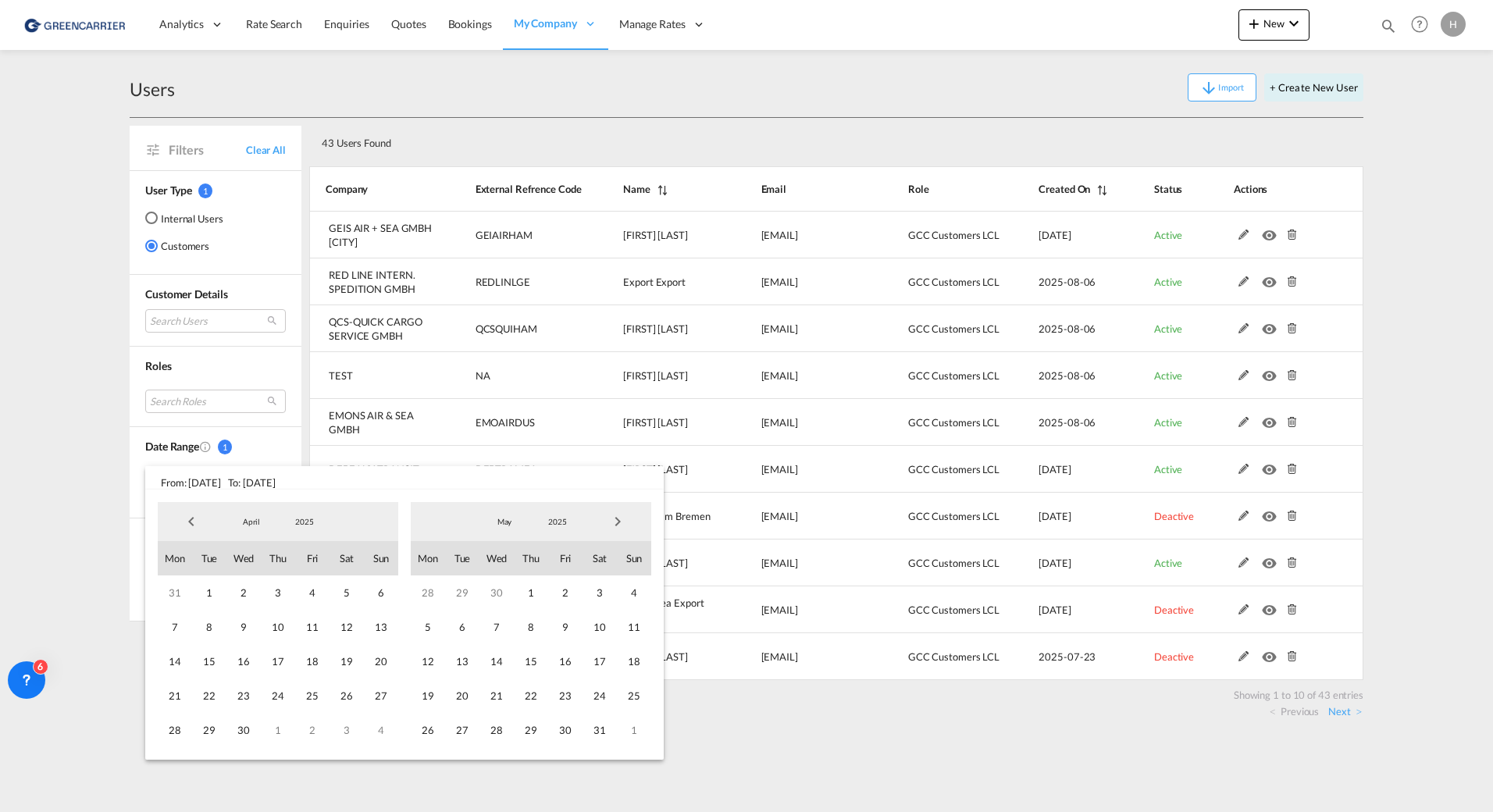click at bounding box center [618, 522] 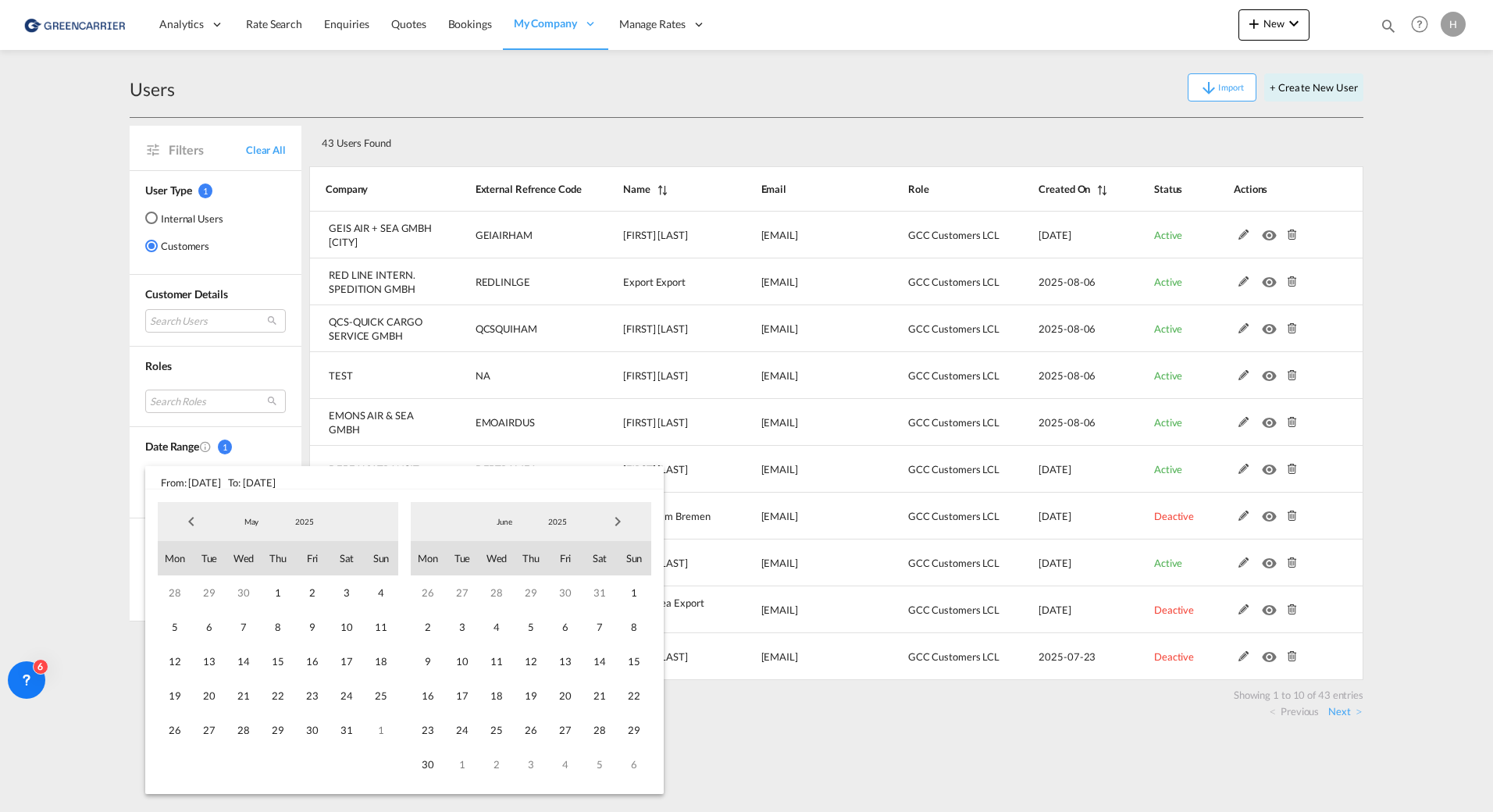 click at bounding box center [618, 522] 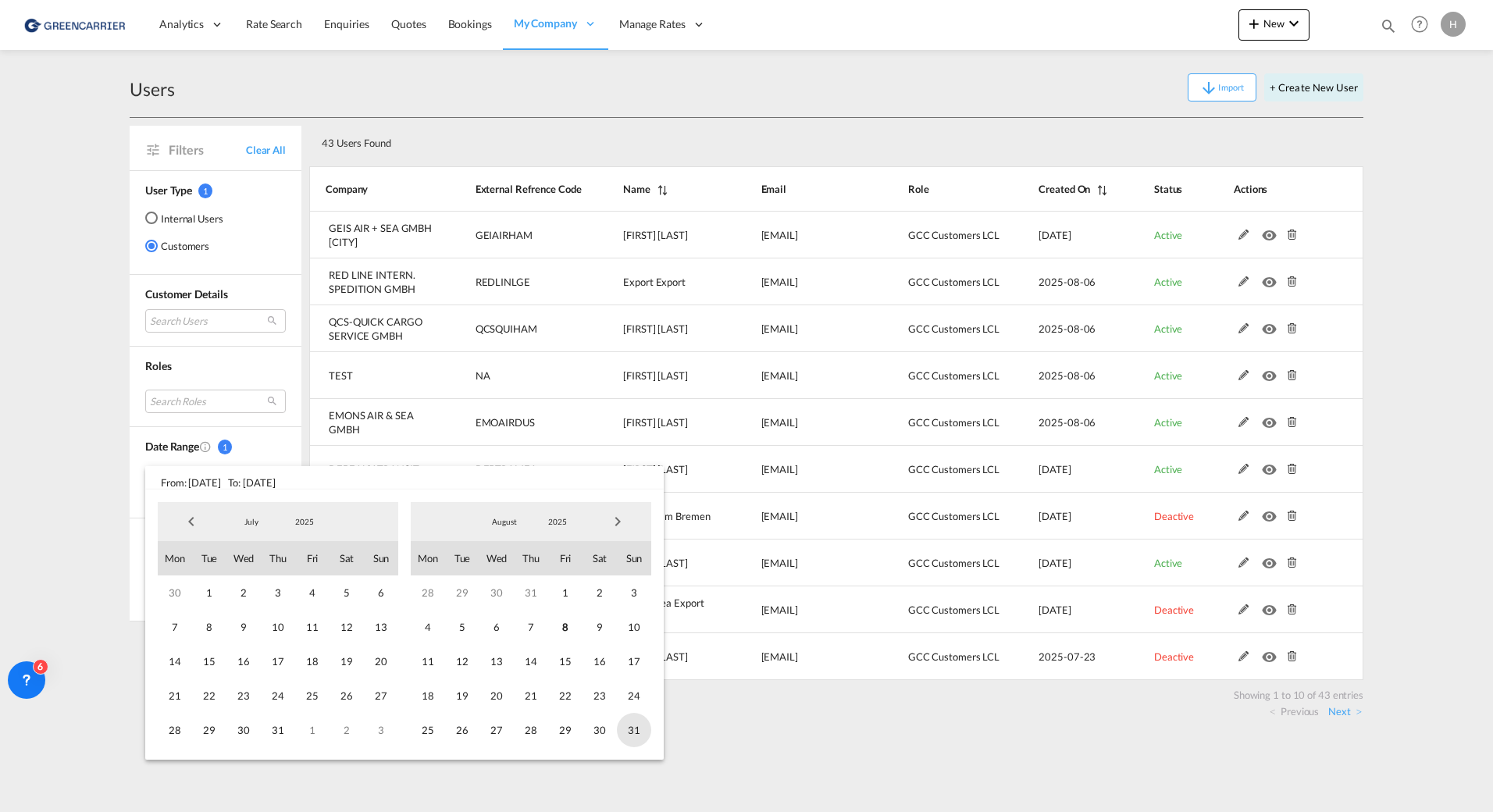 click on "31" at bounding box center [634, 730] 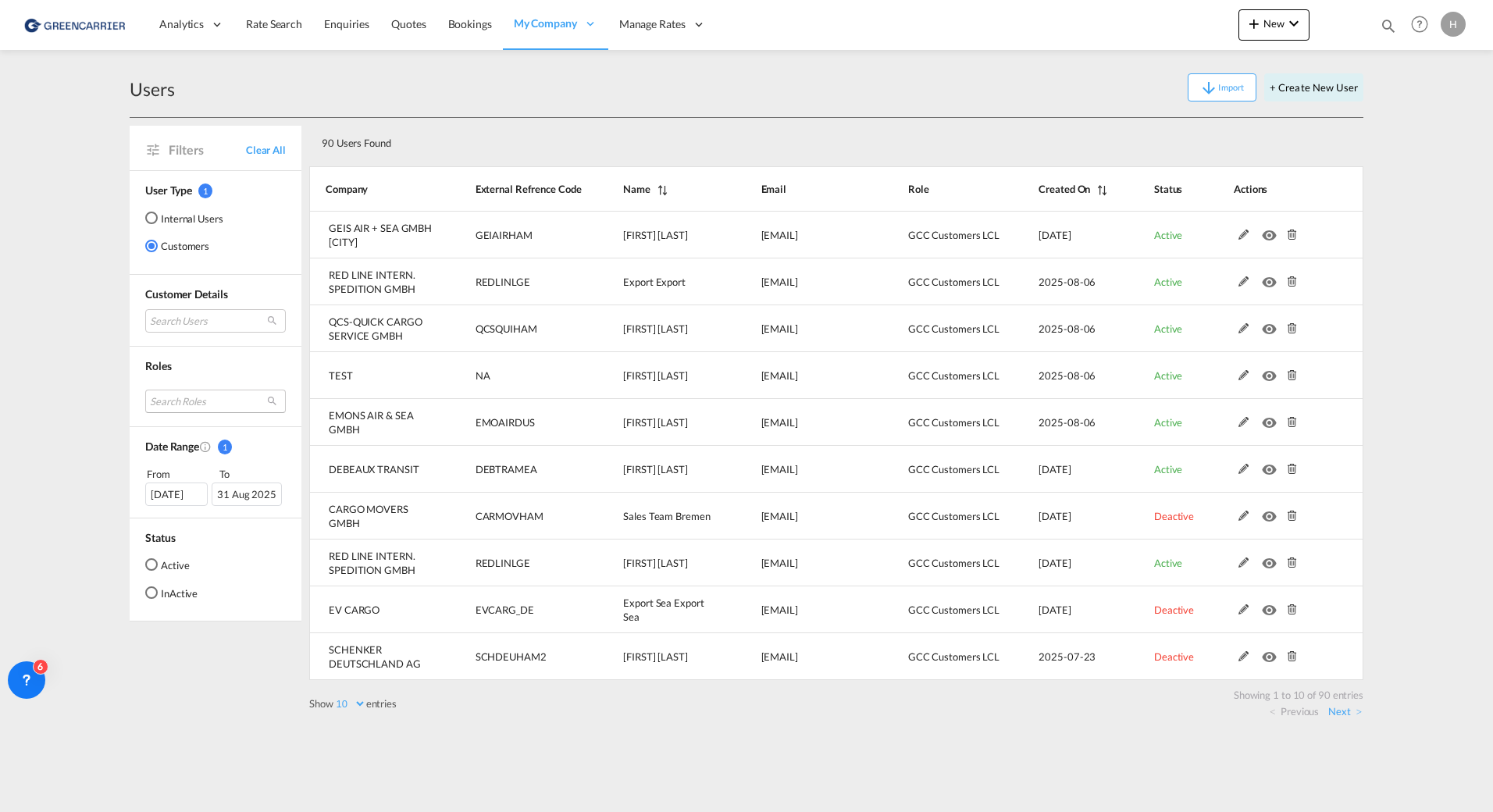 click on "Search Roles shipper admin
green carrier customer
gcc customers fcl
shipper user
shipper track
gcc customers lcl and fcl
bco
gcc customers lcl
Done" at bounding box center [216, 401] 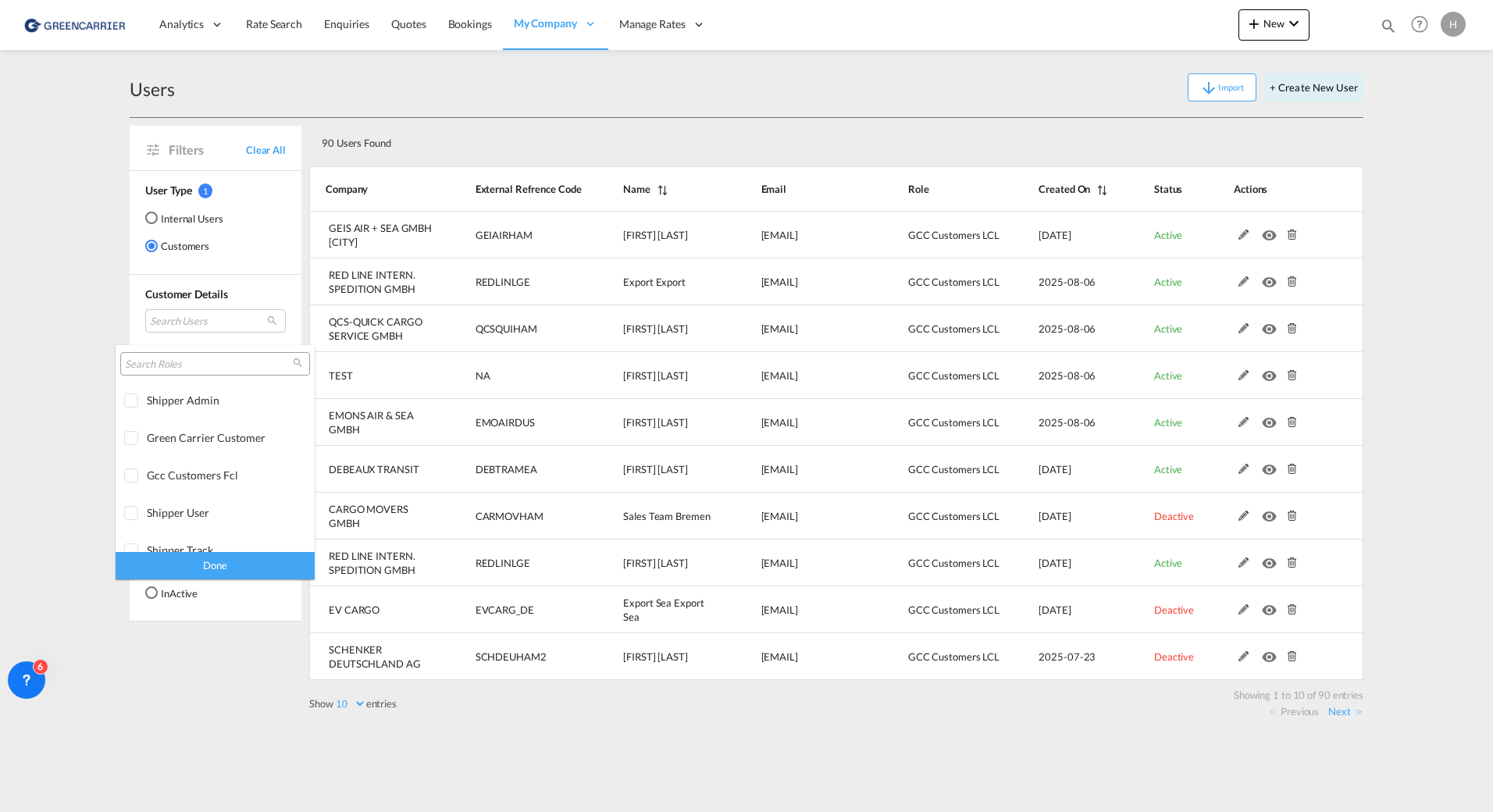 click at bounding box center (746, 406) 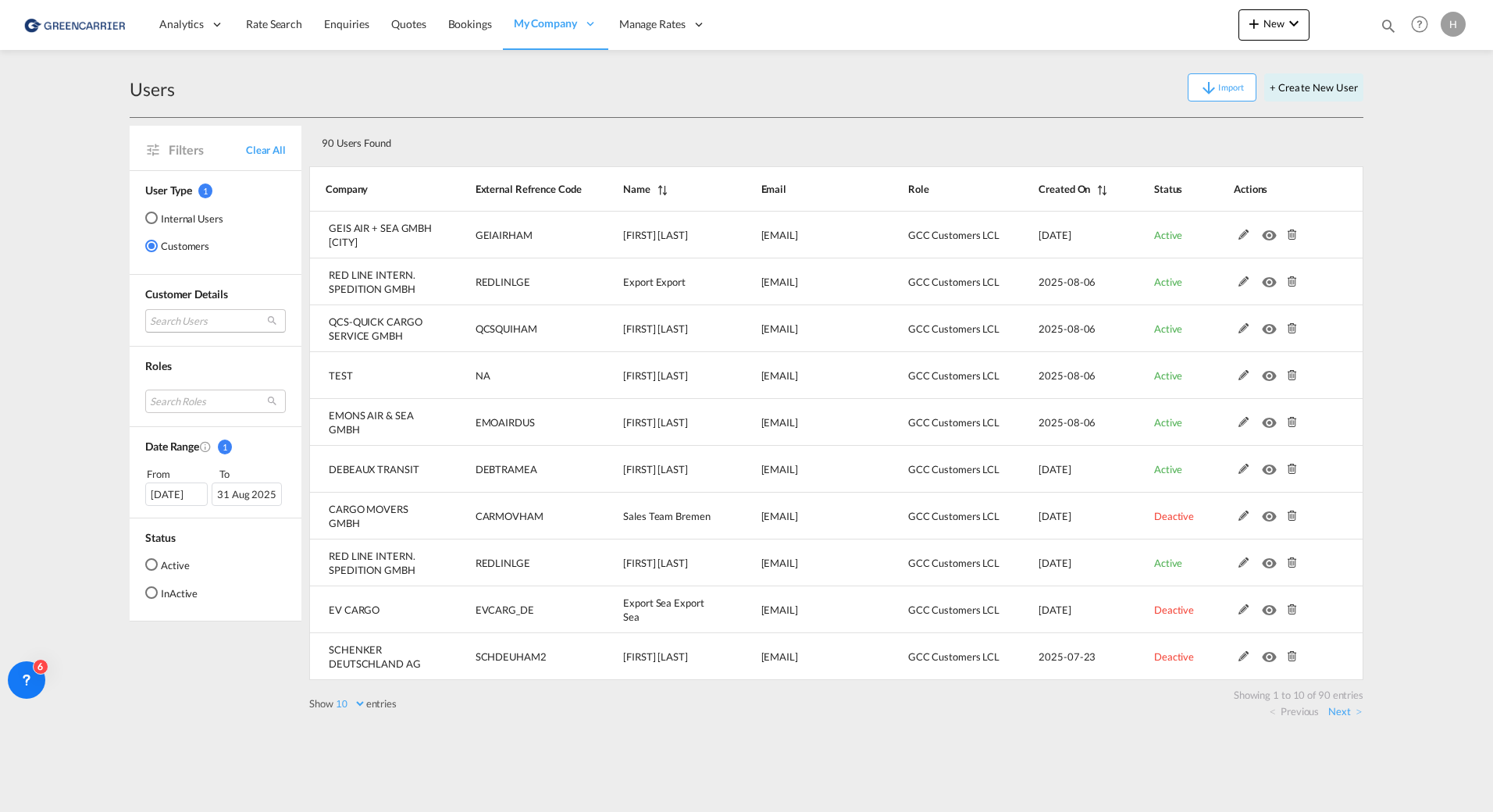 click on "Search Users" at bounding box center (216, 321) 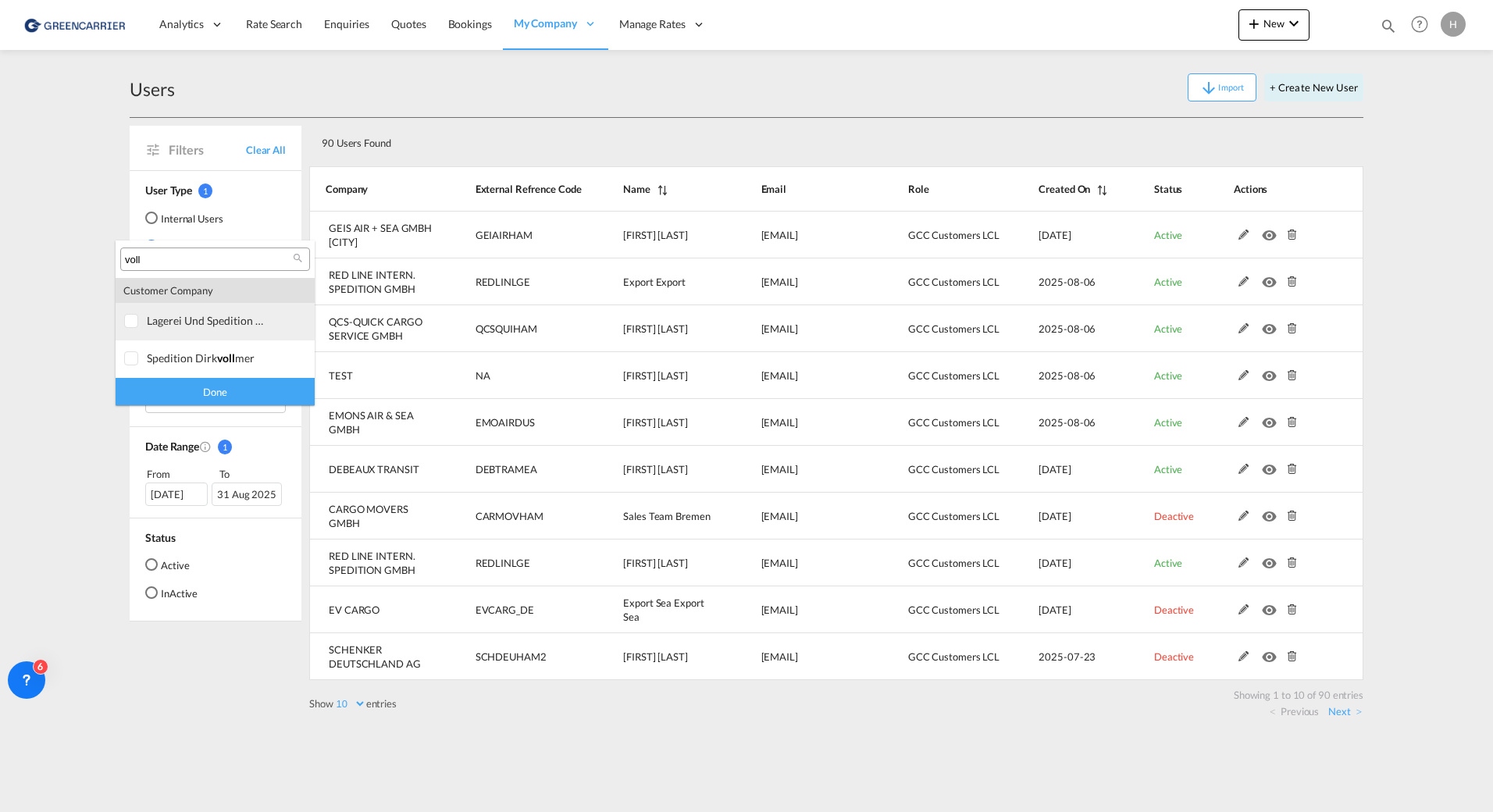type on "[object Object]" 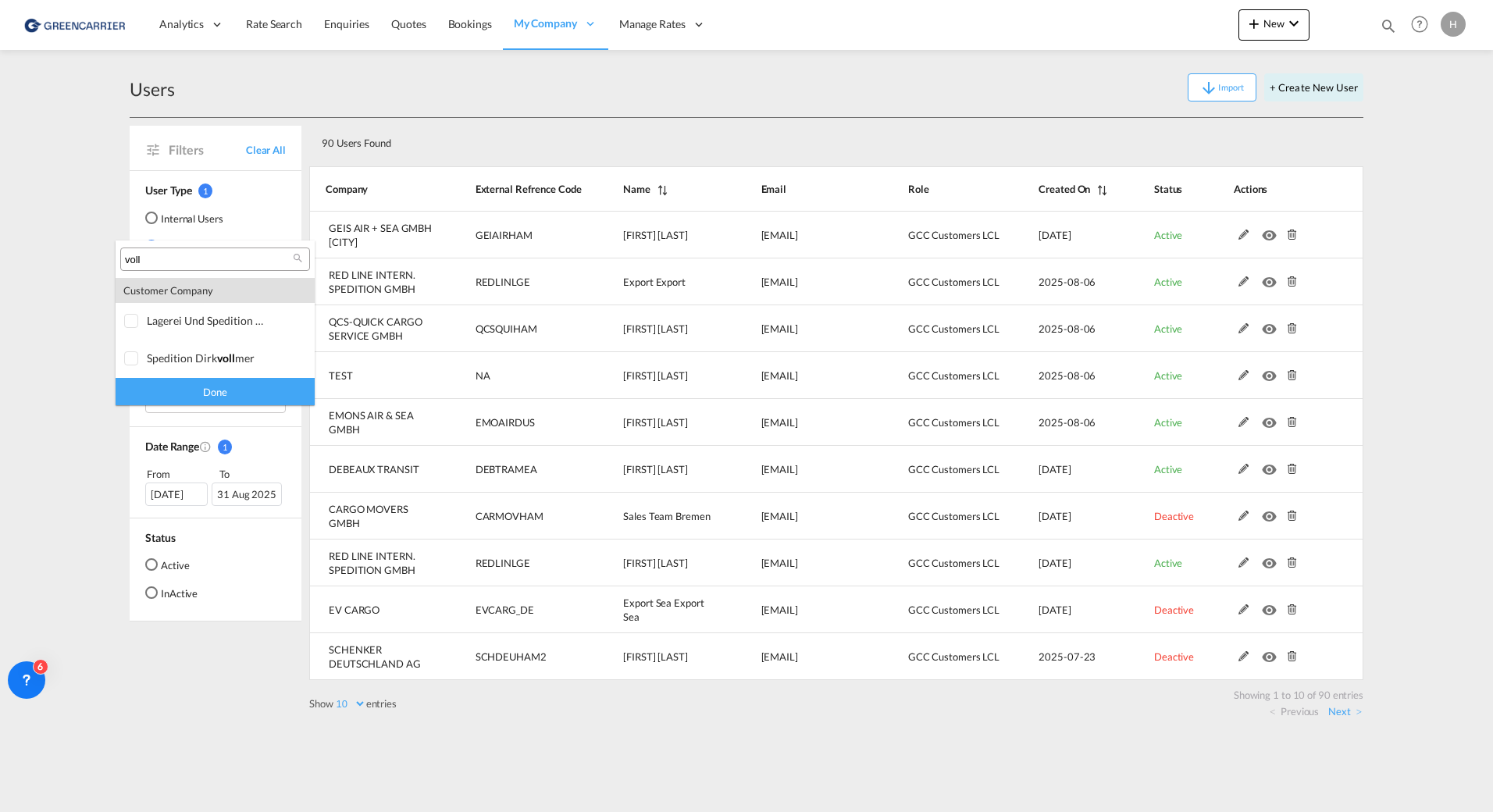 click on "voll" at bounding box center [208, 260] 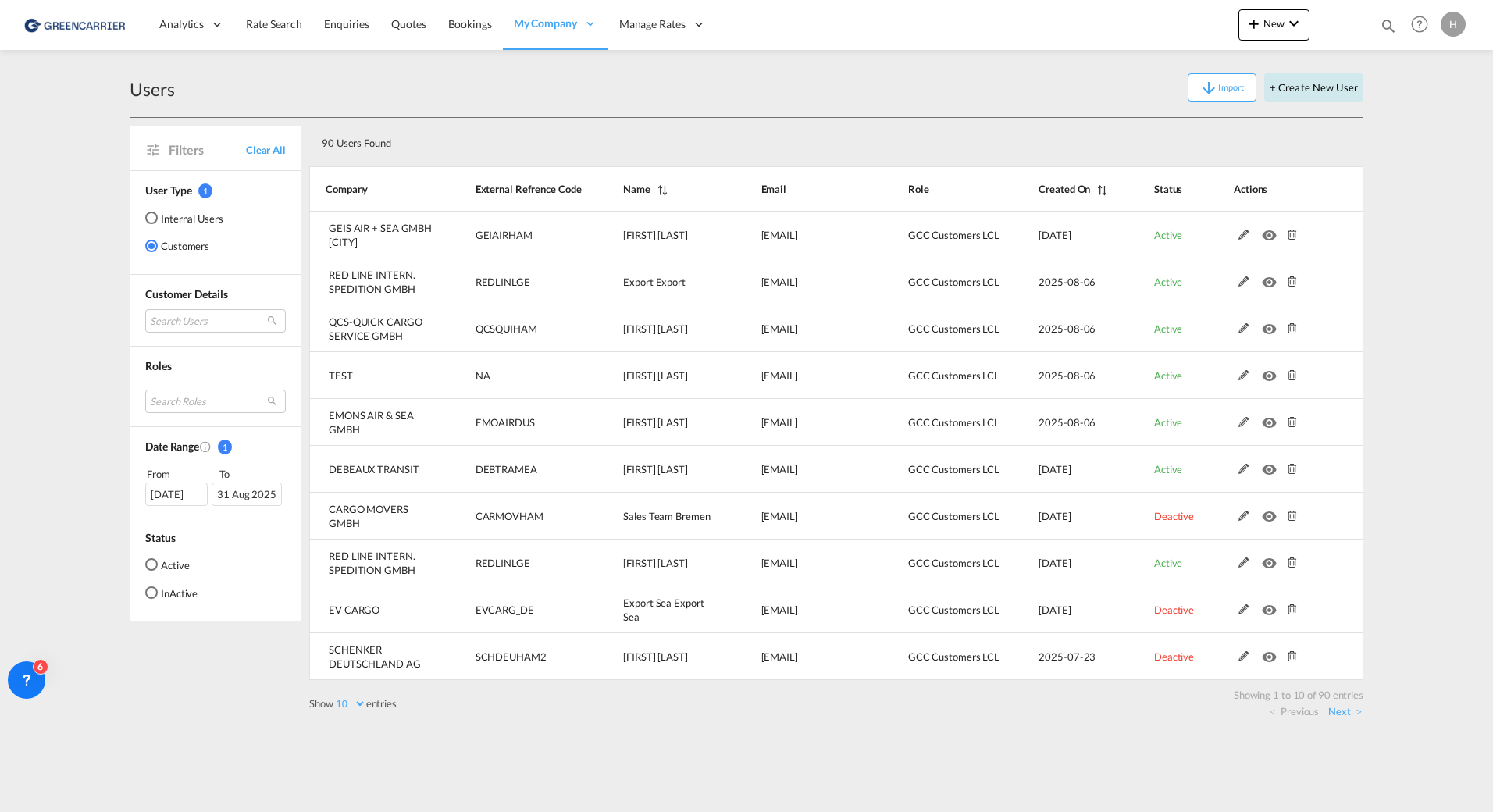 click on "+ Create New User" at bounding box center (1313, 87) 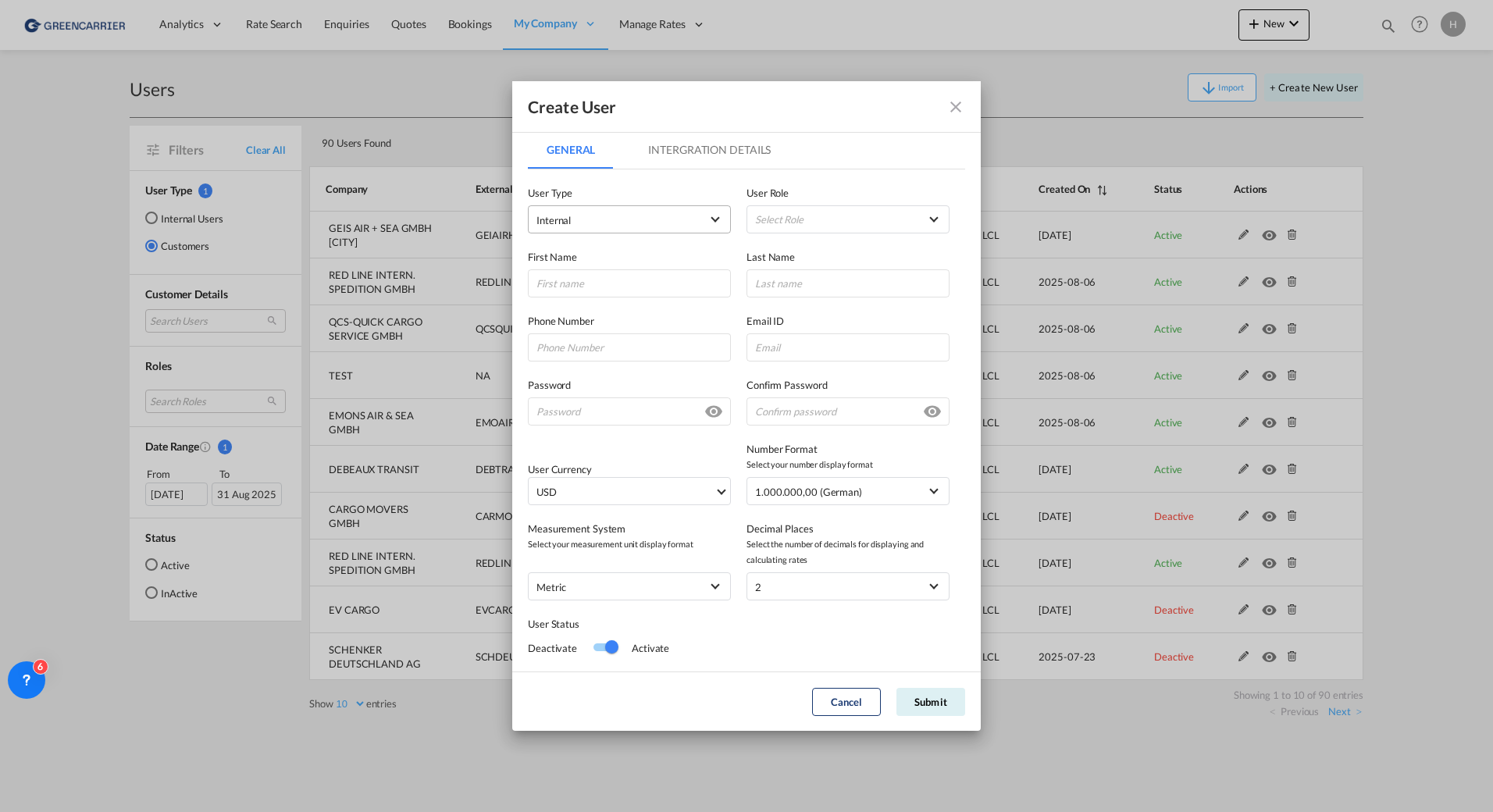 click on "Internal" at bounding box center (618, 220) 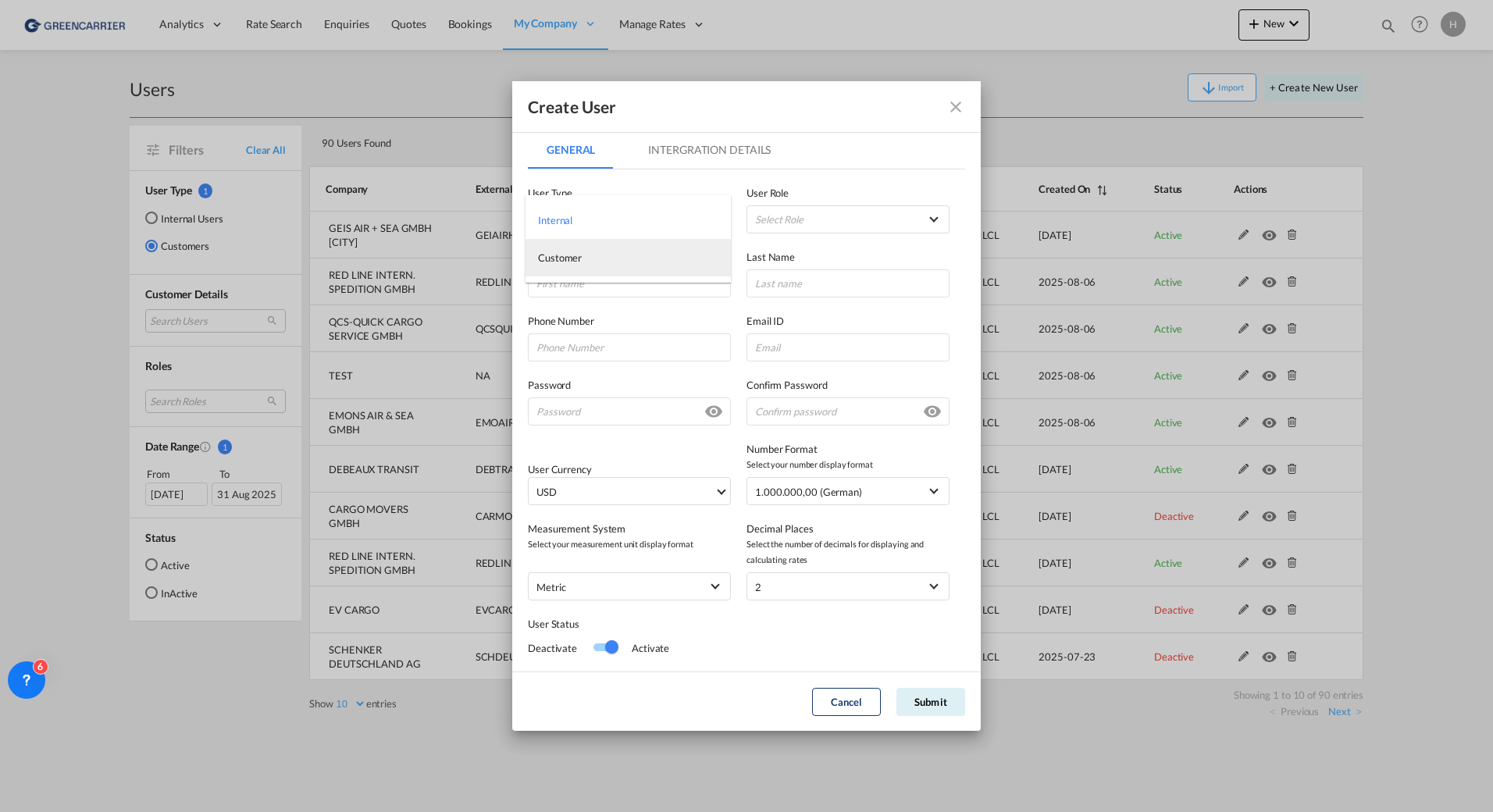 click on "Customer" at bounding box center (628, 258) 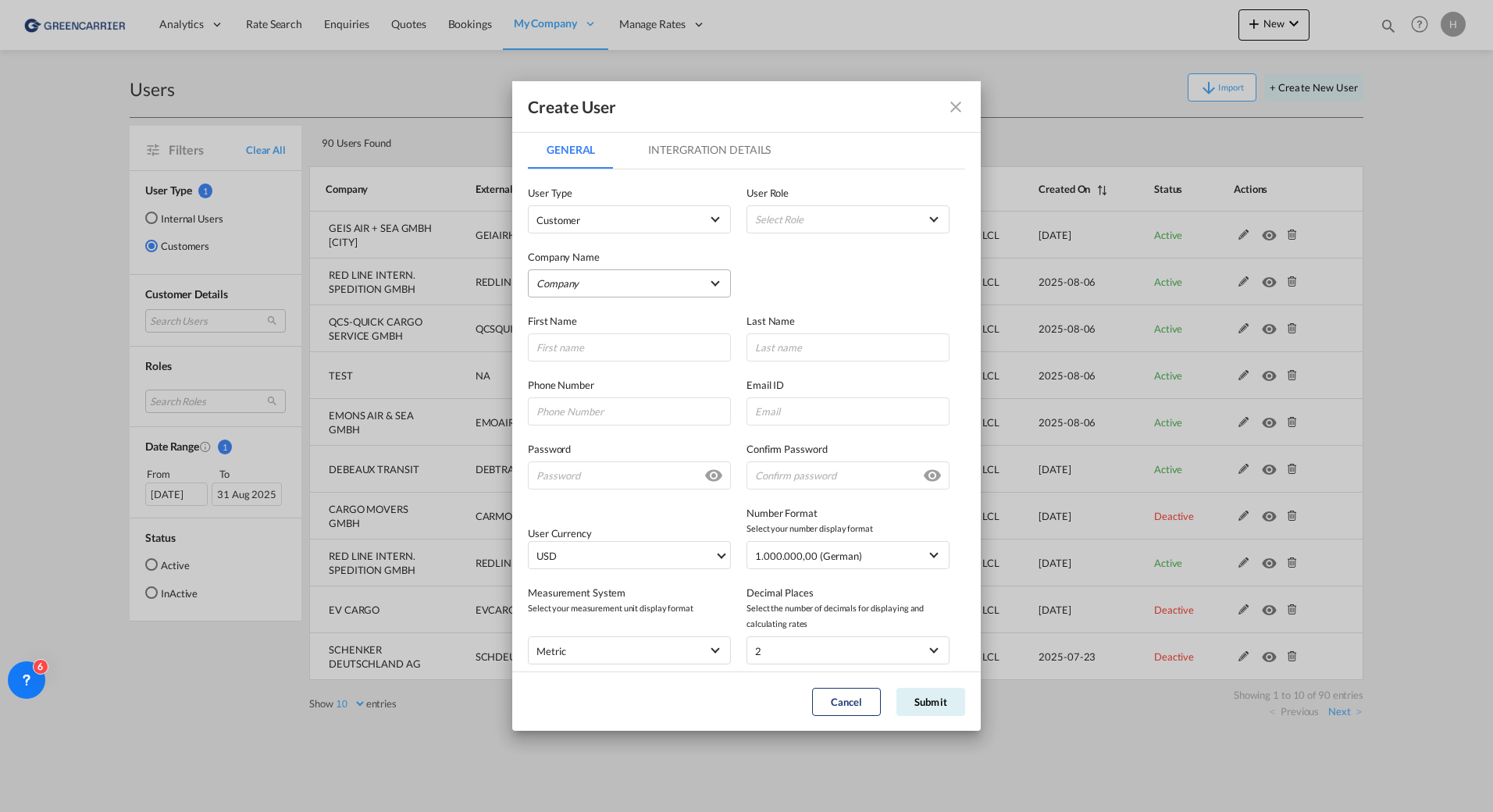 click on "Company
GEIS AIR + SEA GMBH
GEIS AIR + SEA GMBH [CITY]" at bounding box center (629, 283) 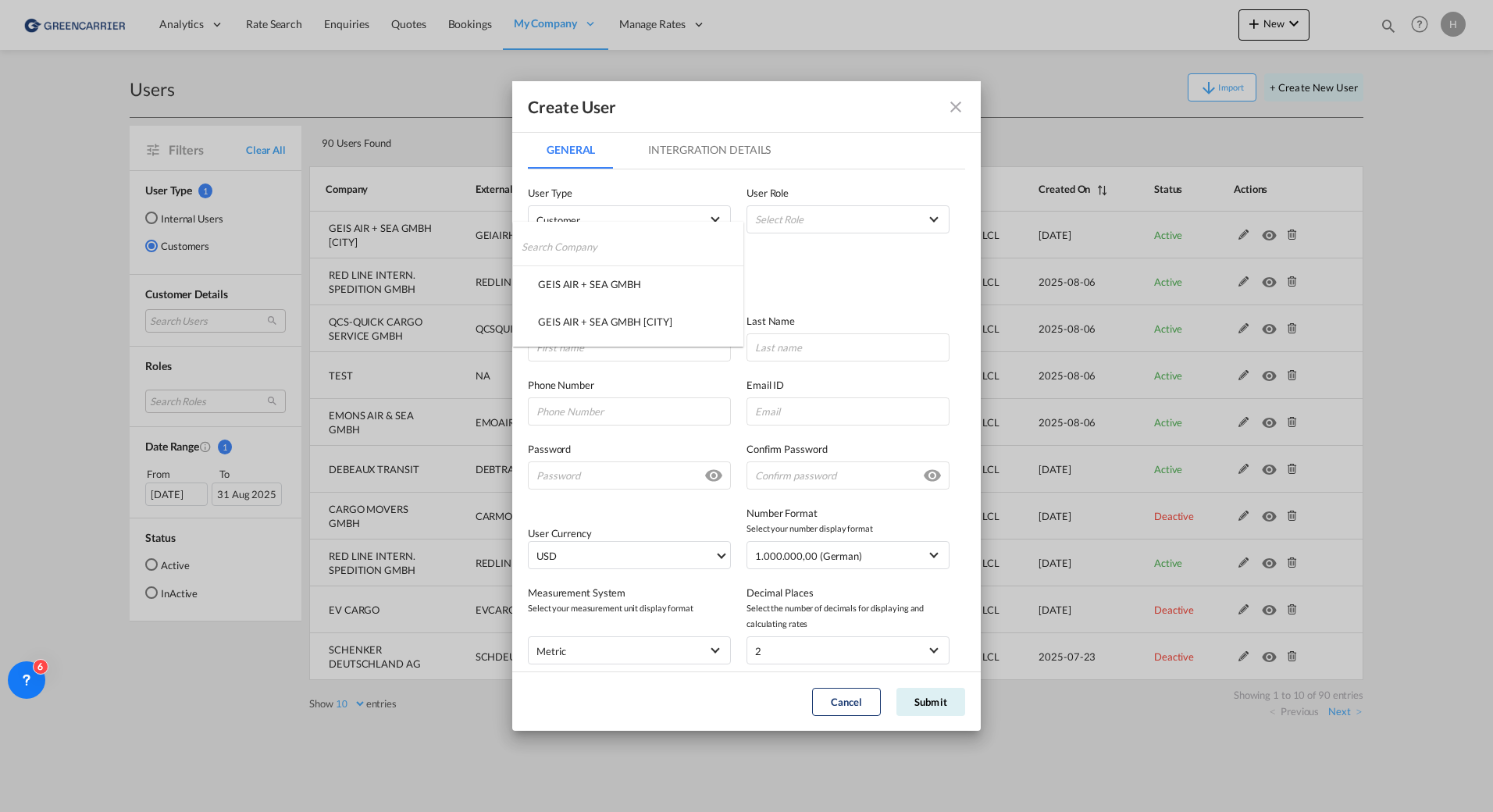 click at bounding box center [632, 247] 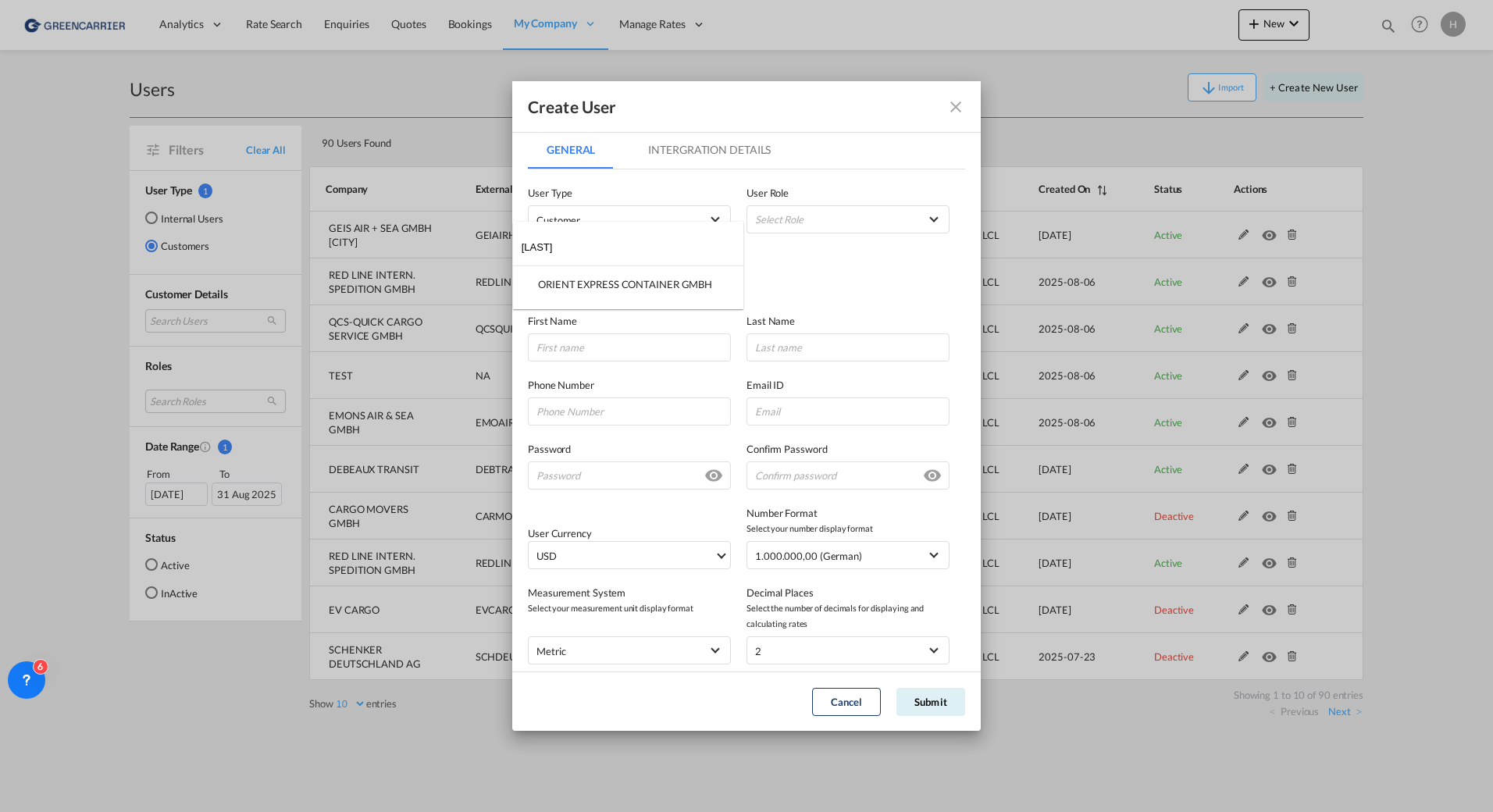 type on "[LAST]" 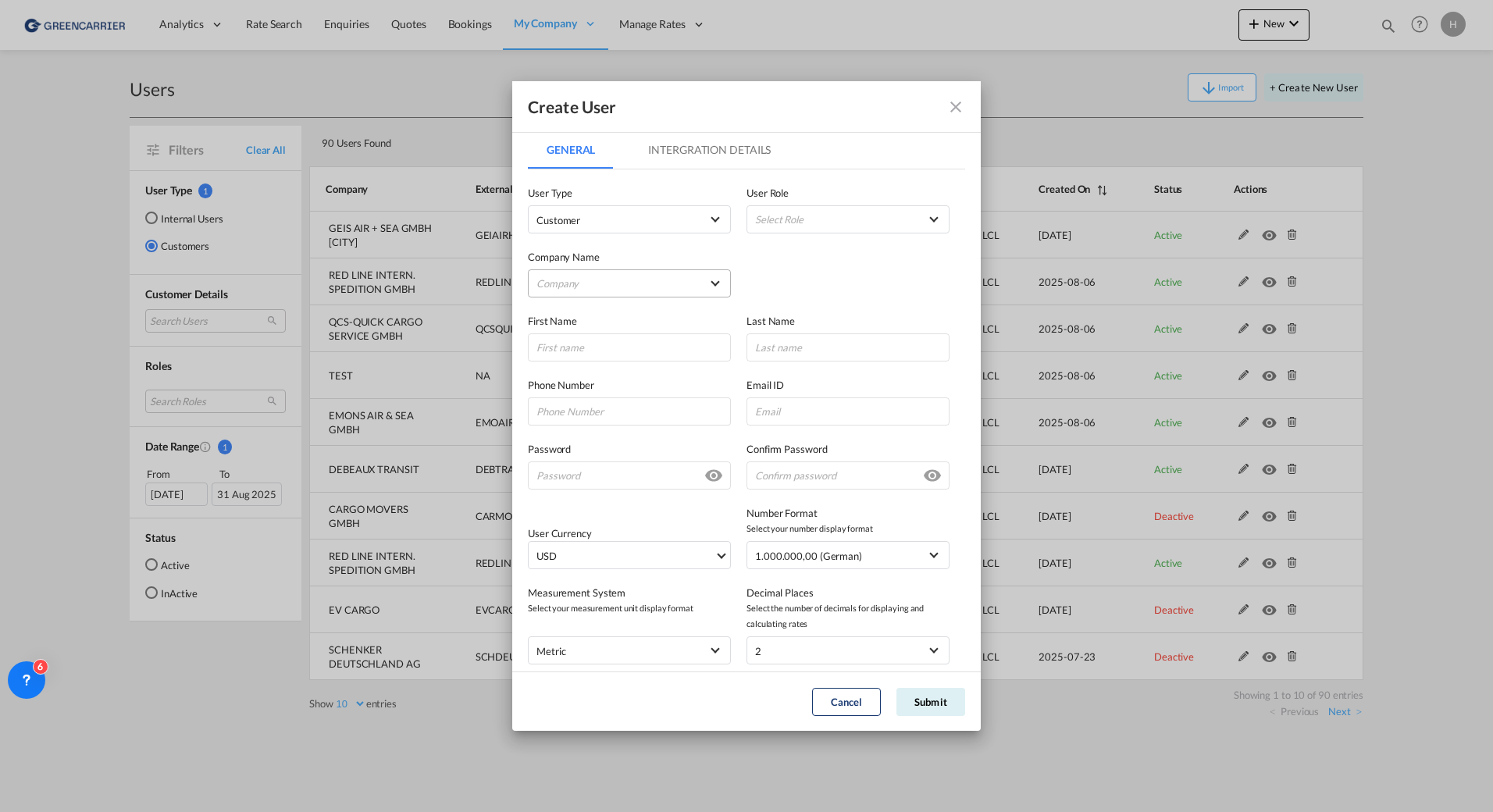 click on "Company" at bounding box center [629, 283] 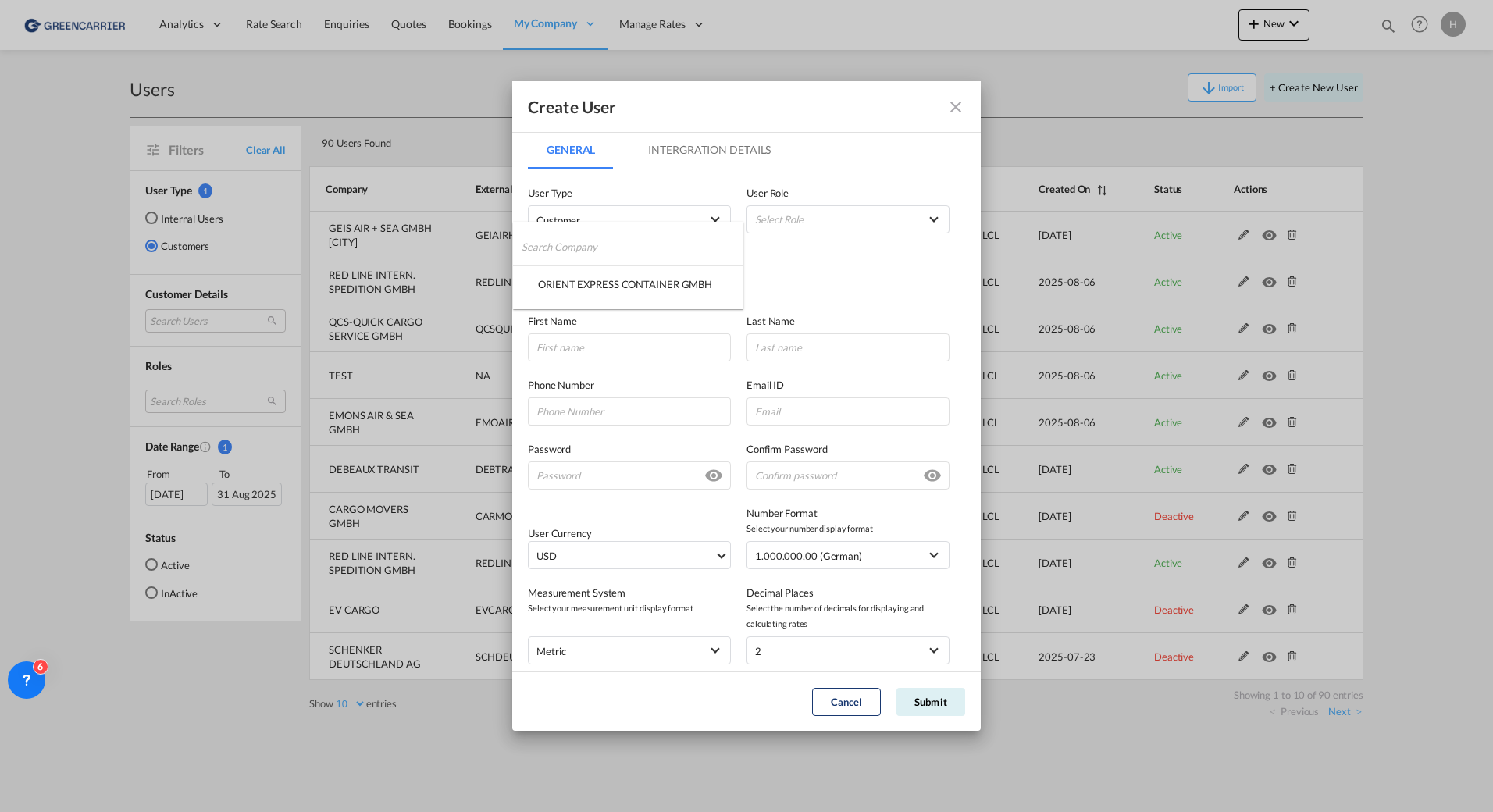 click at bounding box center (746, 406) 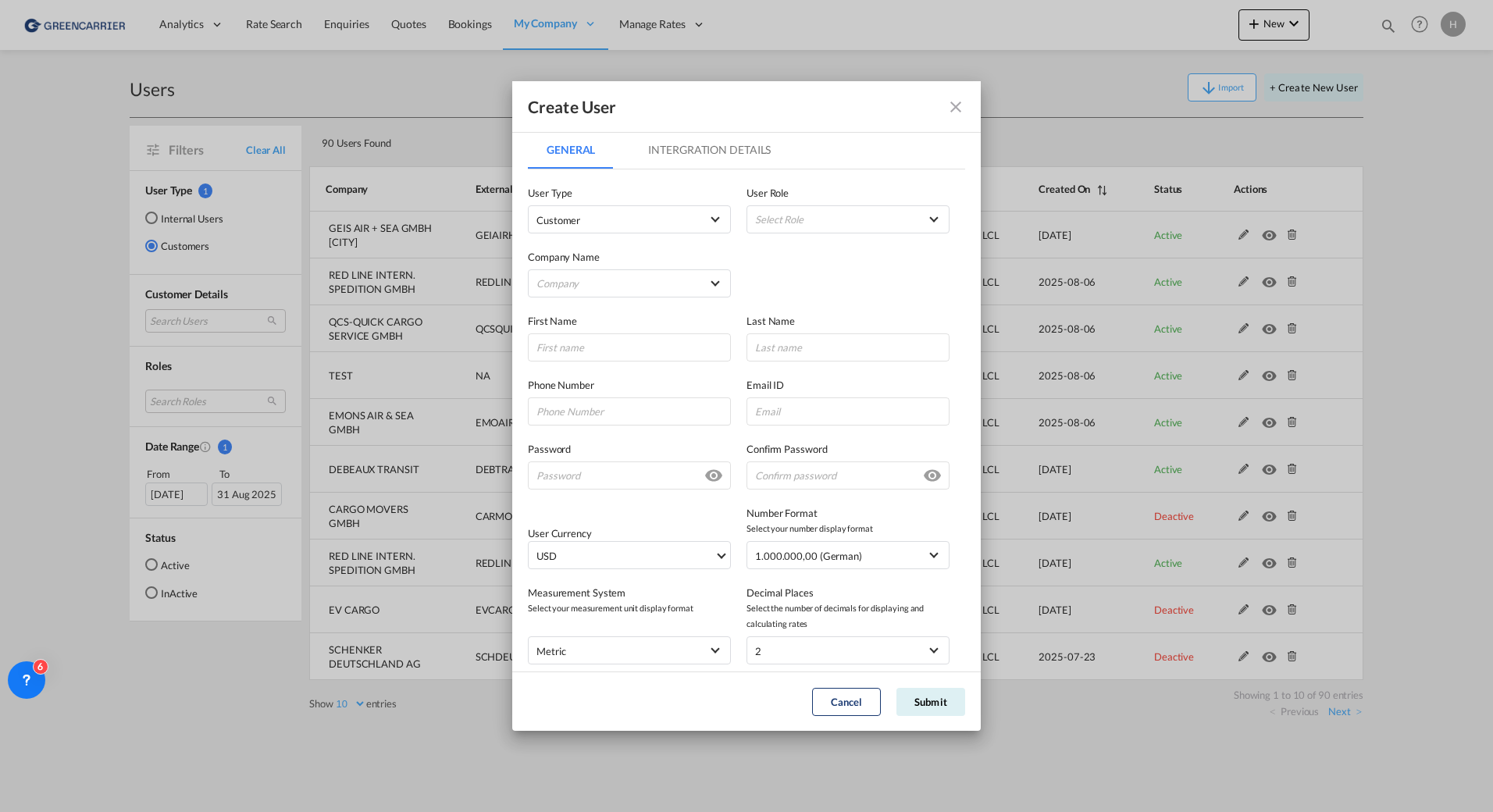 click at bounding box center [956, 107] 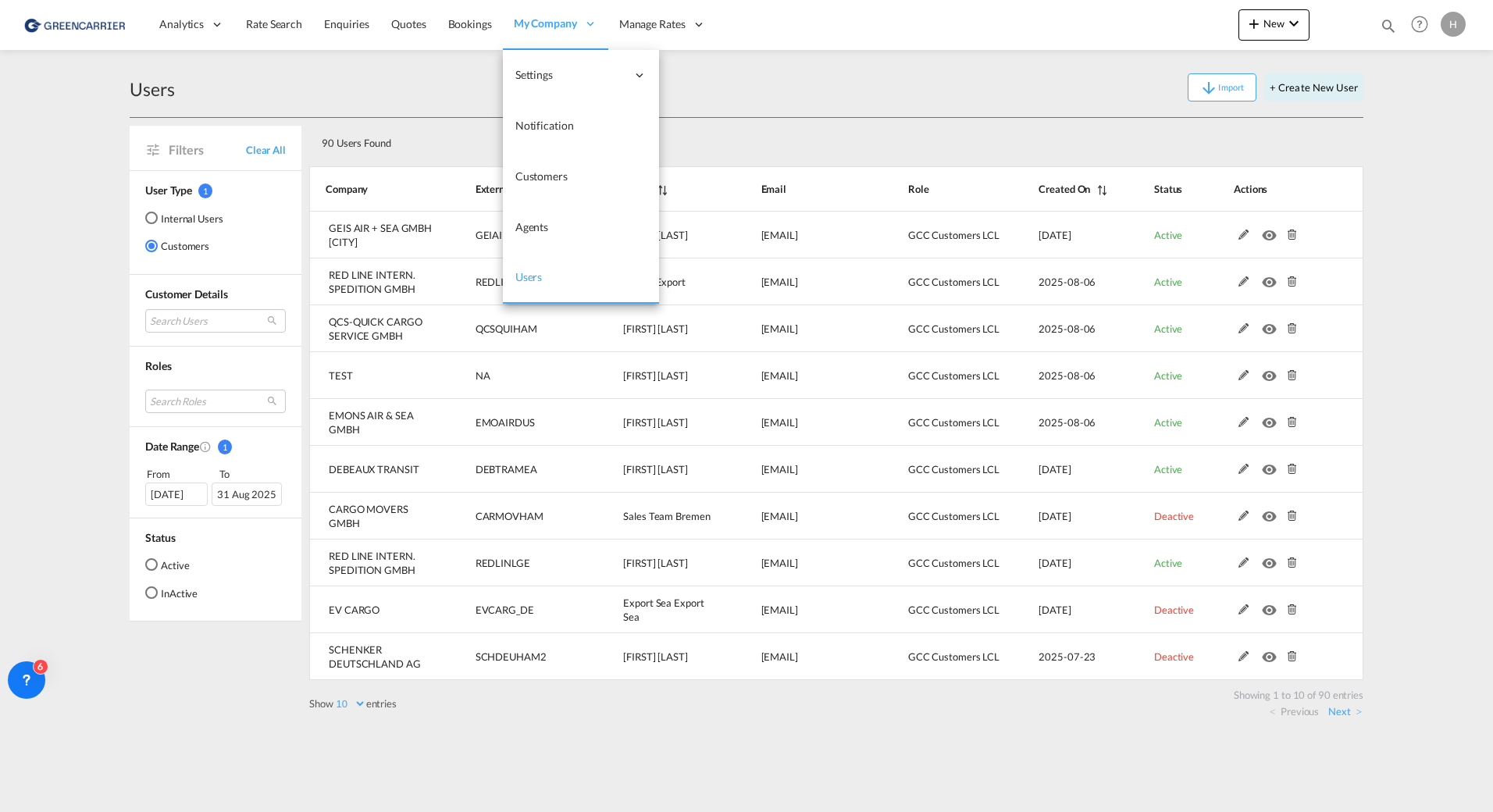 click on "My Company" at bounding box center (545, 23) 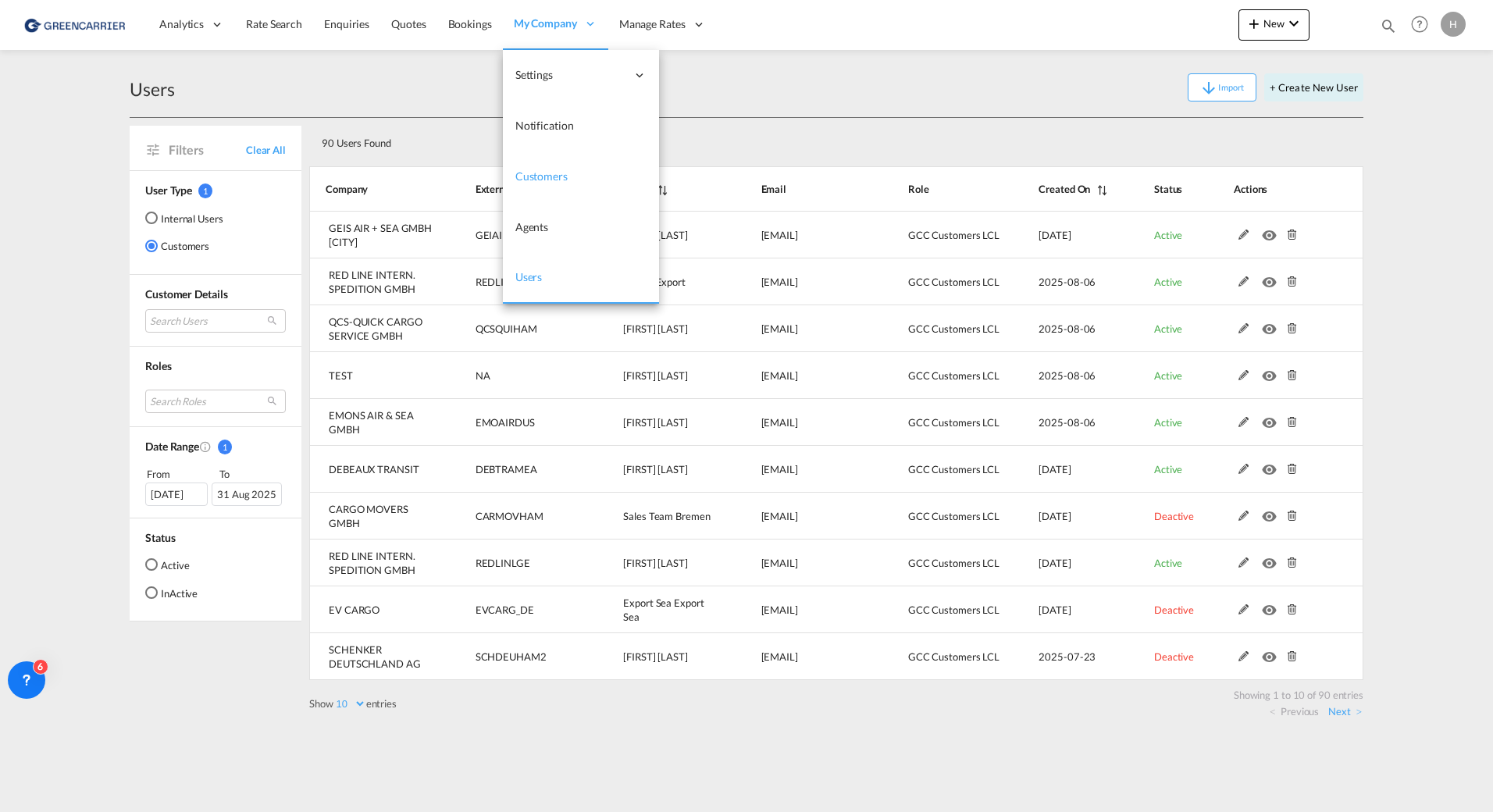 click on "Customers" at bounding box center [541, 176] 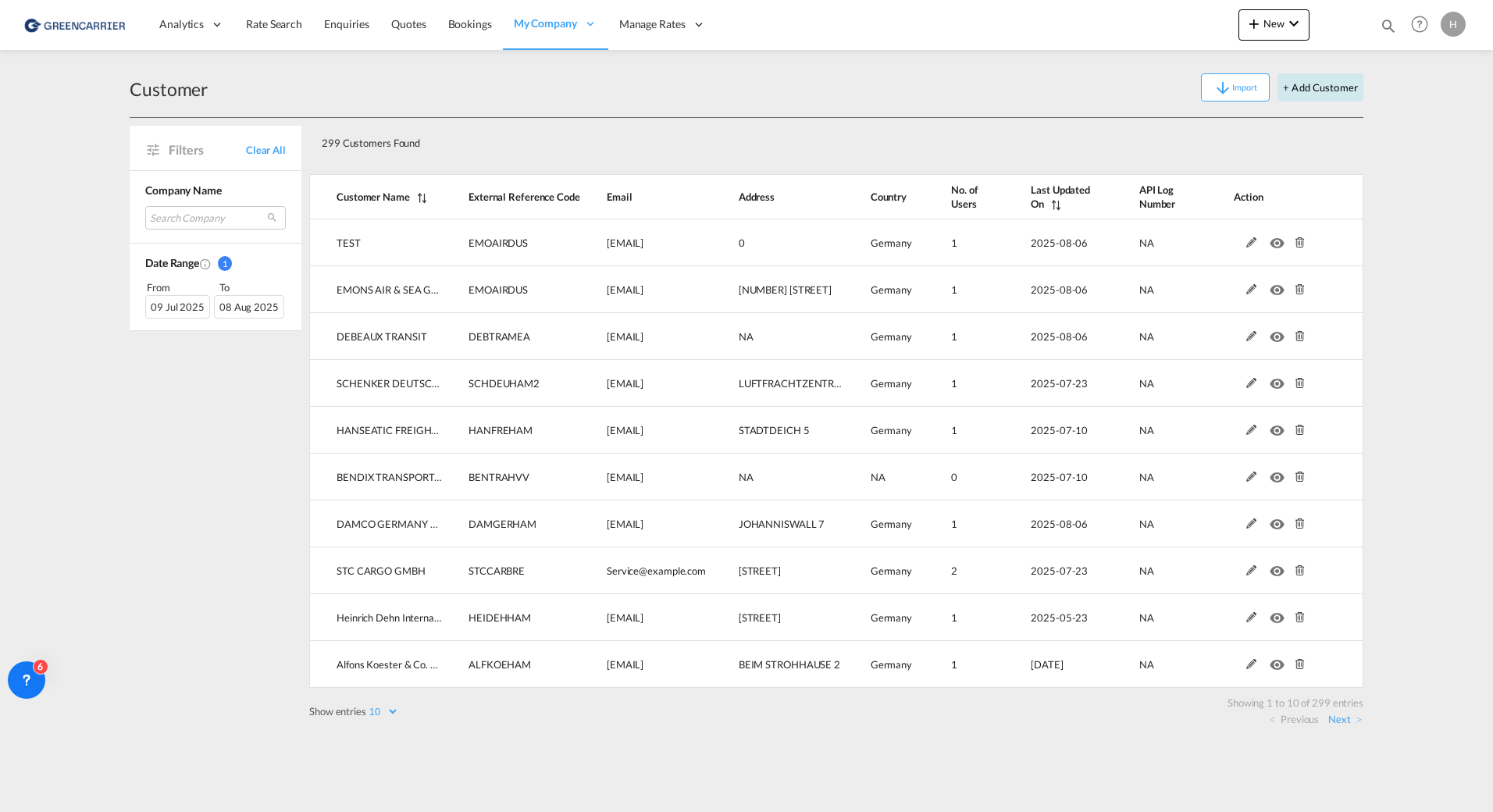 click on "+ Add Customer" at bounding box center (1320, 87) 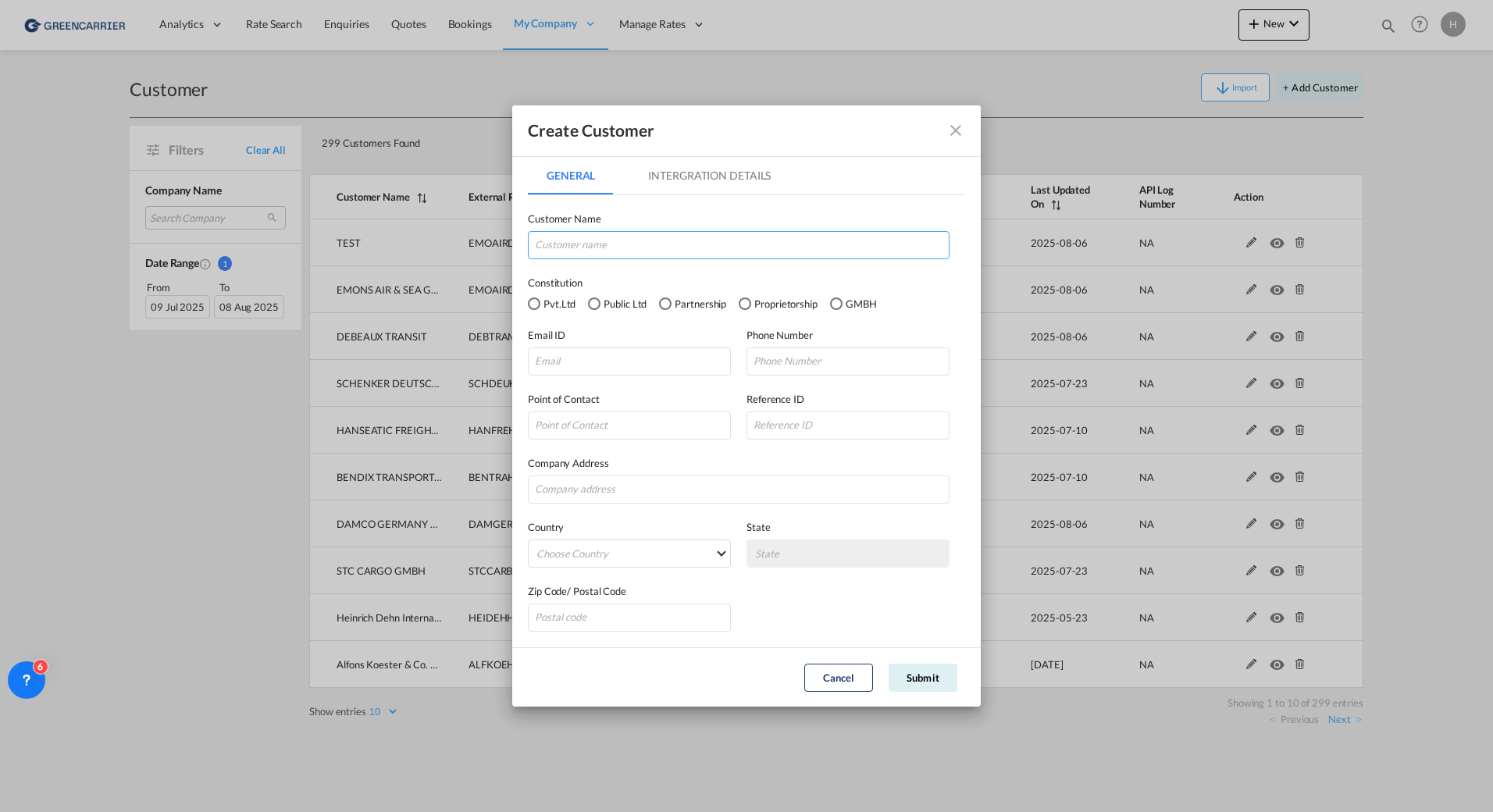 click at bounding box center [739, 245] 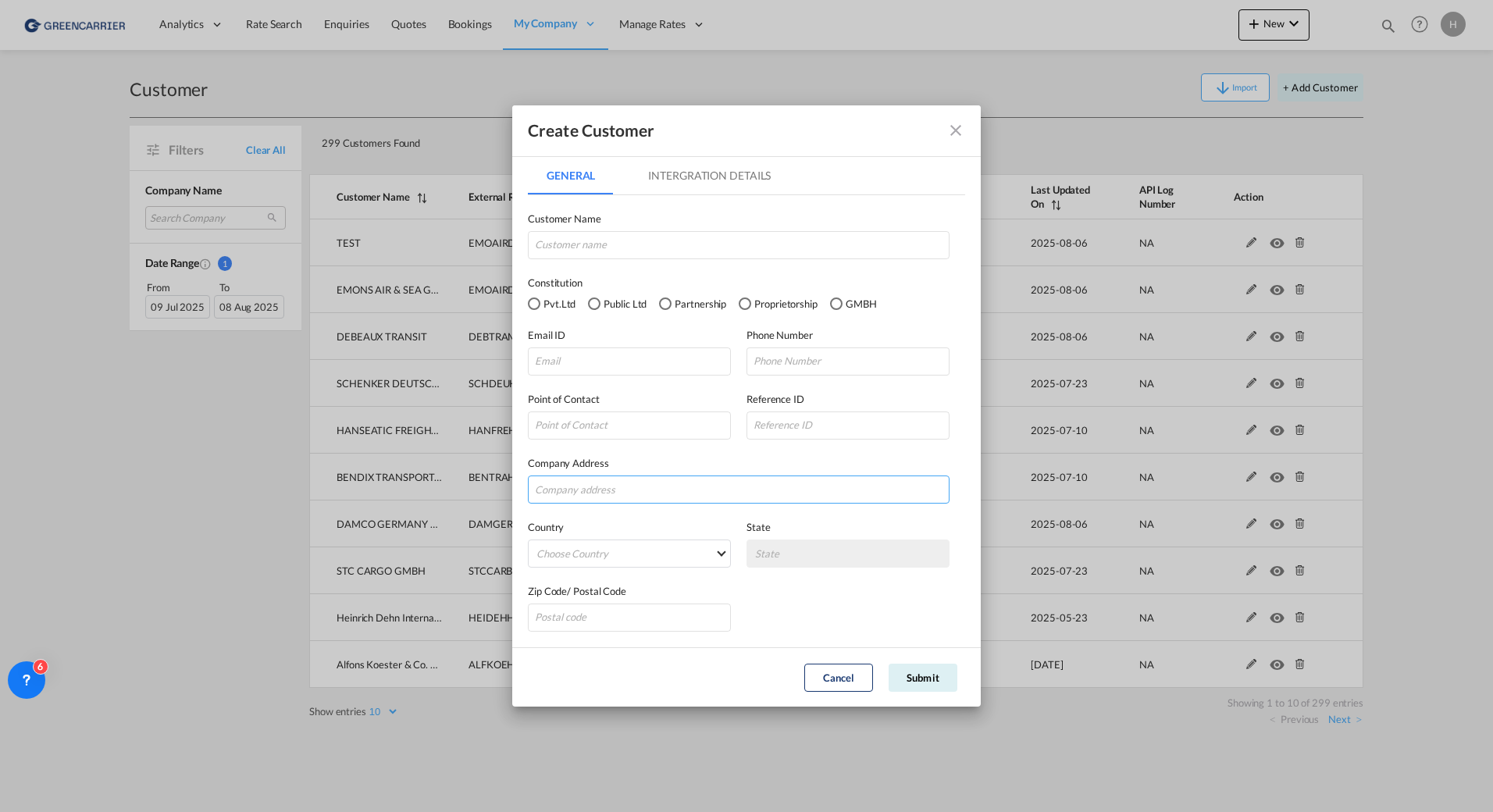 drag, startPoint x: 562, startPoint y: 489, endPoint x: 555, endPoint y: 445, distance: 44.553339 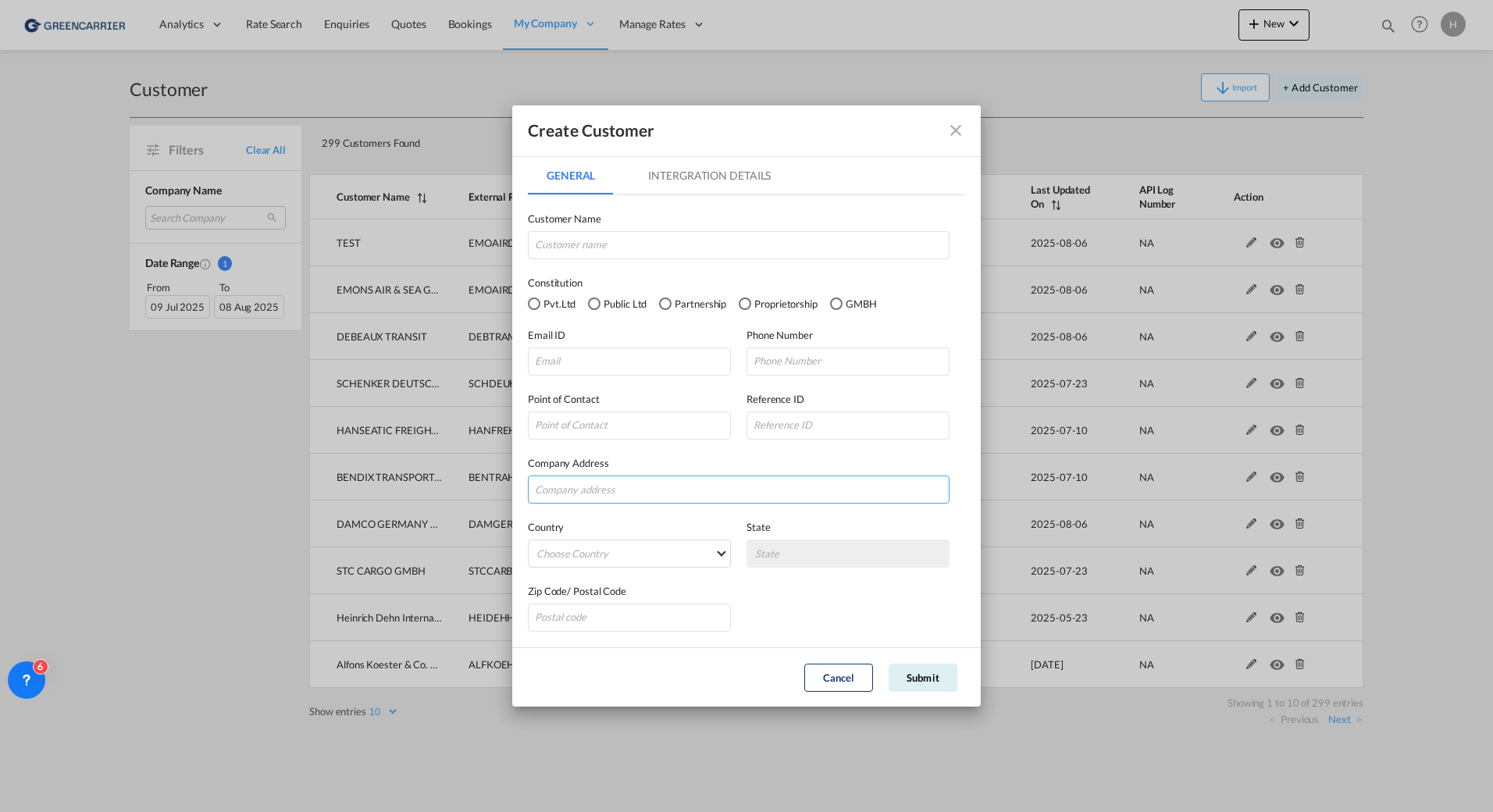click at bounding box center [739, 490] 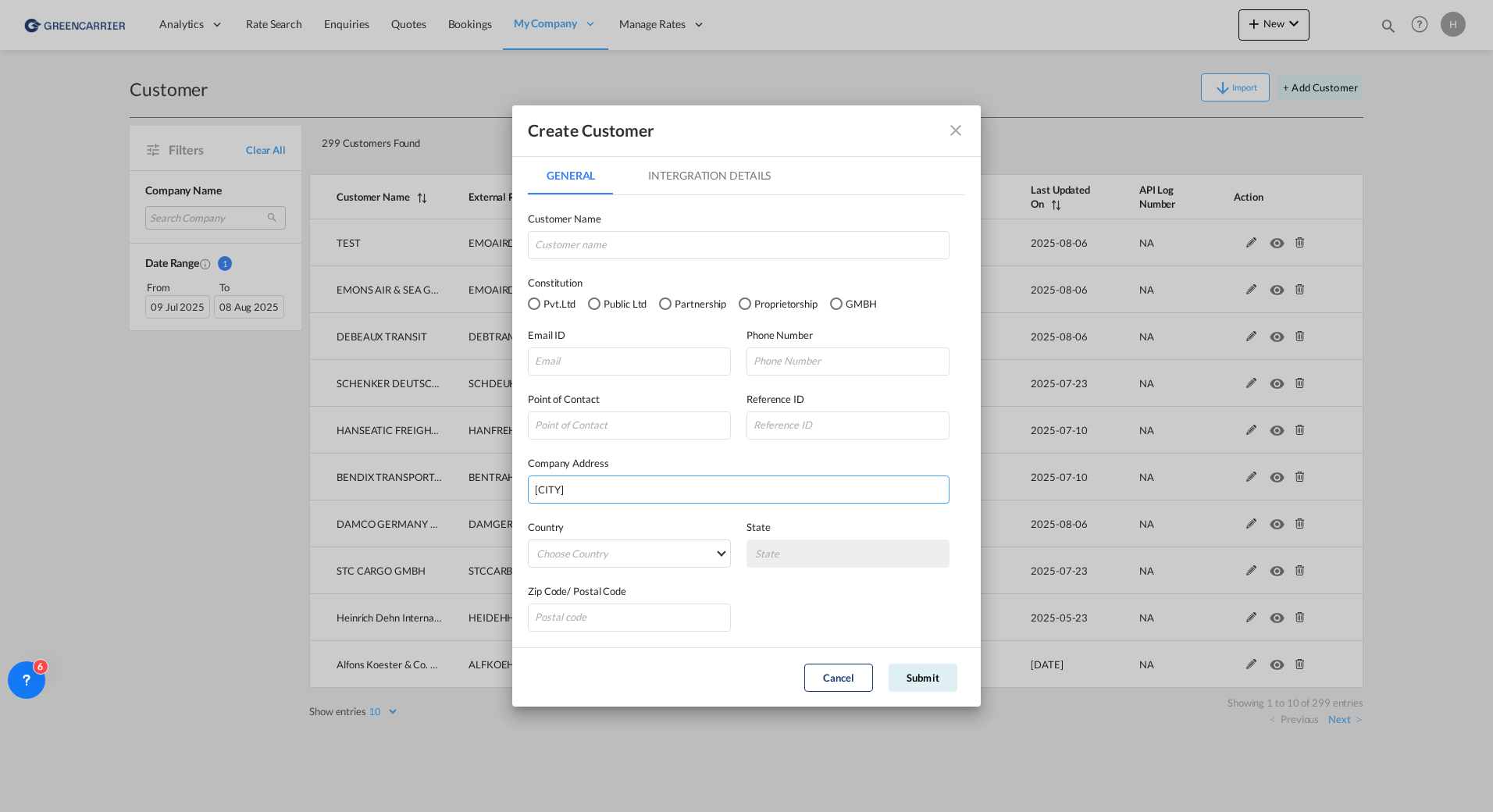 type on "[CITY]" 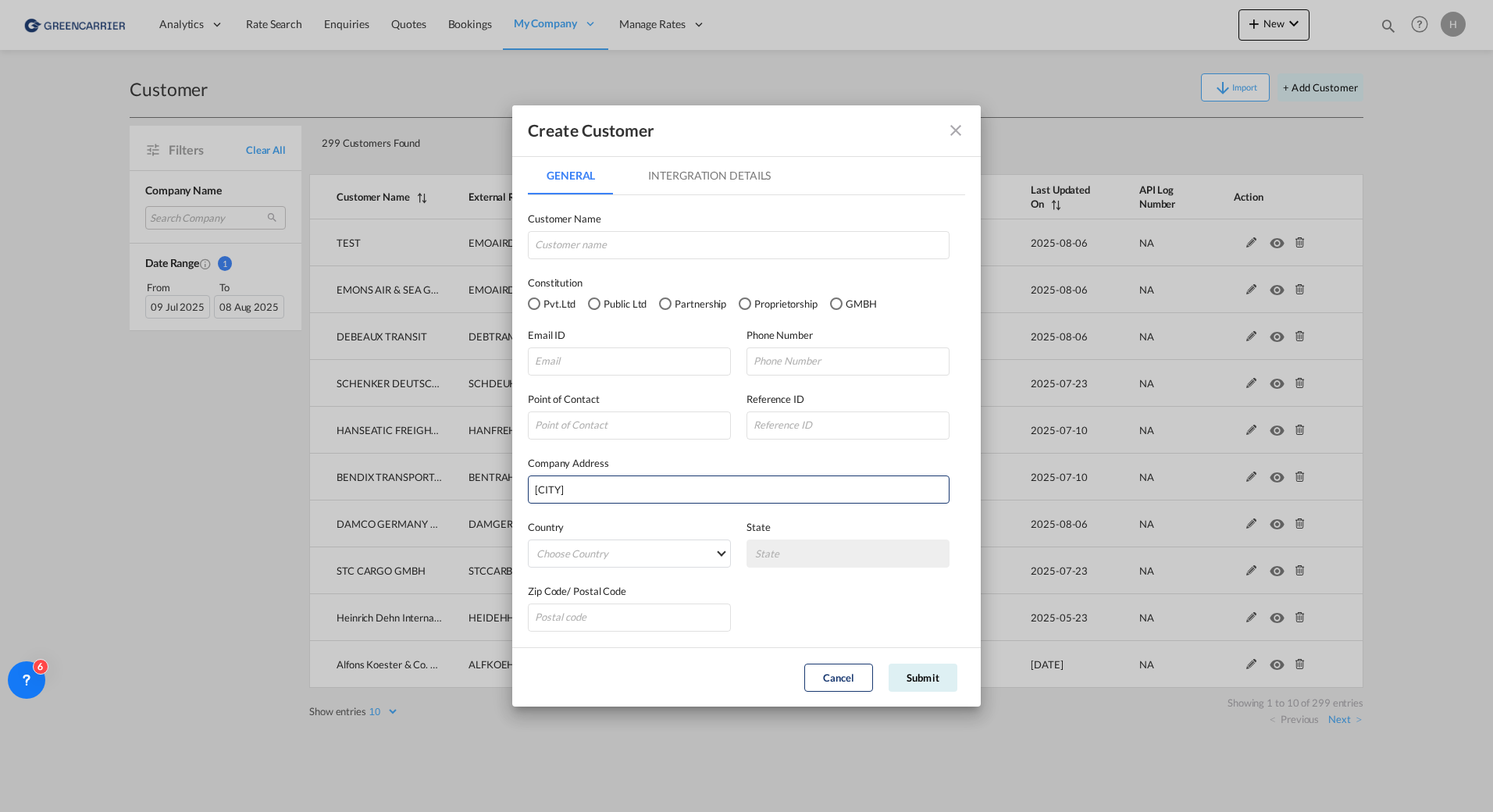click on "Intergration Details" at bounding box center (709, 176) 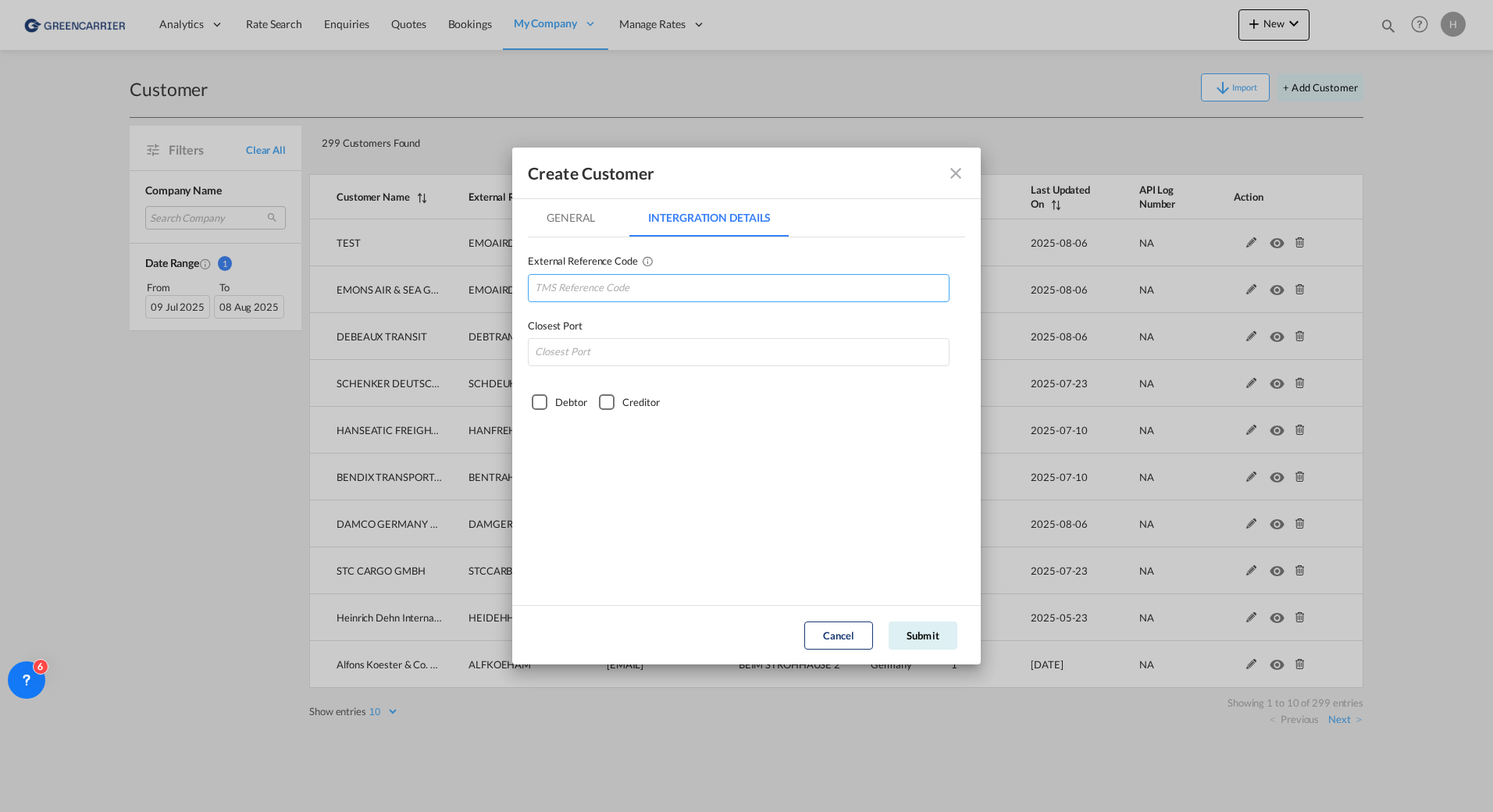 click at bounding box center [739, 288] 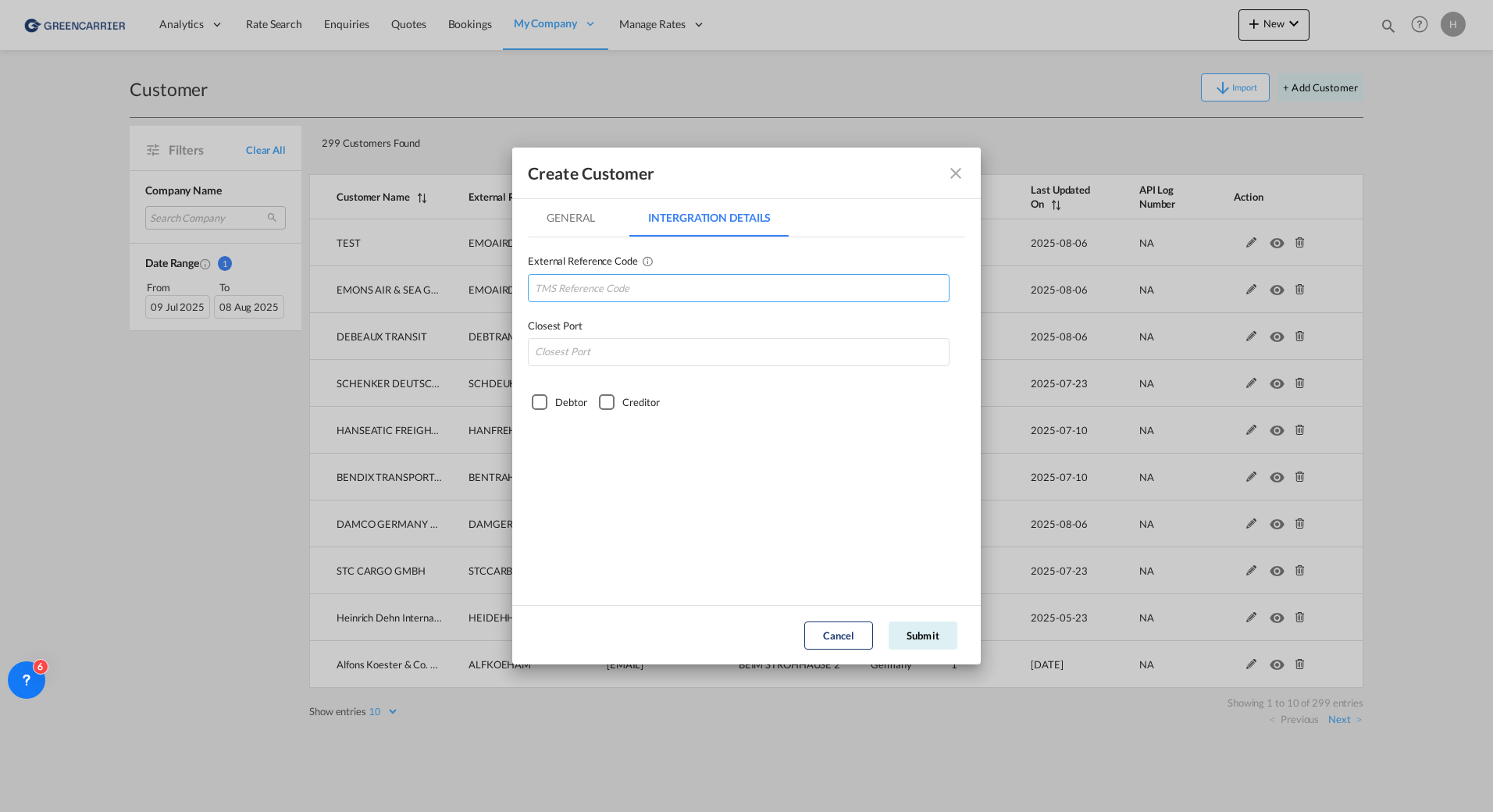 paste on "[CITY]" 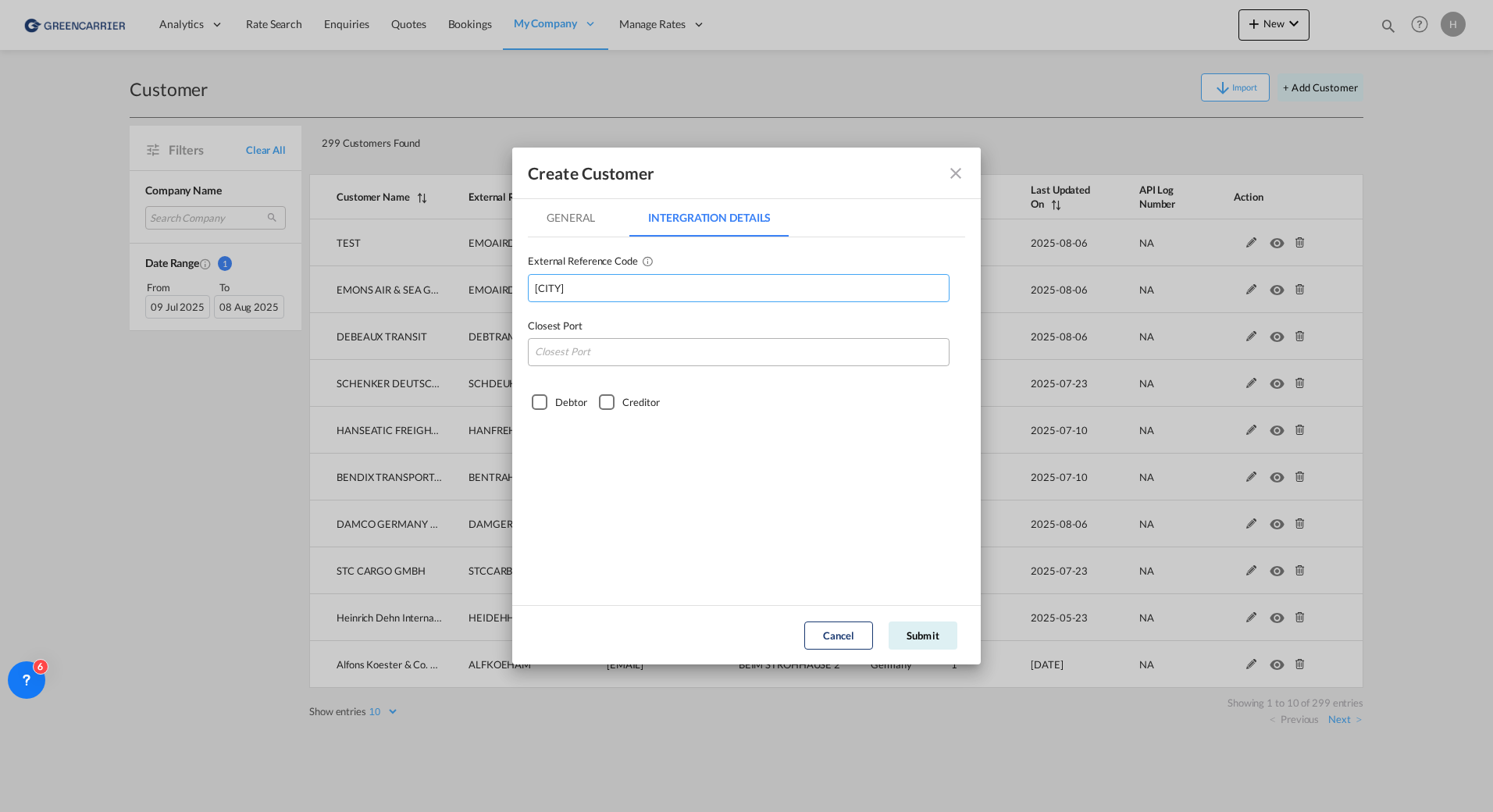 type on "[CITY]" 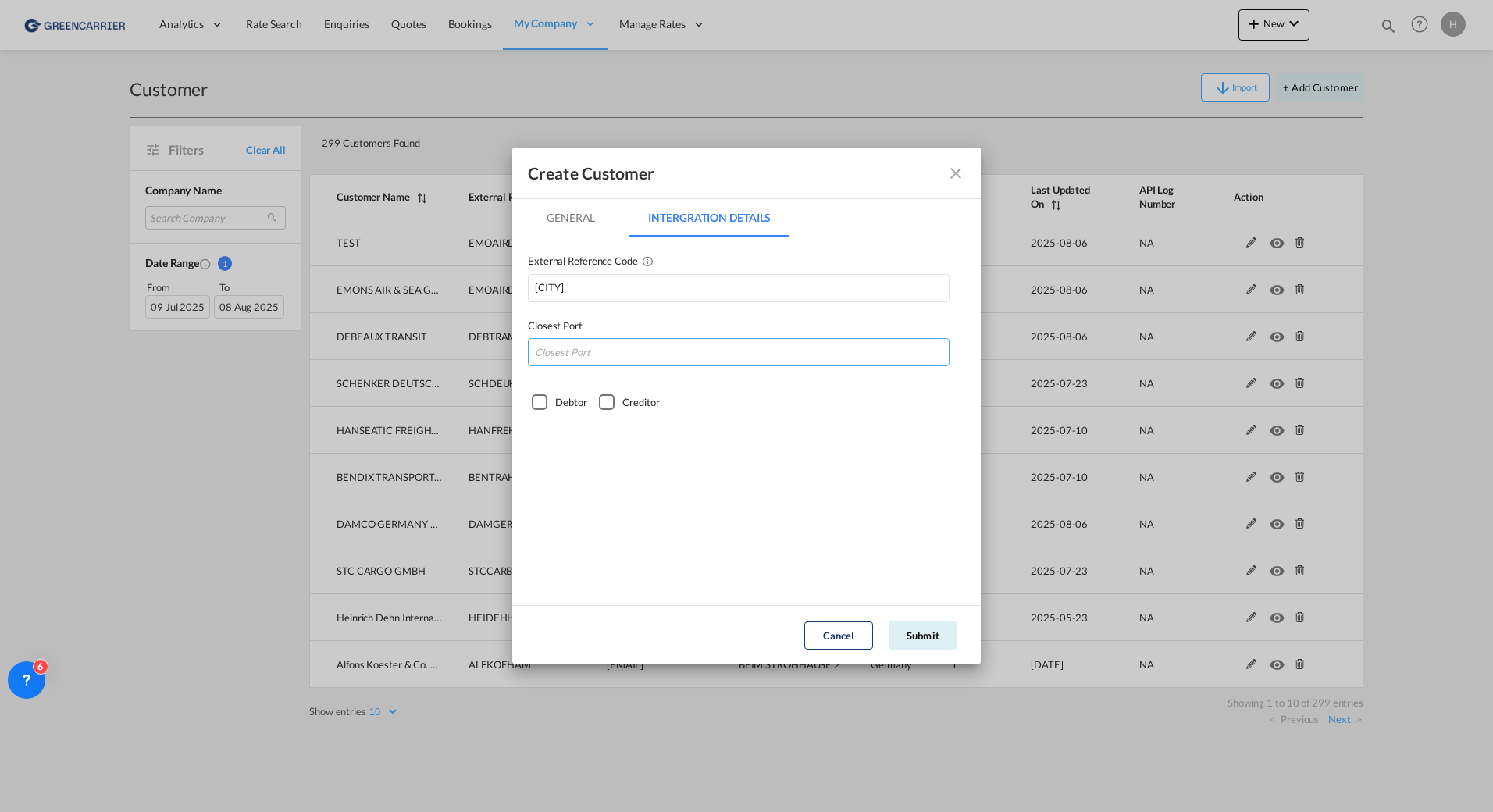 click at bounding box center [739, 352] 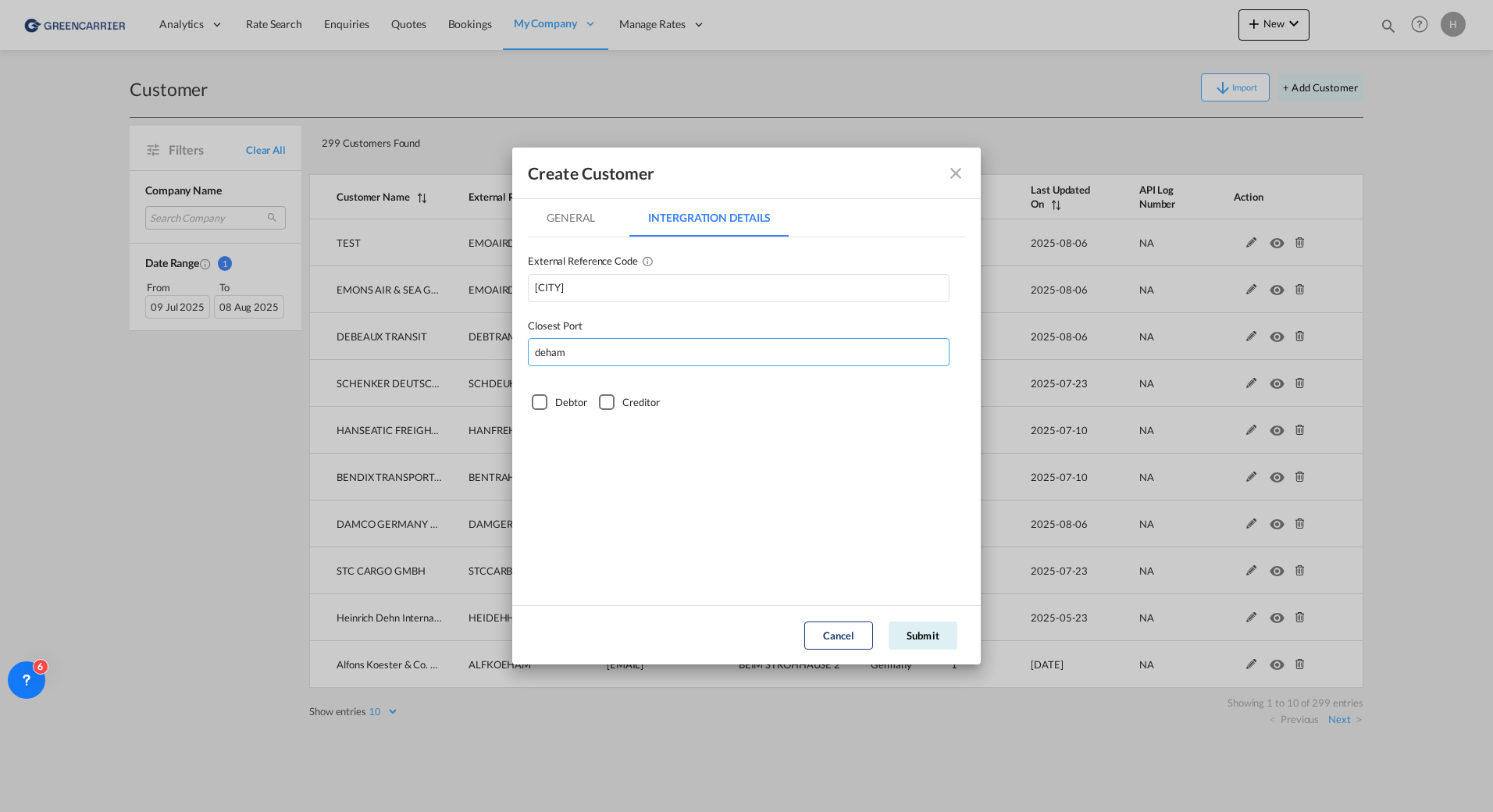 drag, startPoint x: 578, startPoint y: 348, endPoint x: 417, endPoint y: 351, distance: 161.02795 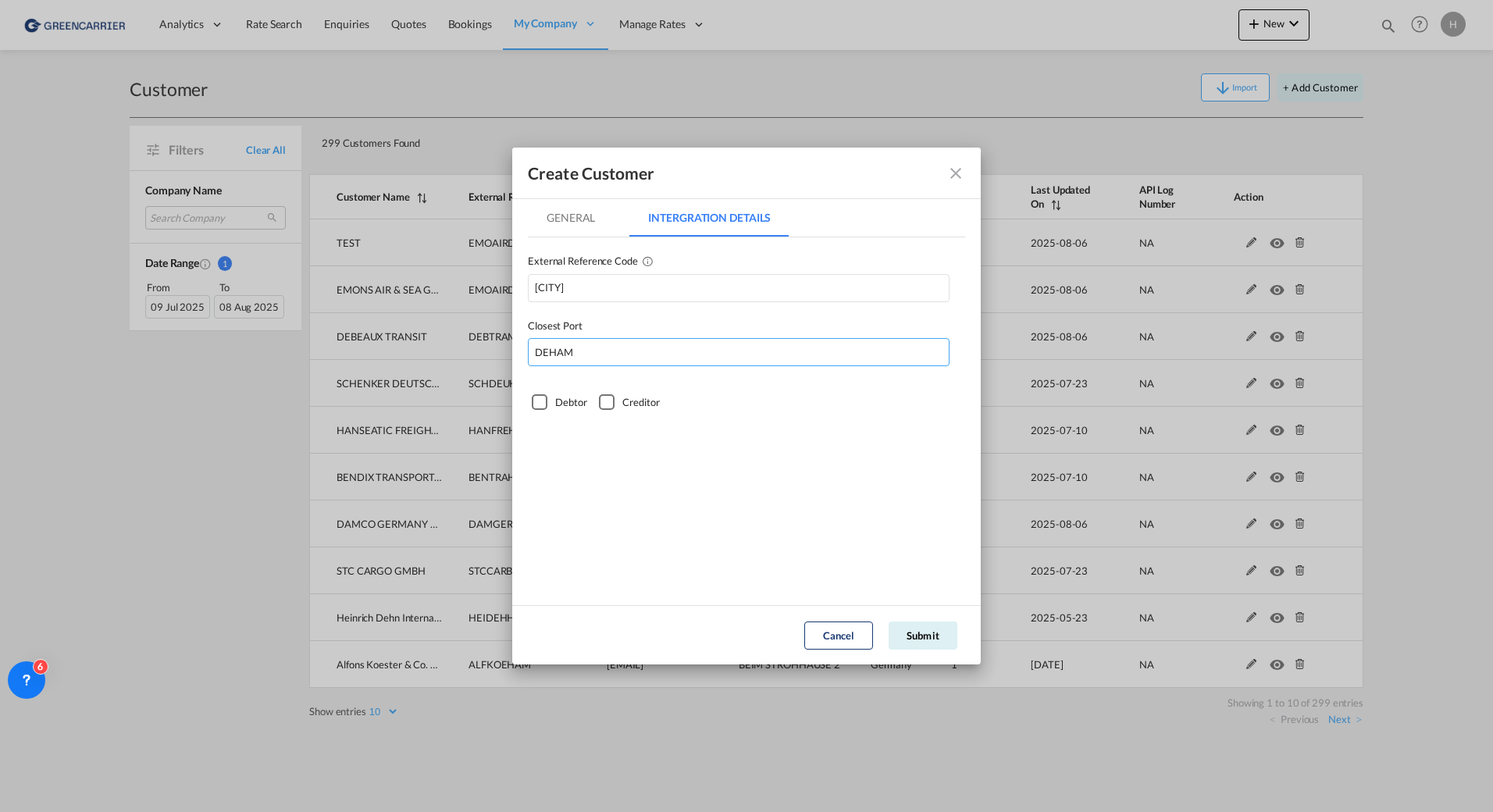 type on "DEHAM" 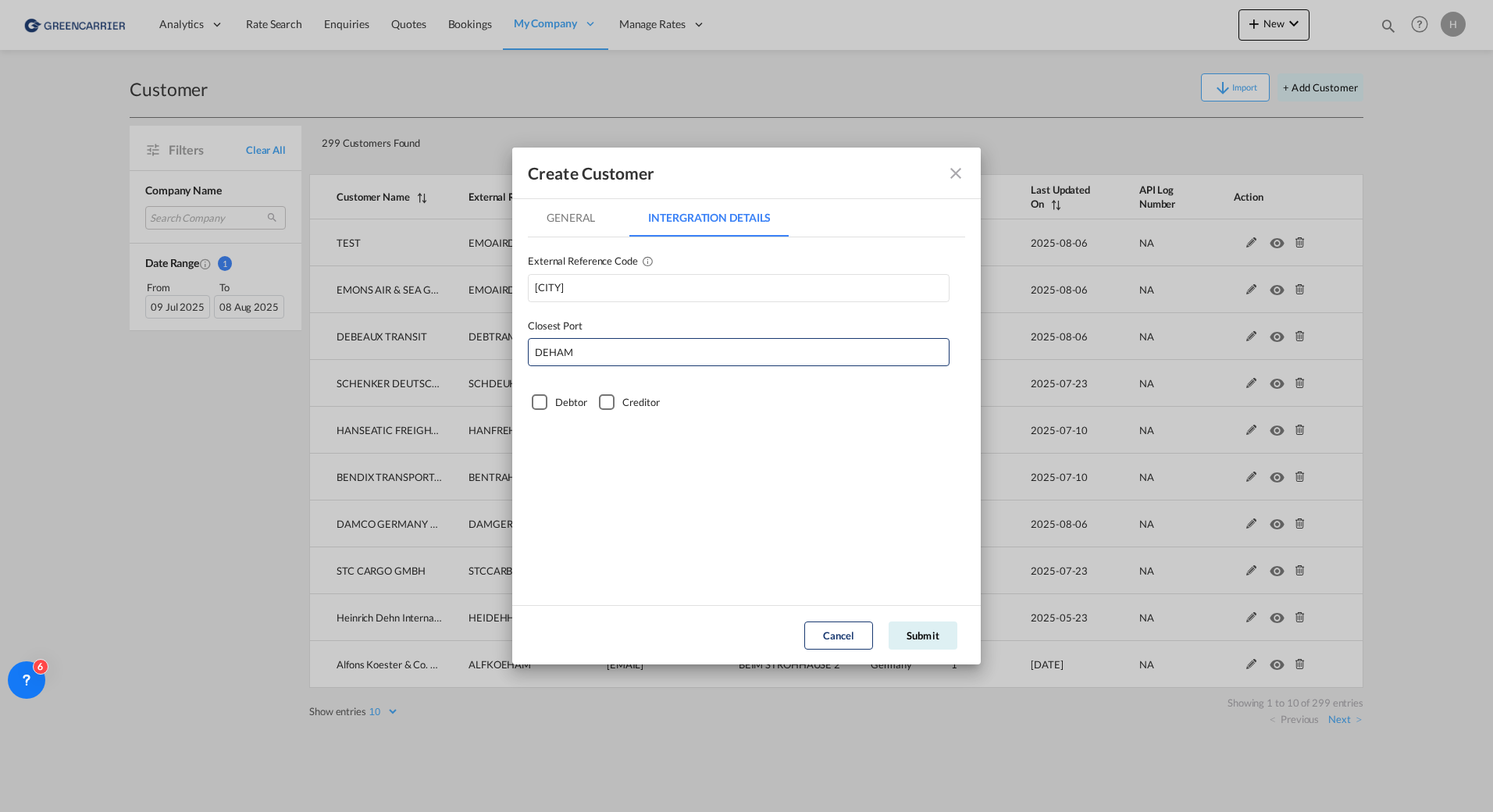 click at bounding box center (540, 402) 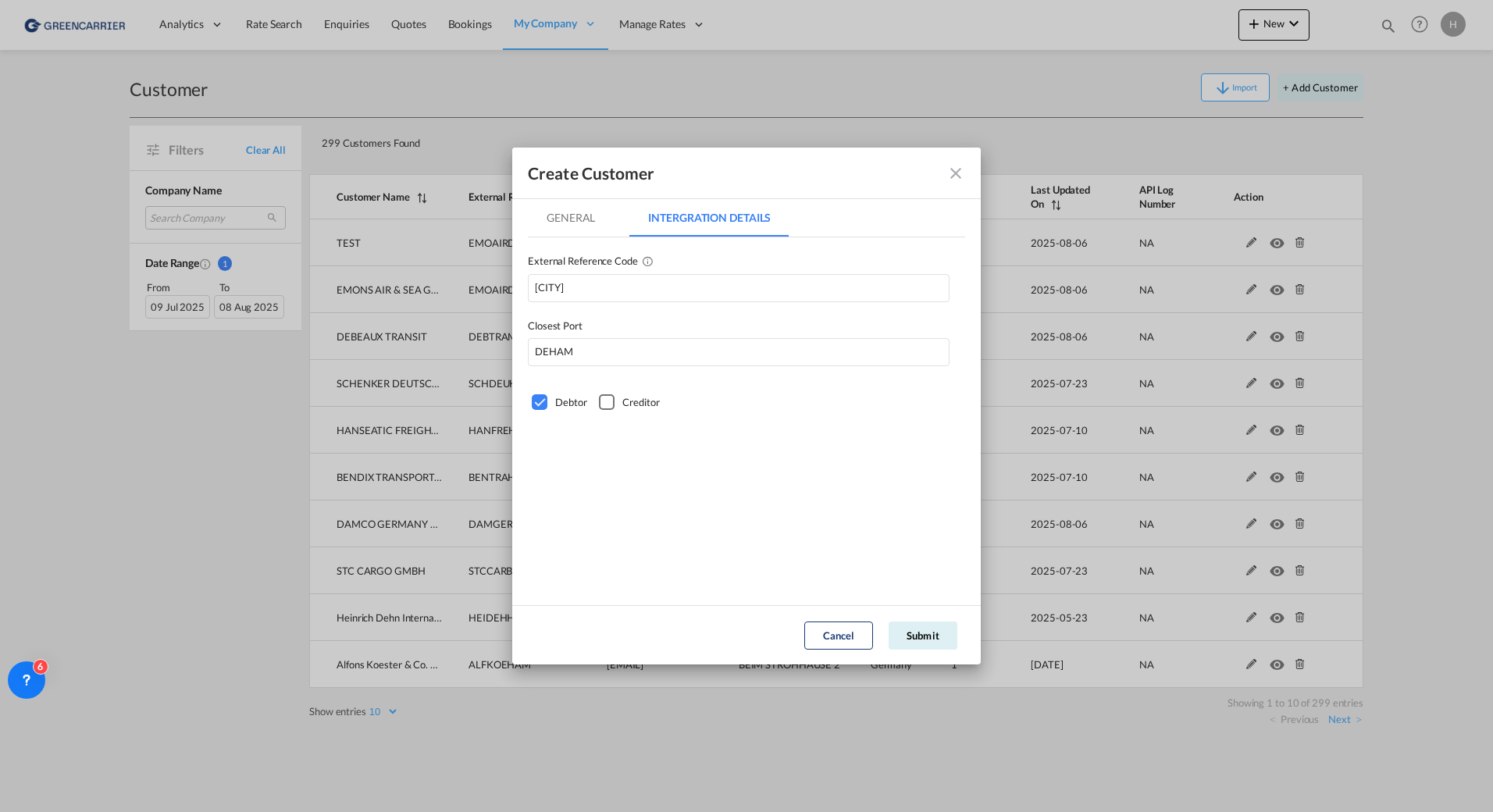 click on "General" at bounding box center [571, 218] 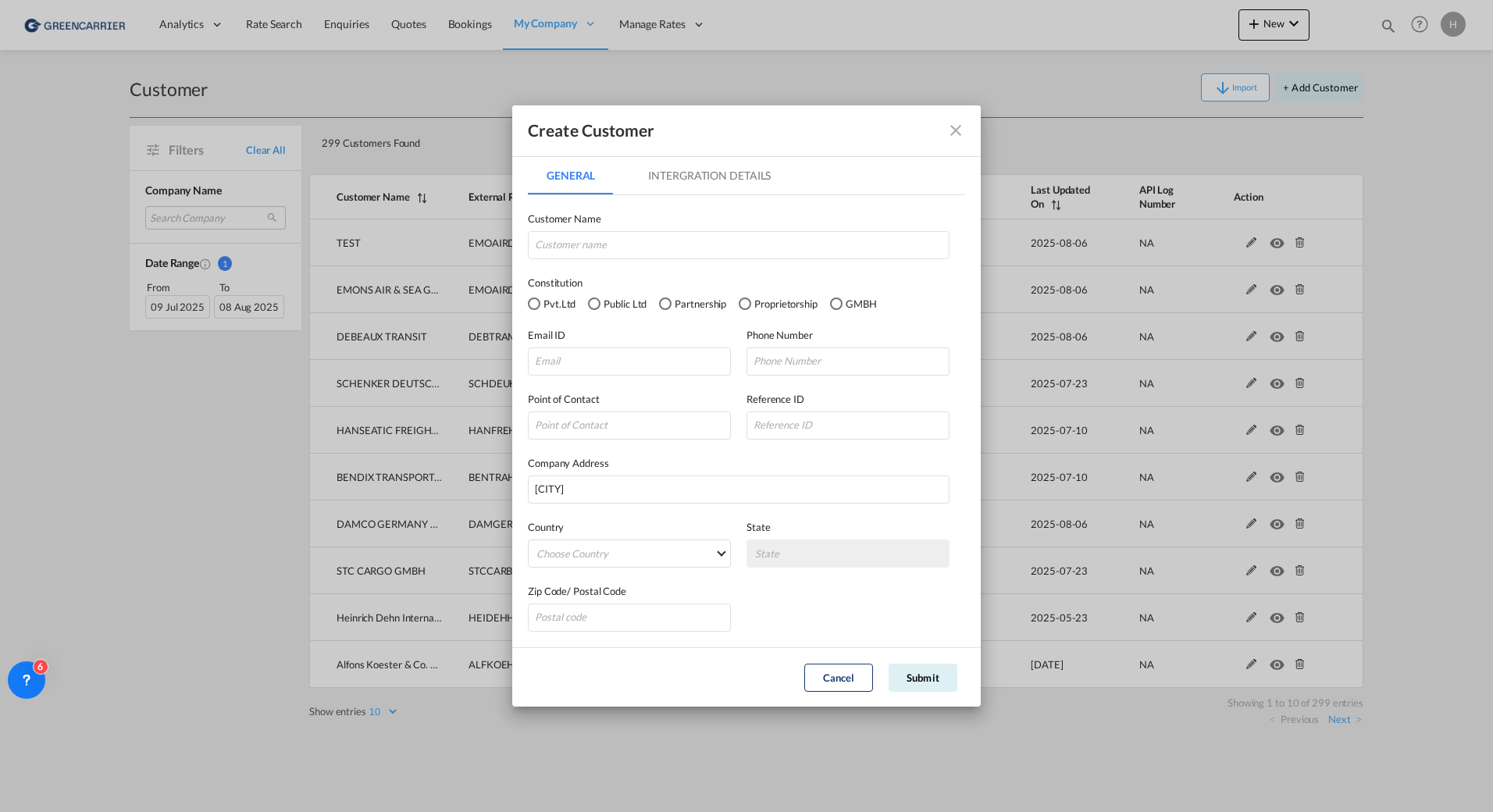 click on "Create Customer
General Intergration Details         General Intergration Details
Customer Name
Constitution
Pvt.Ltd Public Ltd Partnership
Proprietorship GMBH
Email ID Phone Number Point of Contact
Reference ID
Company Address [CITY]
Country Choose Country
Afghanistan Albania Algeria American Samoa Andorra Angola Anguilla Antarctica Antigua And Barbuda Argentina Armenia Aruba Australia Austria Azerbaijan Bahamas Bahrain Bangladesh Barbados Belarus Belgium Belize Benin Bermuda Bhutan Bolivia Bonaire Bosnia and Herzegovina Botswana Bouvet Island Brazil British Indian Ocean Territory Brunei Bulgaria Burkina Faso Burundi Cambodia Cameroon Canada Cape Verde Cayman Islands Central African Republic Chad Chile China Christmas Island Cocos (Keeling) Islands Colombia Comoros Congo Congo The Democratic Republic Of The Cook Islands Costa Rica Cote D'Ivoire (Ivory Coast) Croatia (Hrvatska) Cuba Curaçao Cyprus Czech Republic Democratic Republic of the Congo Denmark Djibouti Egypt" at bounding box center [746, 406] 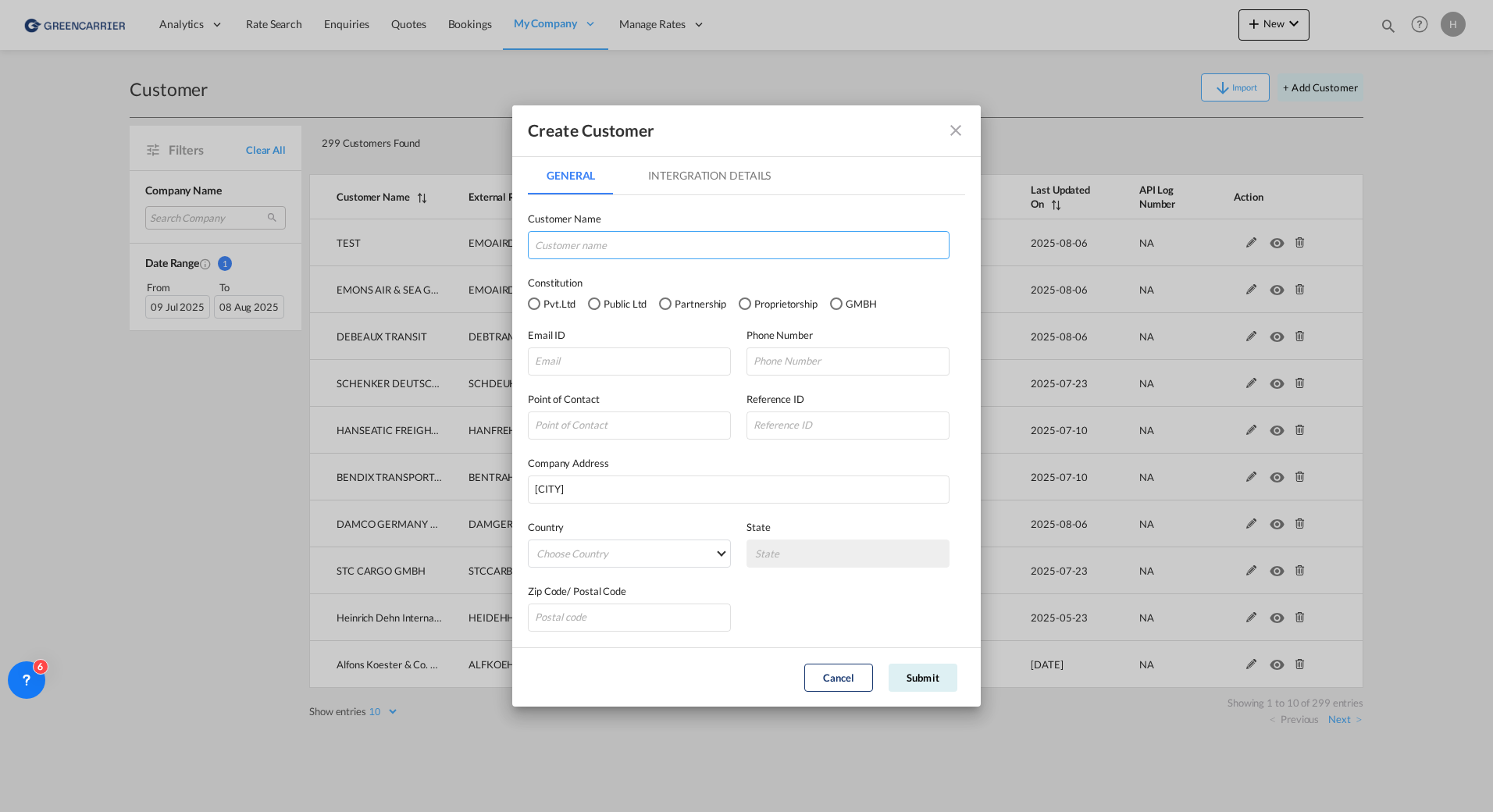 drag, startPoint x: 621, startPoint y: 243, endPoint x: 615, endPoint y: 249, distance: 8.485281 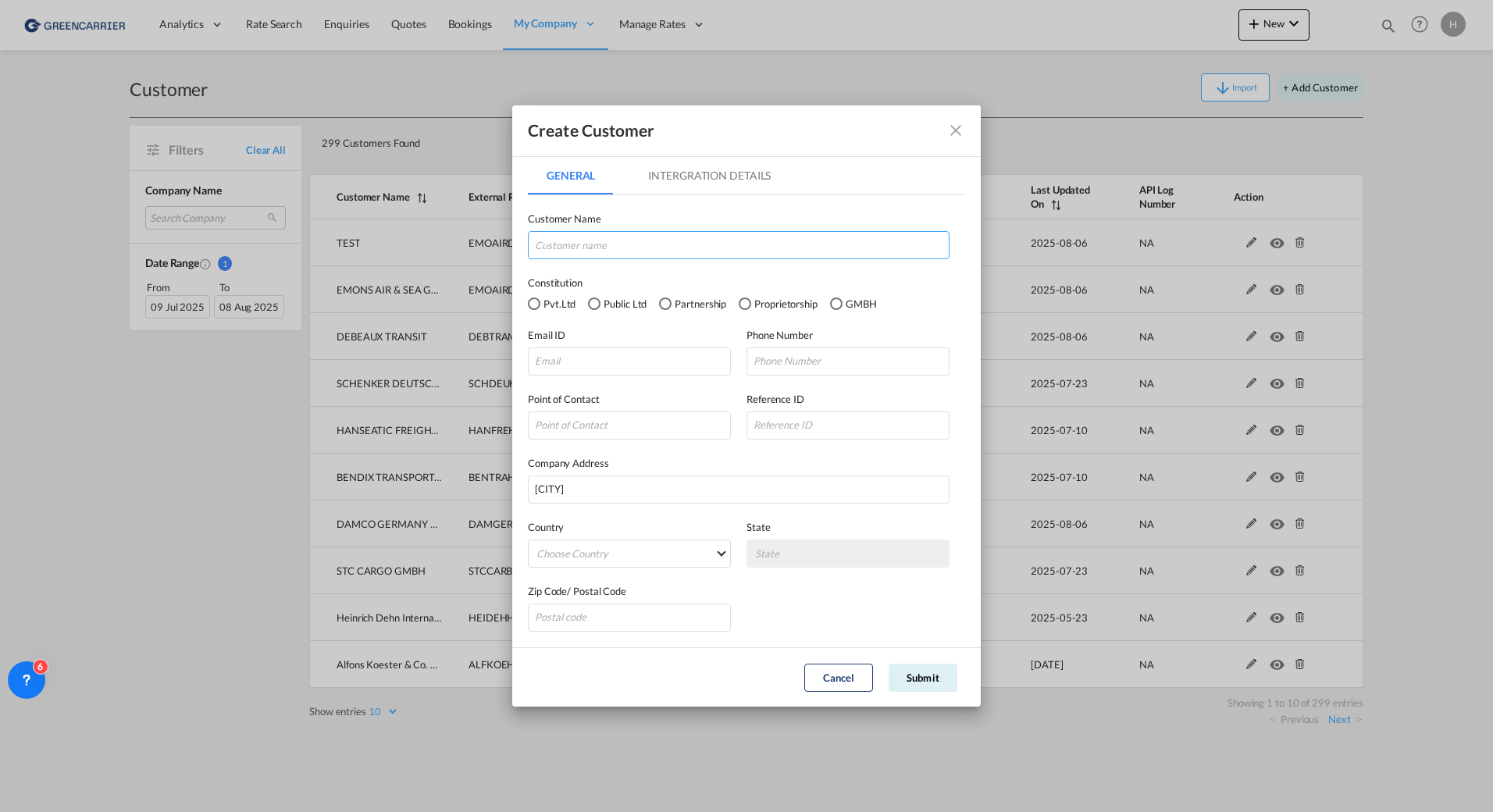 click at bounding box center [739, 245] 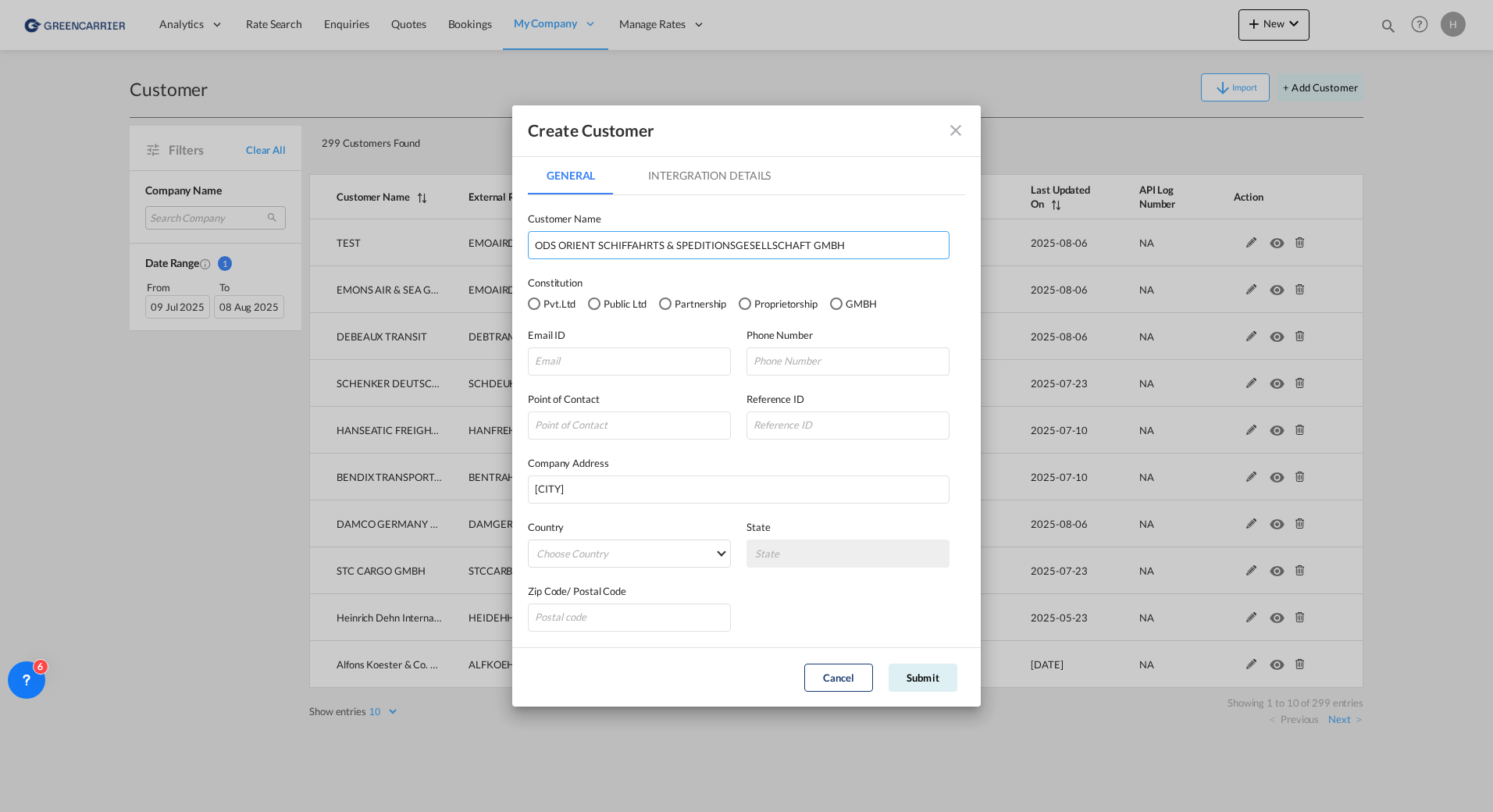 type on "ODS ORIENT SCHIFFAHRTS & SPEDITIONSGESELLSCHAFT GMBH" 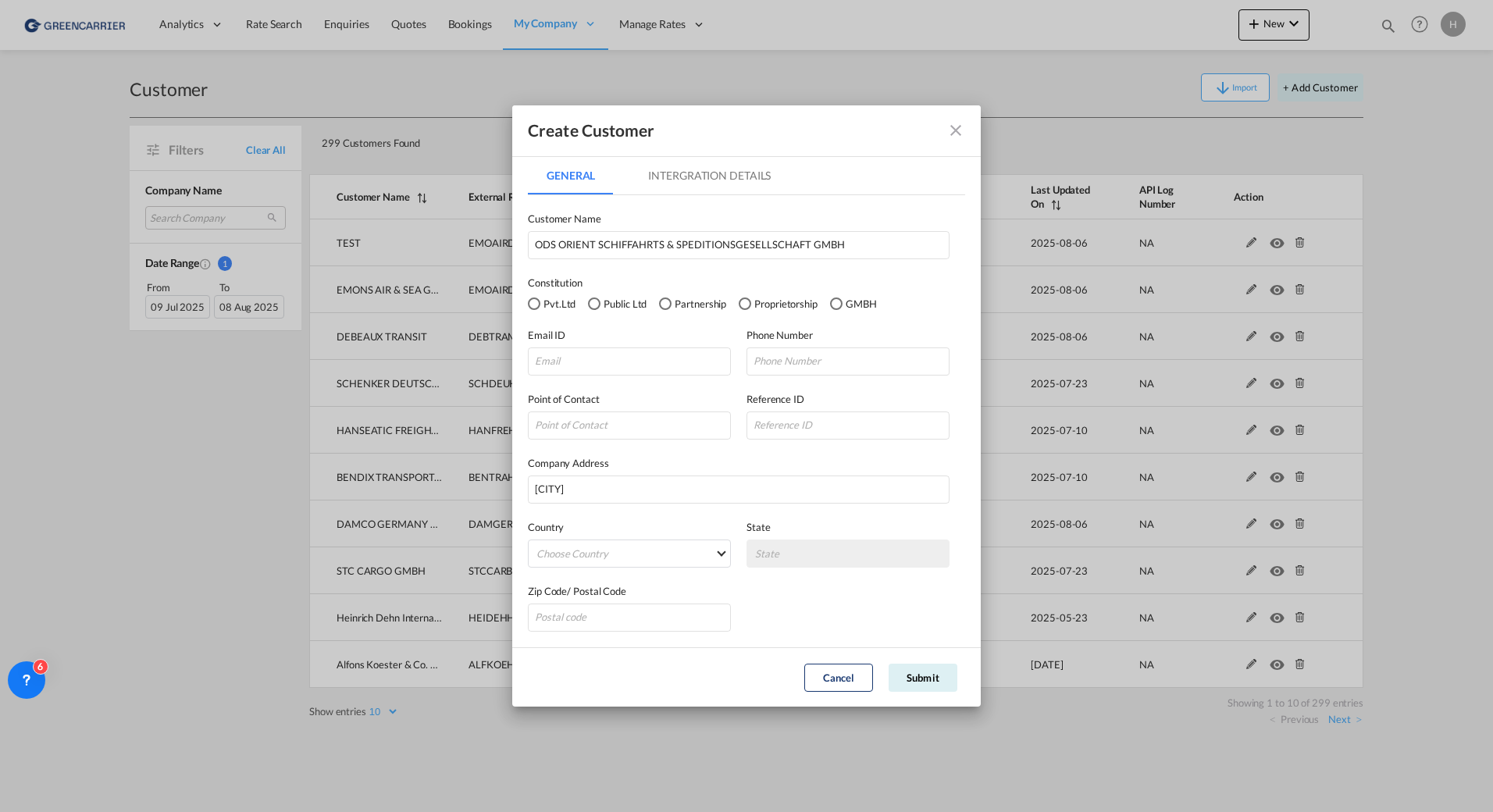 click at bounding box center (836, 304) 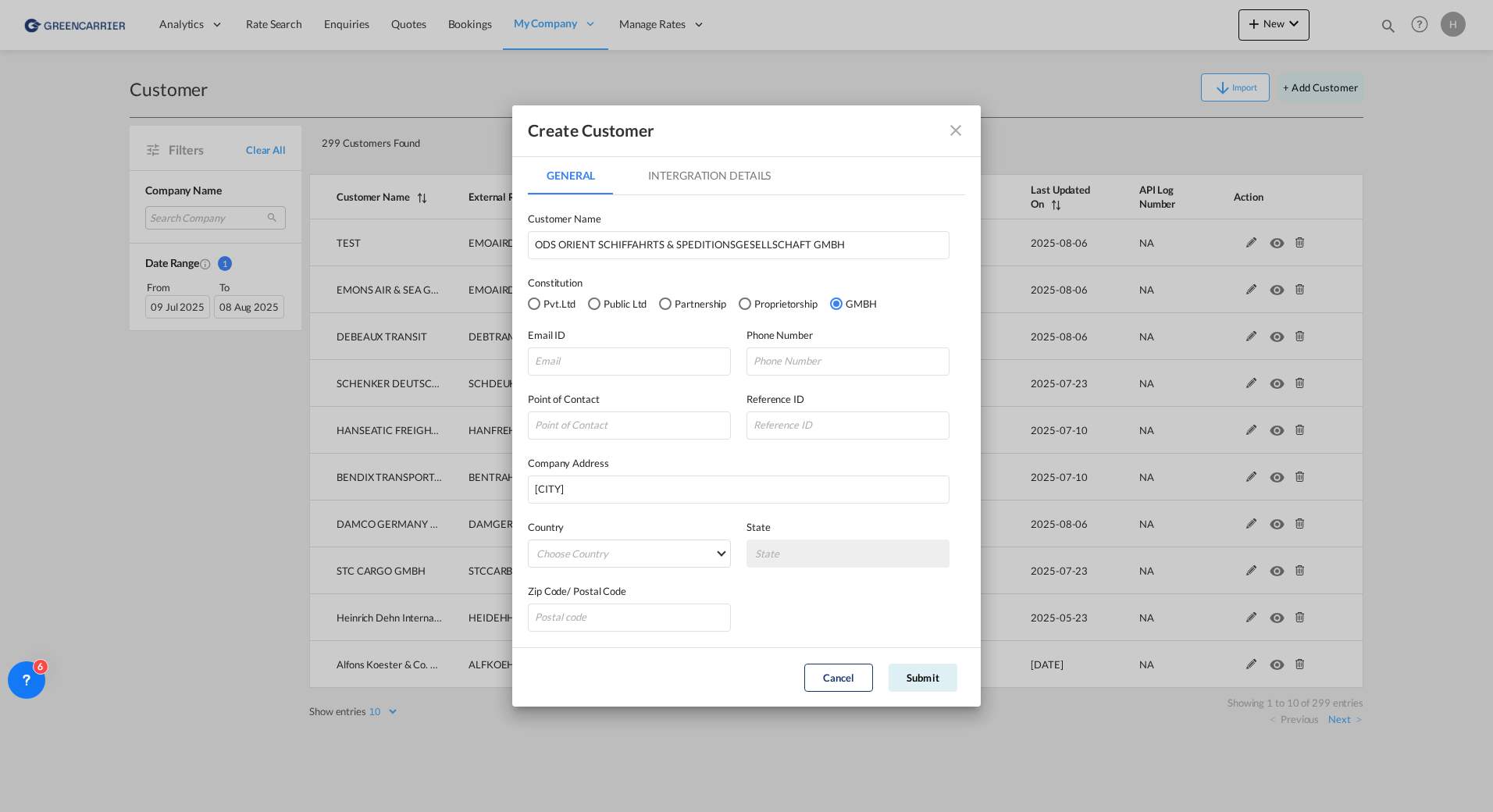 drag, startPoint x: 266, startPoint y: 463, endPoint x: 278, endPoint y: 458, distance: 13 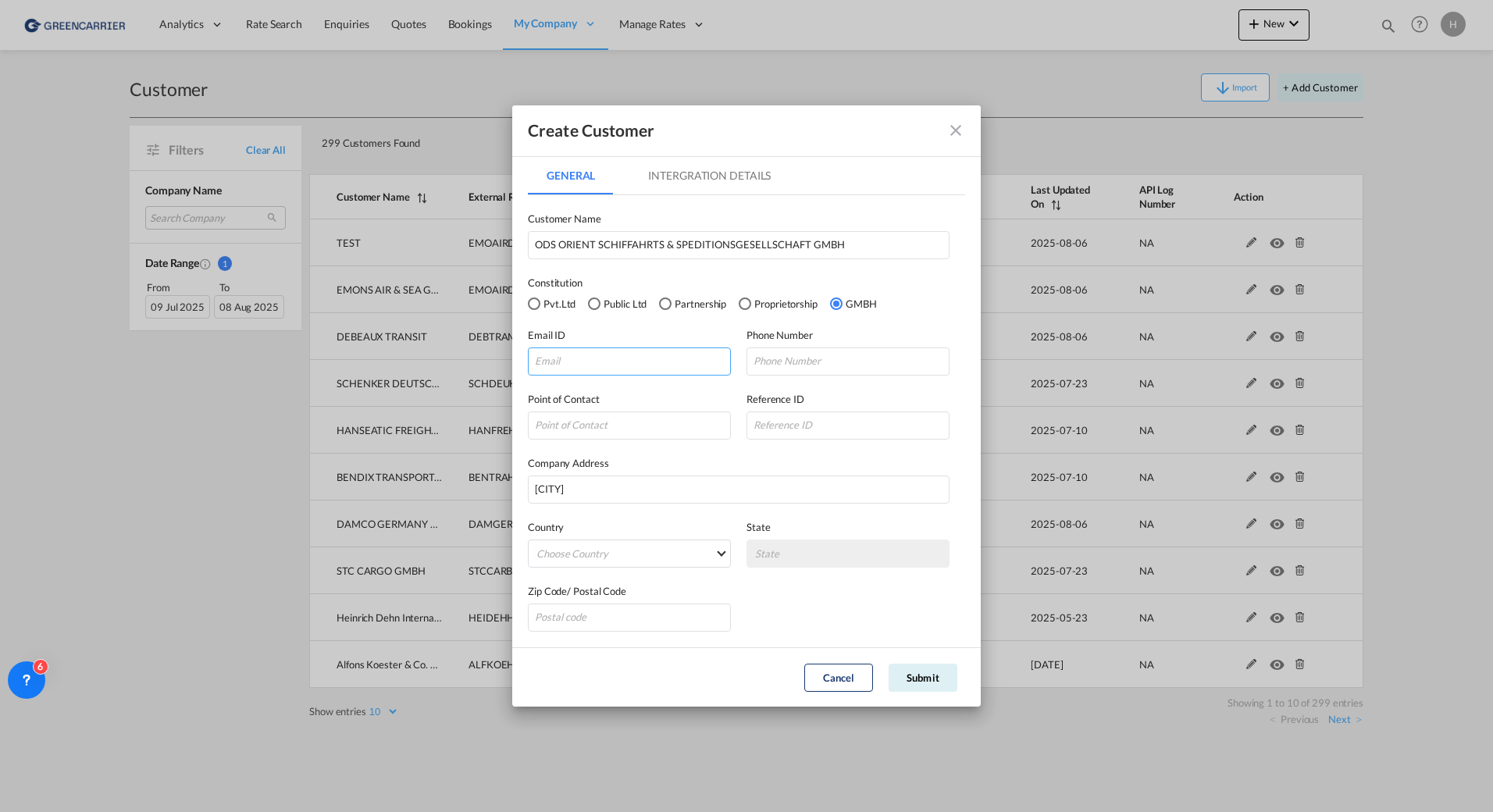 click at bounding box center (629, 361) 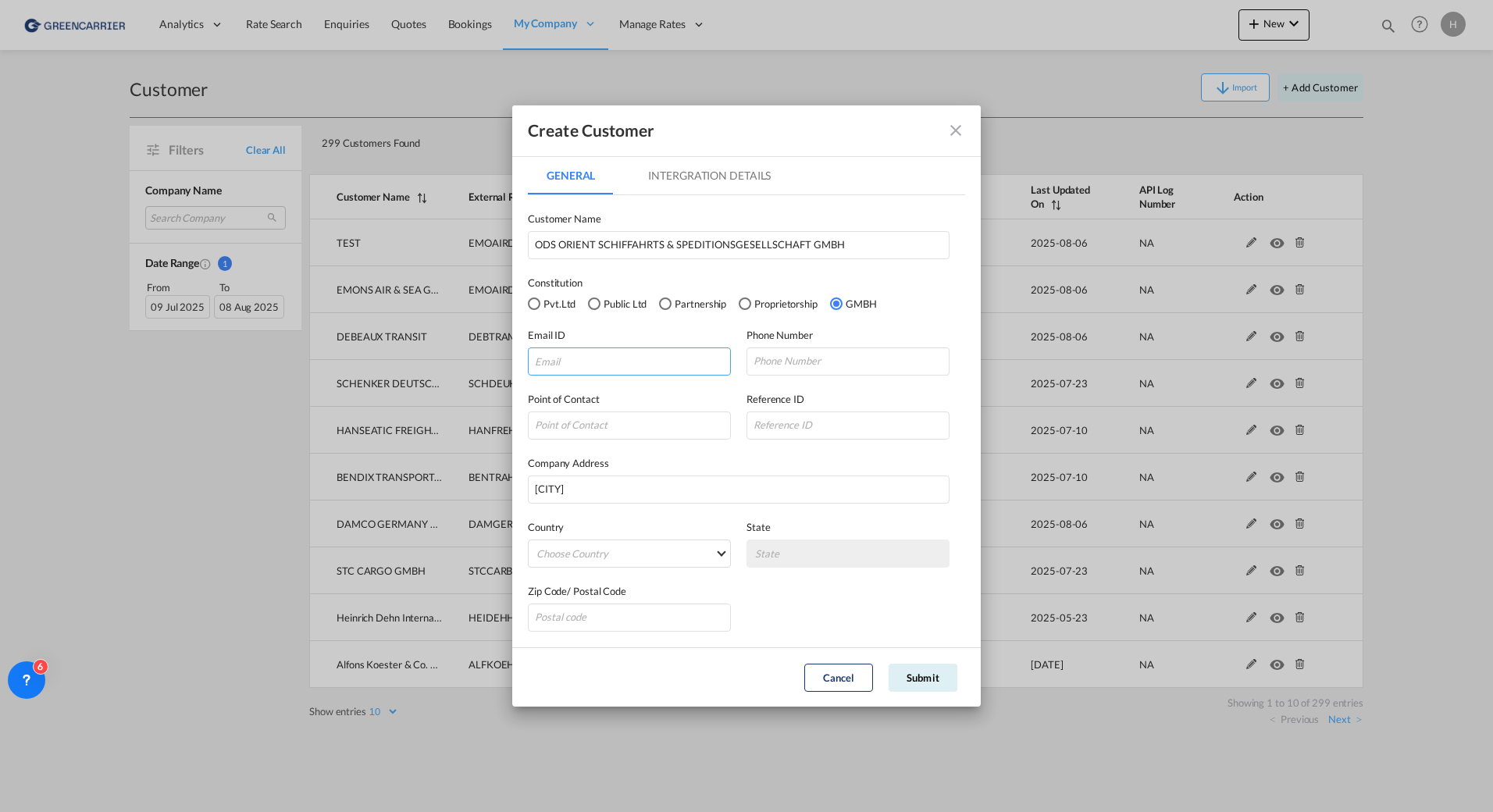 paste on "[EMAIL]" 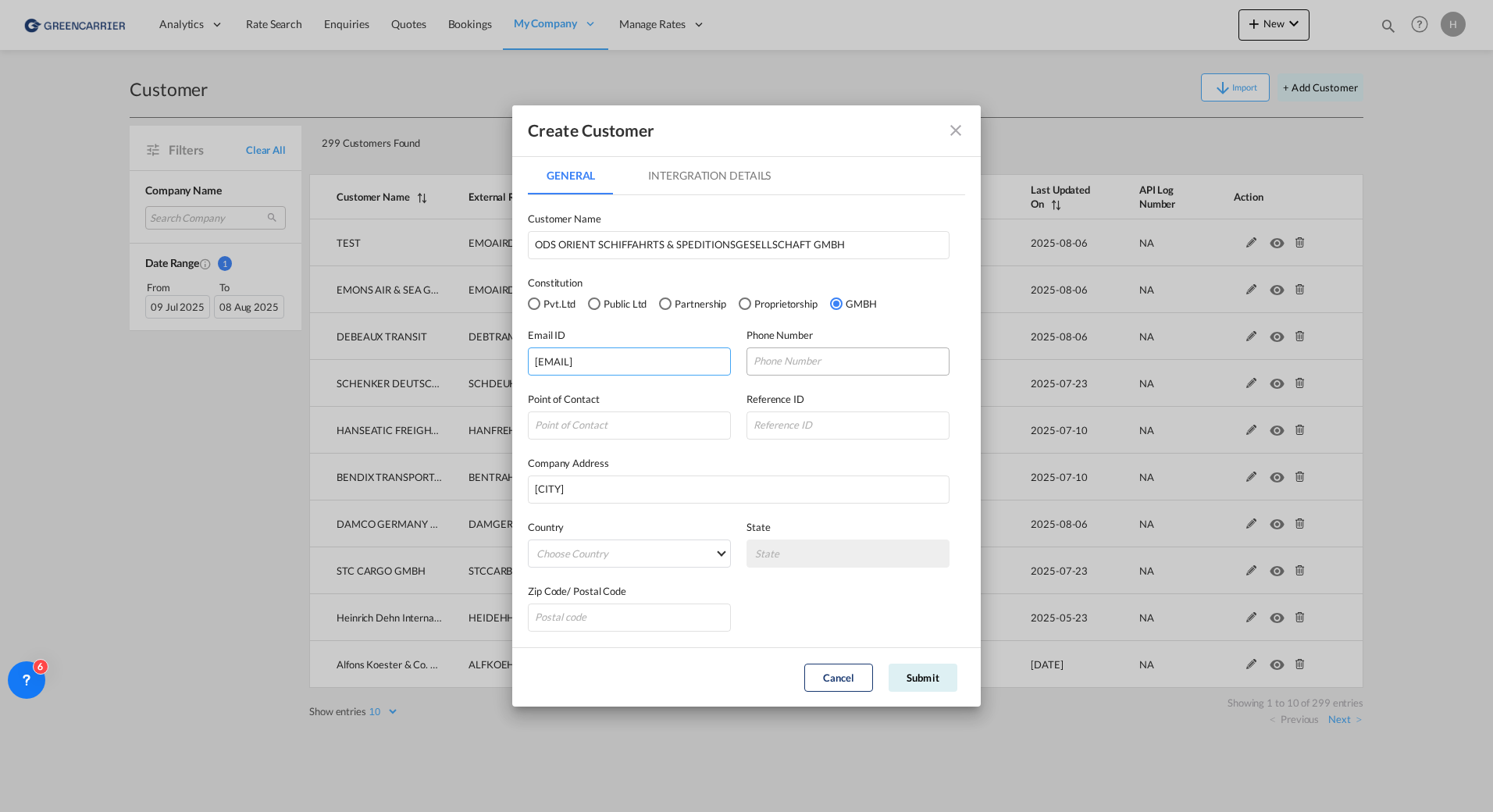 type on "[EMAIL]" 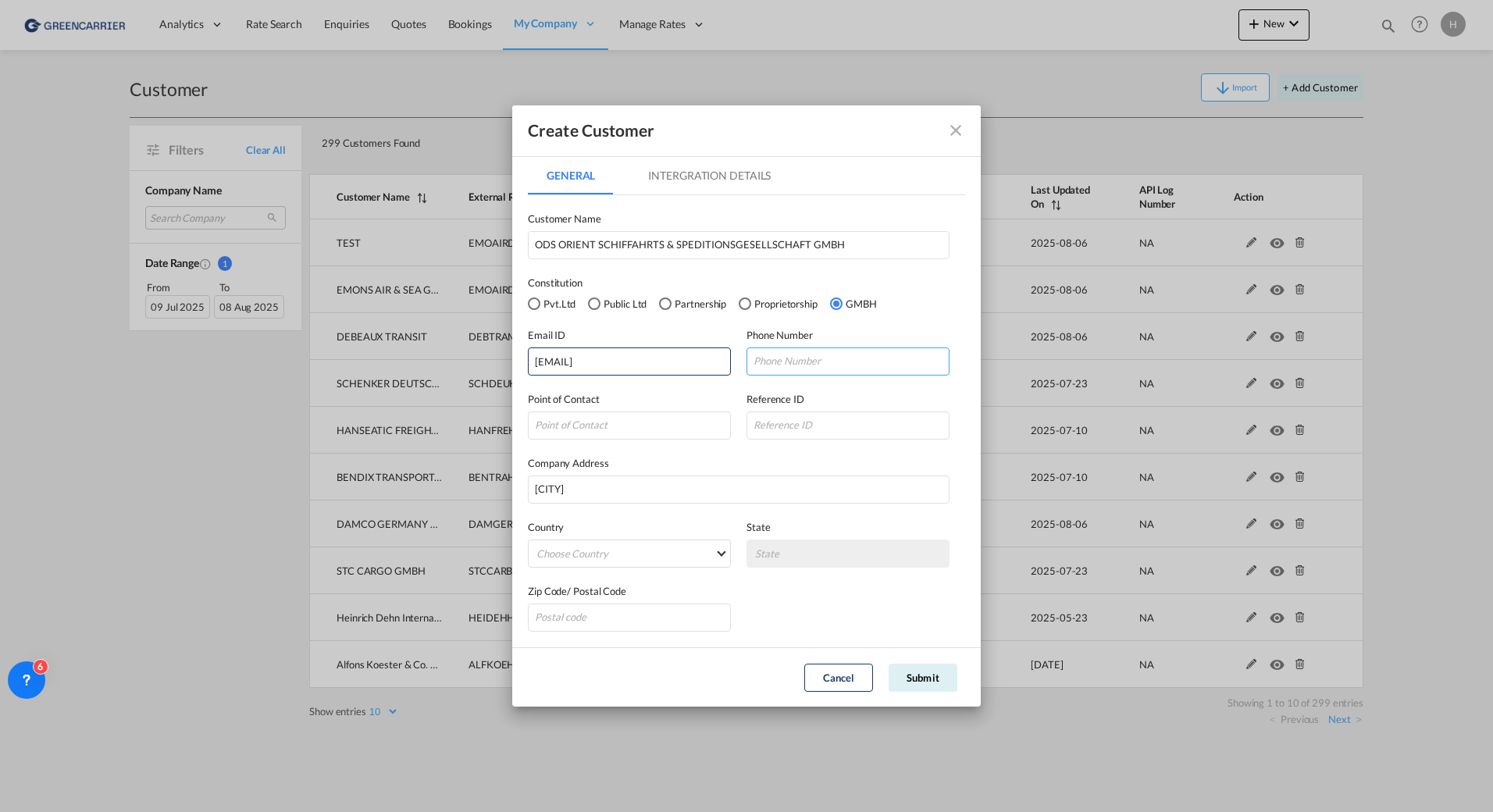click at bounding box center [848, 361] 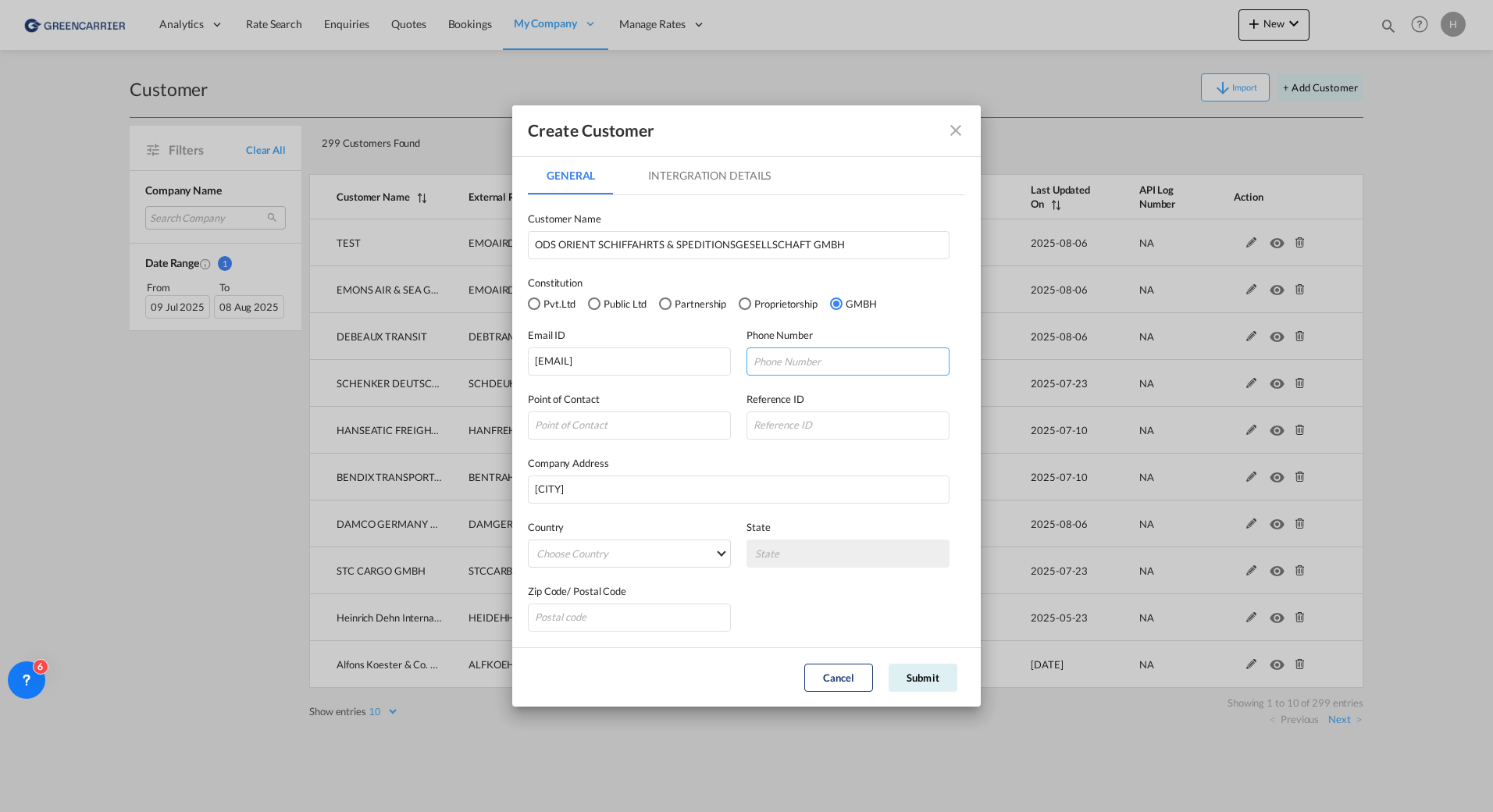 click at bounding box center [848, 361] 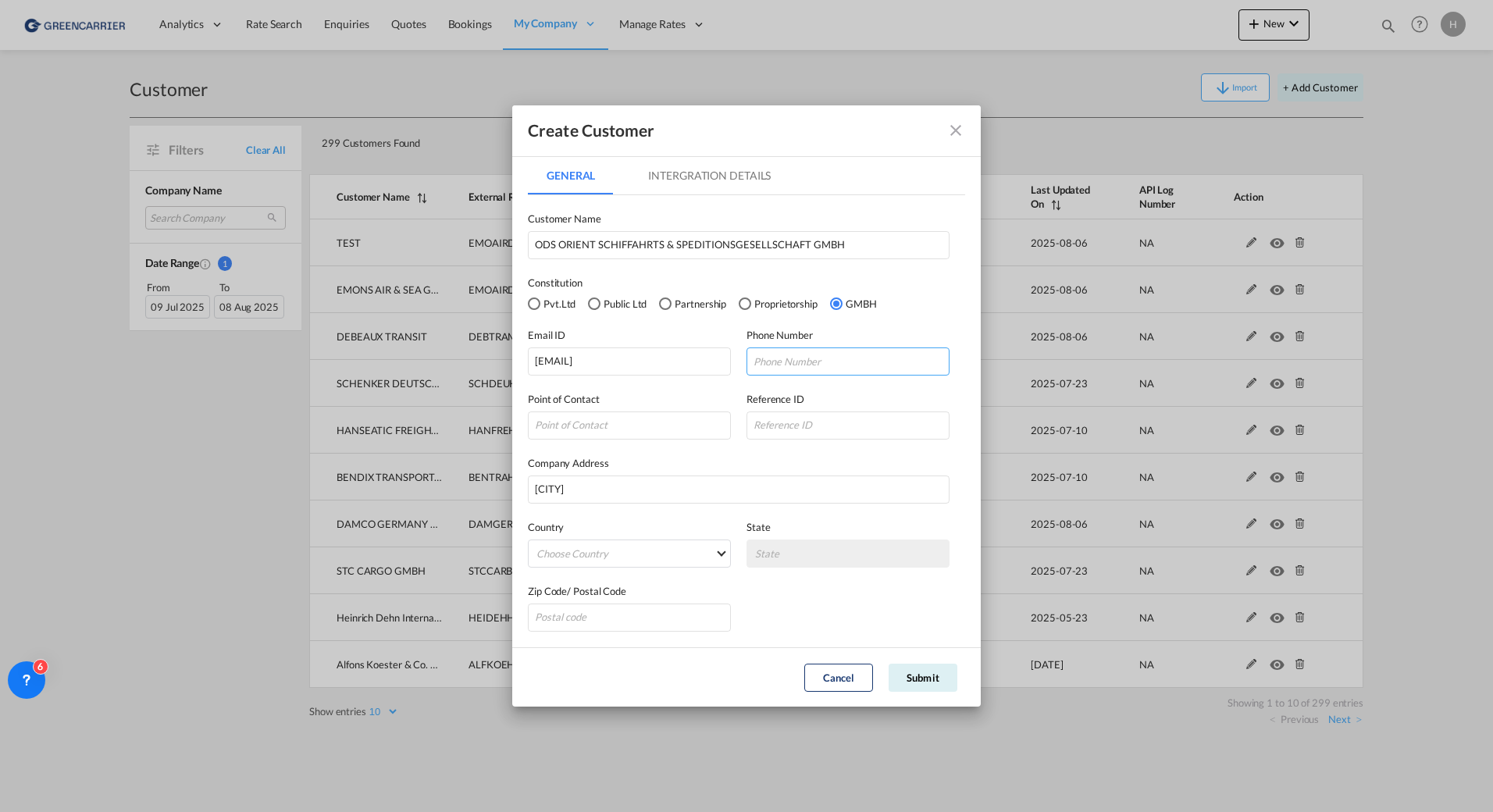 paste on "+49 [PHONE]" 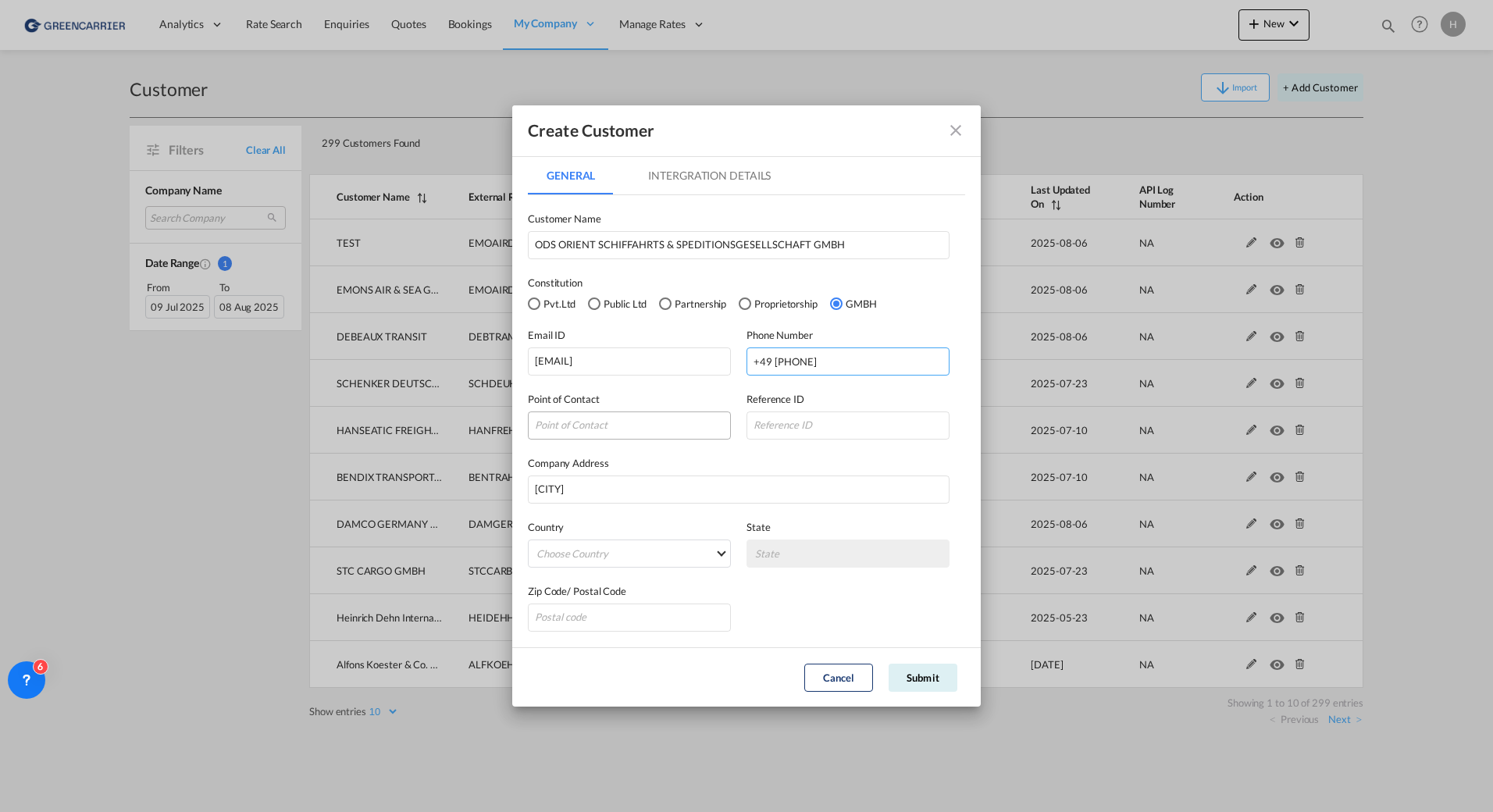 type on "+49 [PHONE]" 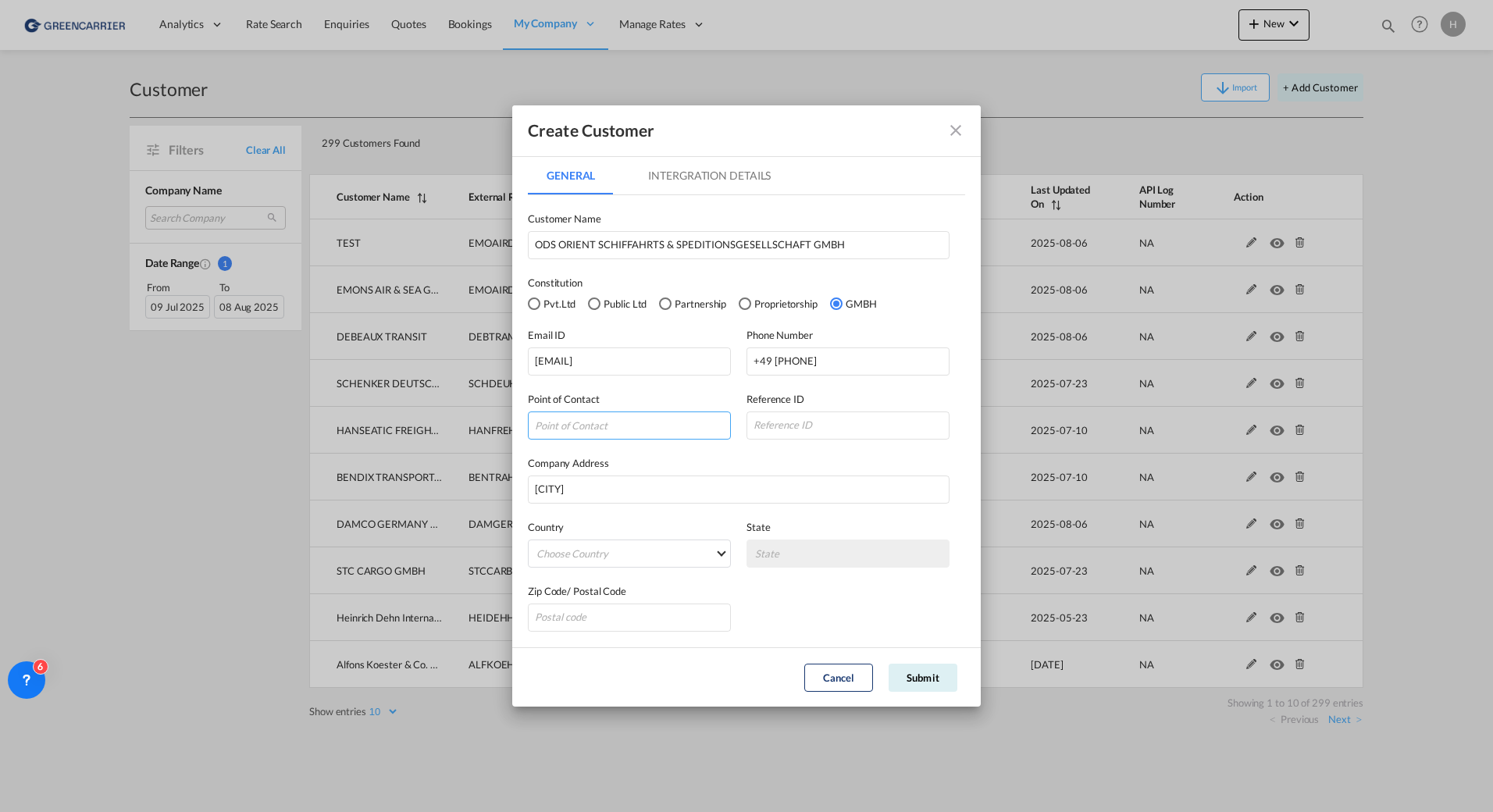 click at bounding box center [629, 426] 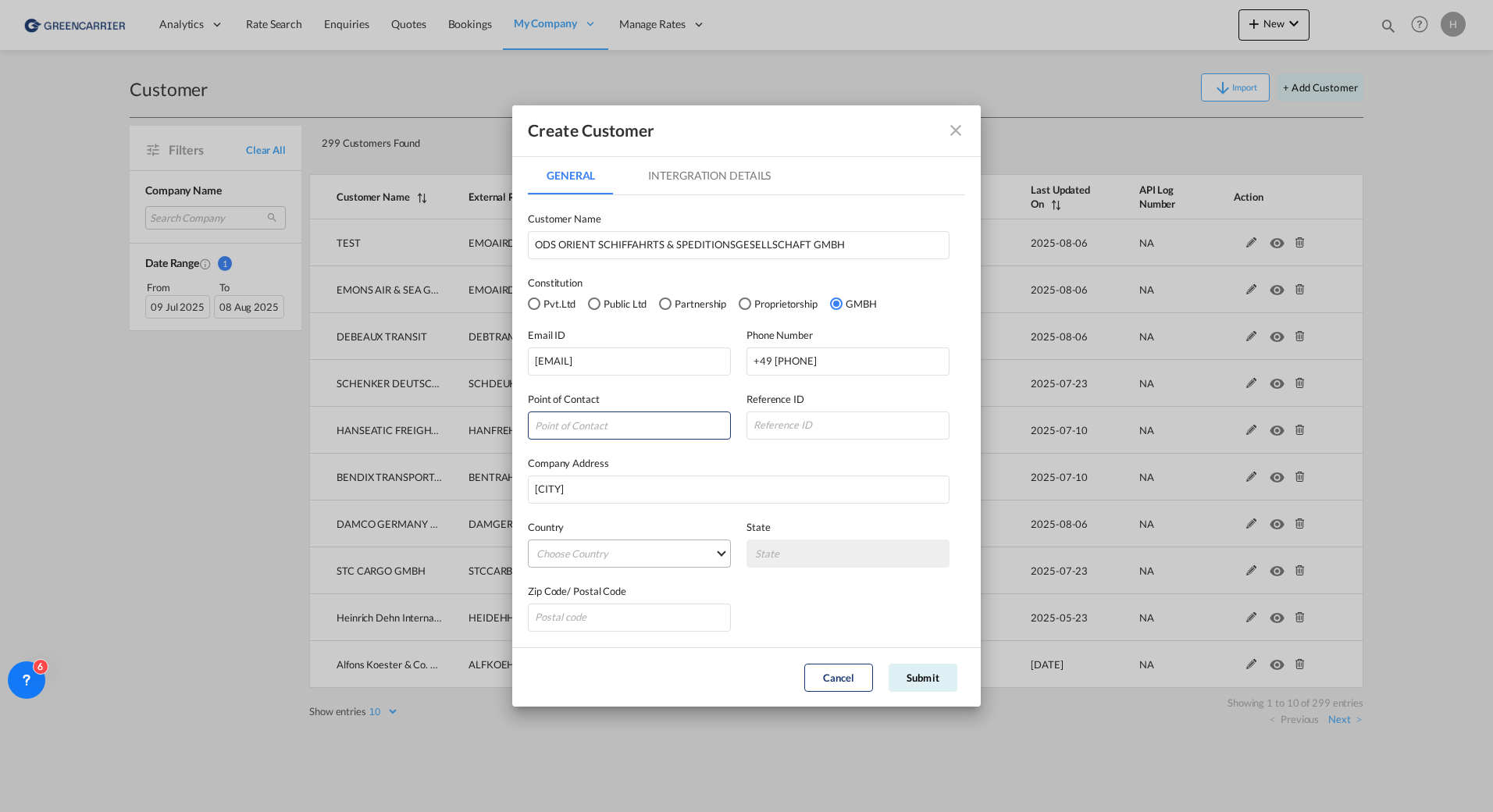 click on "Choose Country
Afghanistan Albania Algeria American Samoa Andorra Angola Anguilla Antarctica Antigua And Barbuda Argentina Armenia Aruba Australia Austria Azerbaijan Bahamas Bahrain Bangladesh Barbados Belarus Belgium Belize Benin Bermuda Bhutan Bolivia Bonaire Bosnia and Herzegovina Botswana Bouvet Island Brazil British Indian Ocean Territory Brunei Bulgaria Burkina Faso Burundi Cambodia Cameroon Canada Cape Verde Cayman Islands Central African Republic Chad Chile China Christmas Island Cocos (Keeling) Islands Colombia Comoros Congo Congo The Democratic Republic Of The Cook Islands Costa Rica Cote D'Ivoire (Ivory Coast) Croatia (Hrvatska) Cuba Curaçao Cyprus Czech Republic Democratic Republic of the Congo Denmark Djibouti Dominica Dominican Republic East Timor Ecuador Egypt El Salvador Equatorial Guinea Eritrea Estonia Ethiopia External Territories of Australia Falkland Islands Faroe Islands Fiji Islands Finland France French Guiana French Polynesia French Southern Territories Gabon Gambia Gambia The Guam" at bounding box center [629, 554] 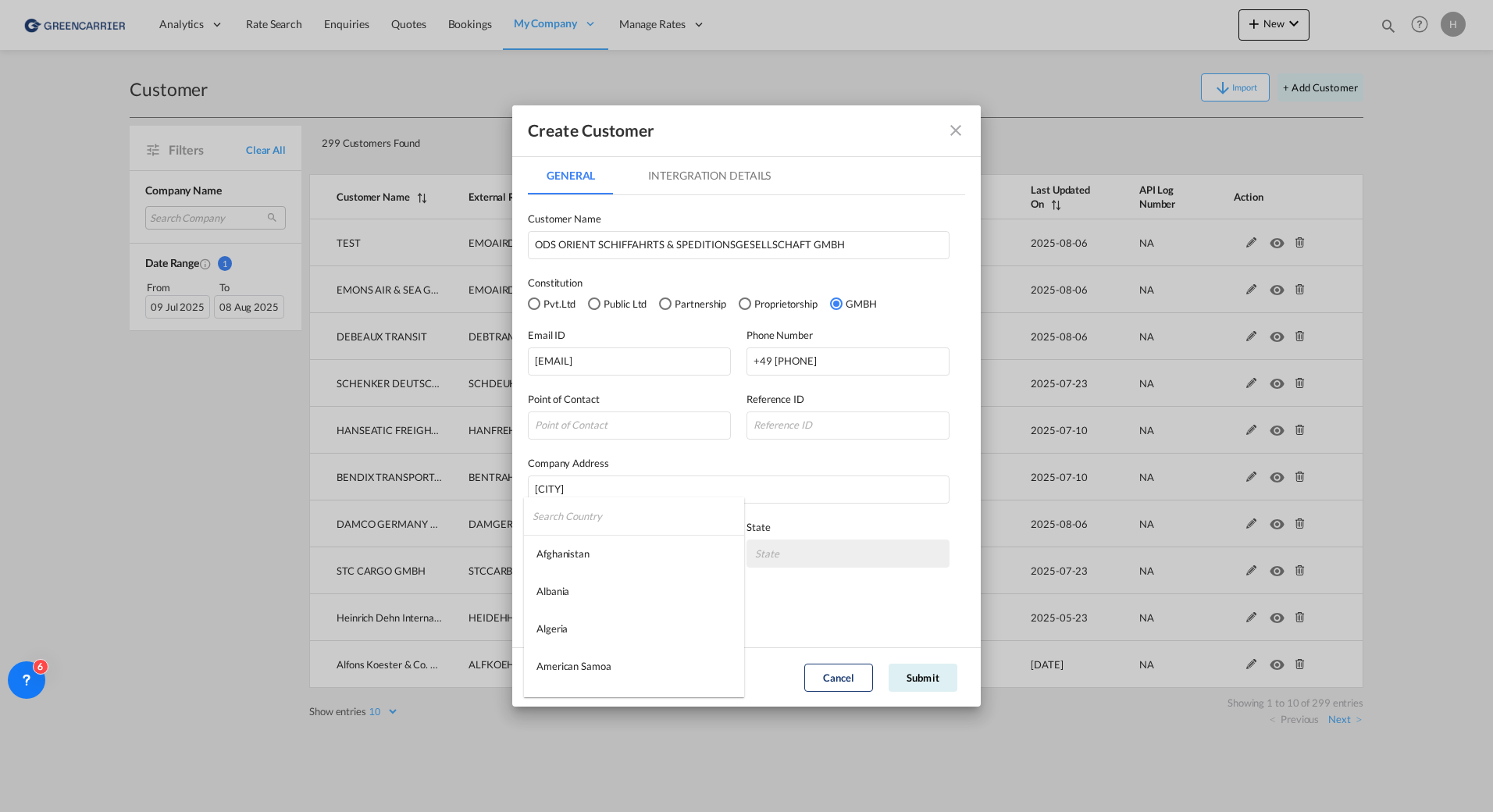 click at bounding box center (638, 516) 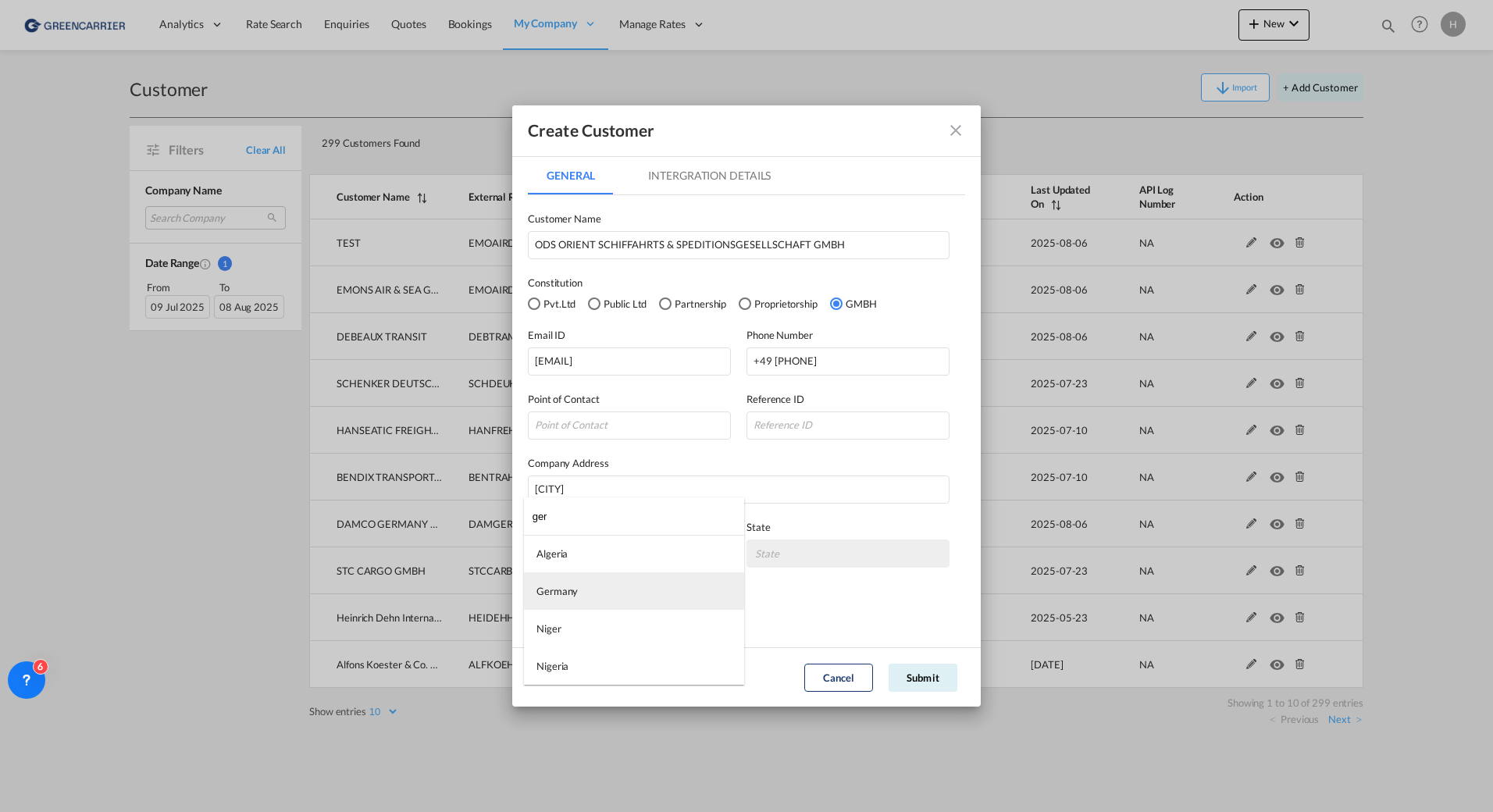 type on "ger" 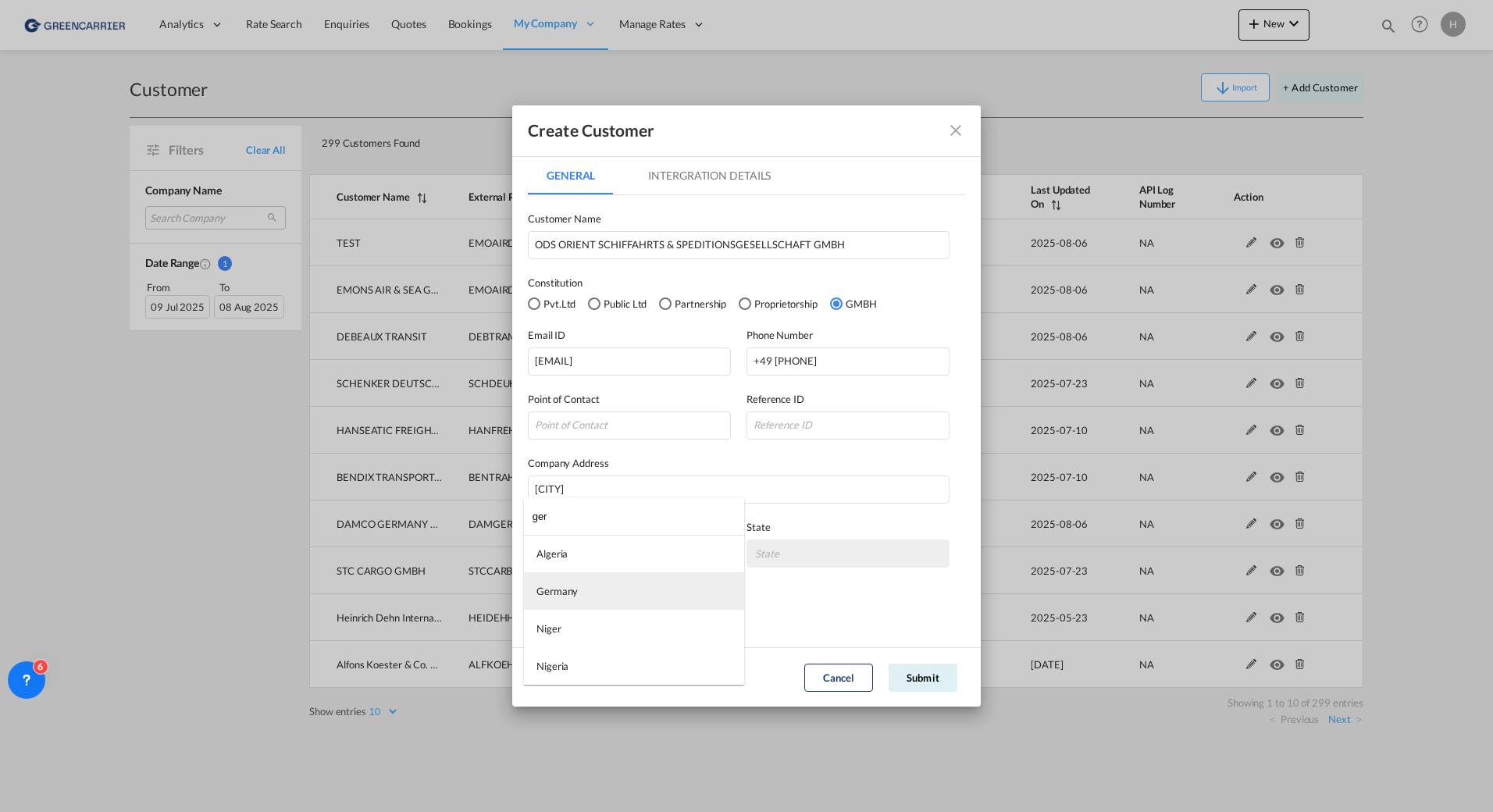 click on "Germany" at bounding box center [634, 591] 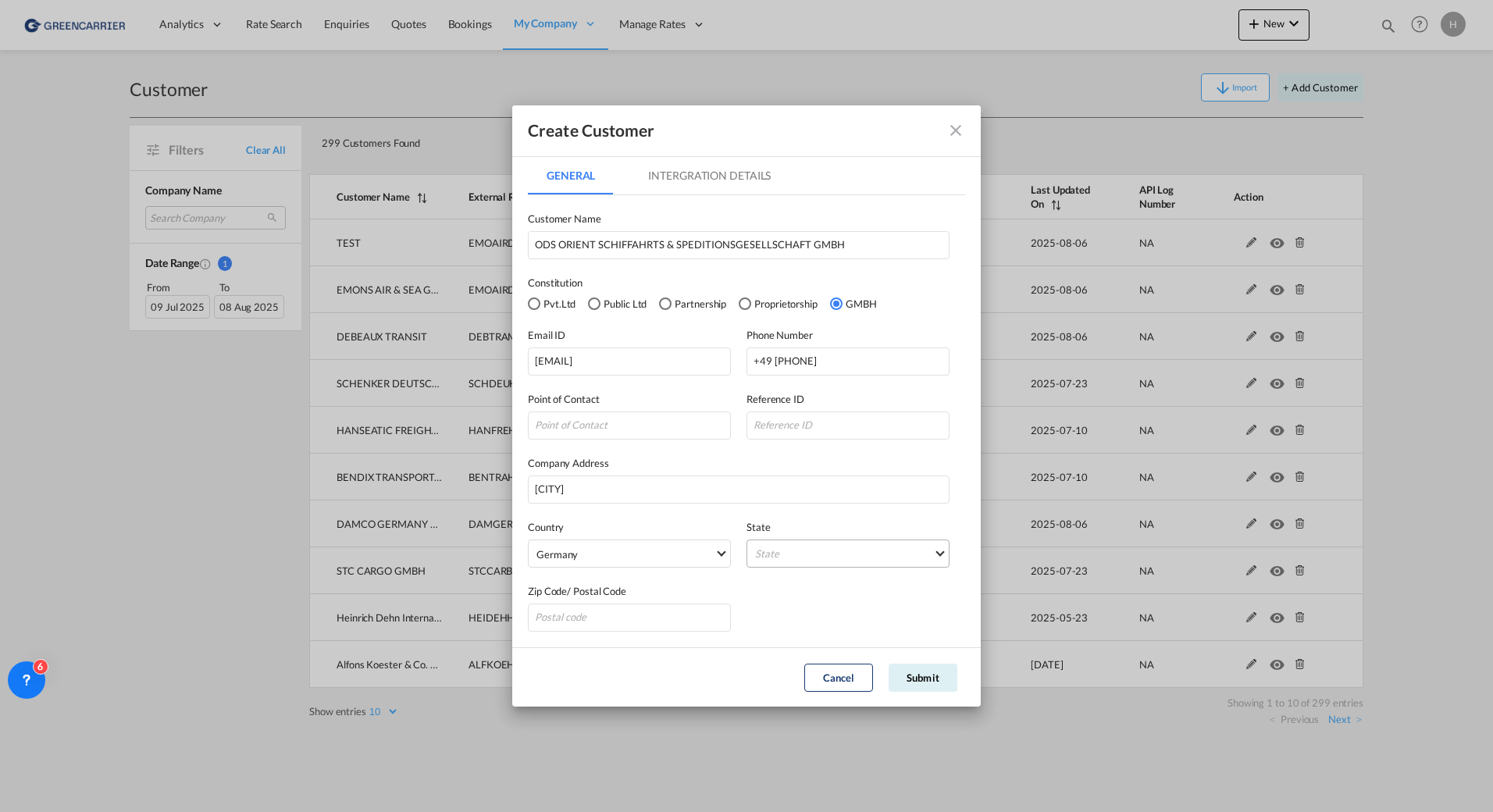 click on "State
Auvergne Baden-Wurttemberg Bavaria Bayern Beilstein Wurtt Berlin Brandenburg Bremen Dreisbach Freistaat Bayern Hamburg Hannover Heroldstatt Hessen Kortenberg Laasdorf Land Baden-Wurttemberg Land Bayern Land Brandenburg Land Hessen Land Mecklenburg-Vorpommern Land Nordrhein-Westfalen Land Rheinland-Pfalz Land Sachsen Land Sachsen-Anhalt Land Thuringen Lower Saxony Mecklenburg-Vorpommern Mulfingen Munich Neubeuern Niedersachsen Noord-Holland Nordrhein-Westfalen North Rhine-Westphalia Osterode Rheinland-Pfalz Rhineland-Palatinate Saarland Sachsen Sachsen-Anhalt Saxony Schleswig-Holstein schlobborn Thuringia Webling Weinstrabe" at bounding box center [848, 554] 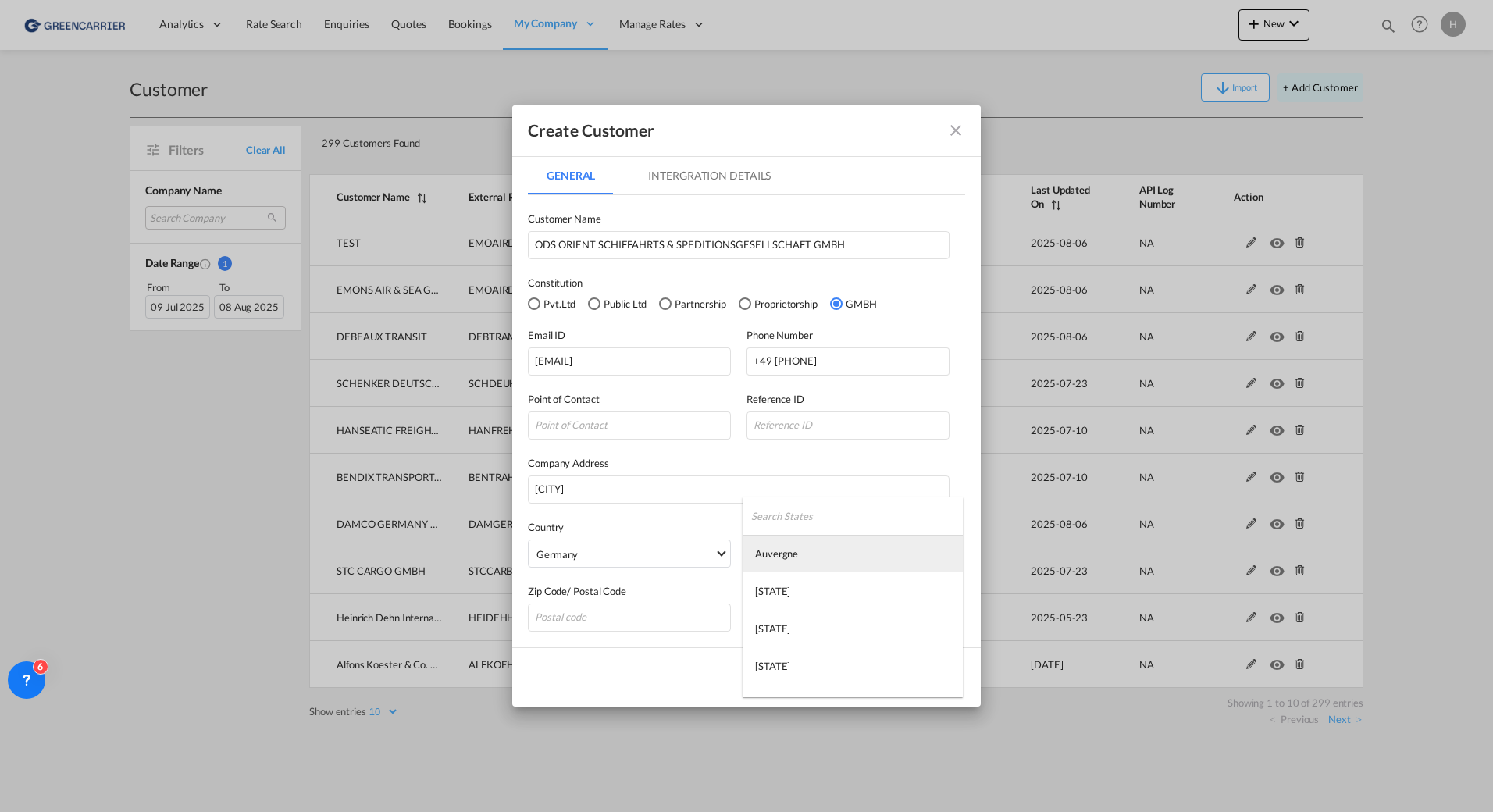 type on "Auvergne" 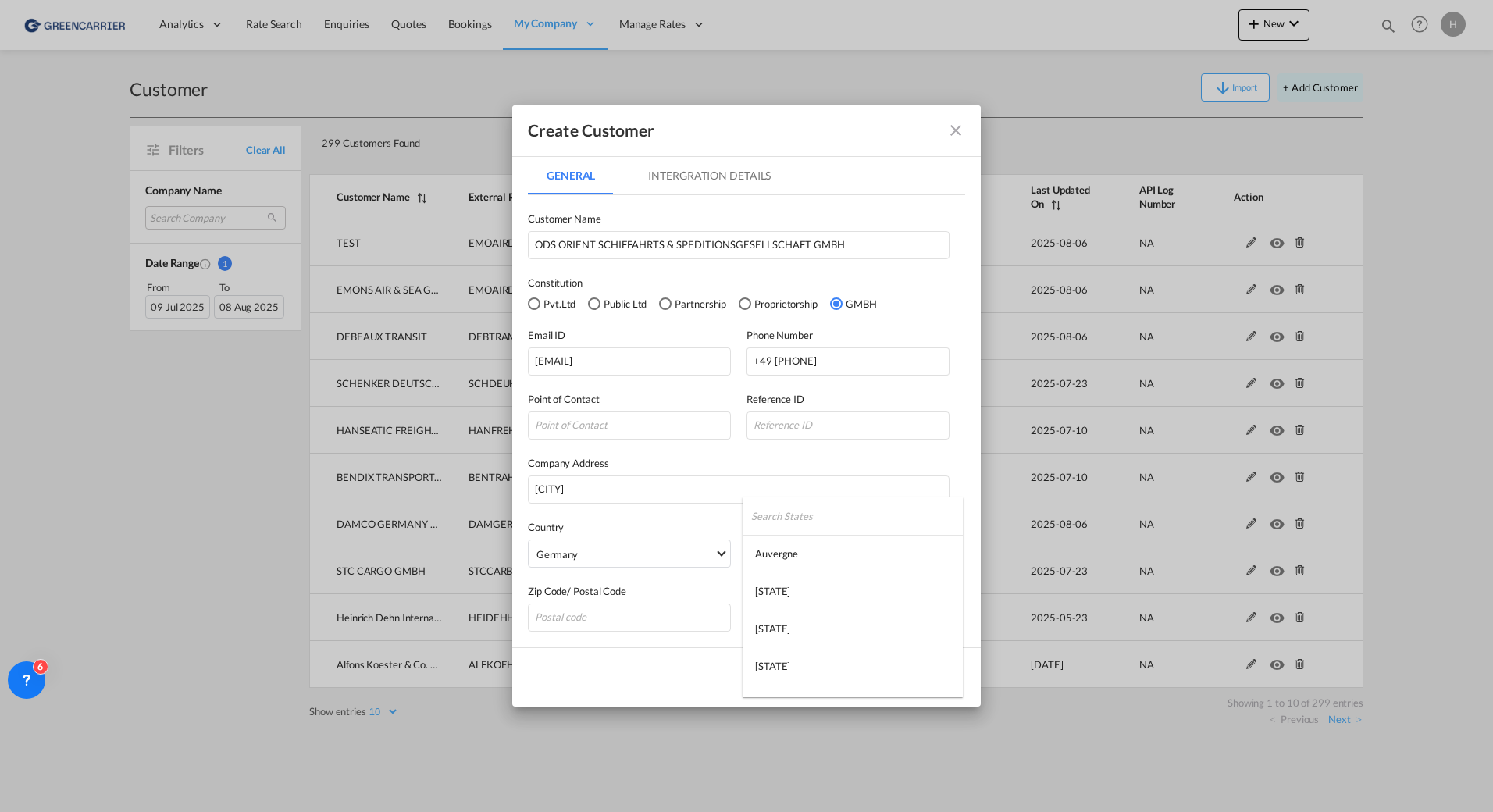 type on "Hamburg" 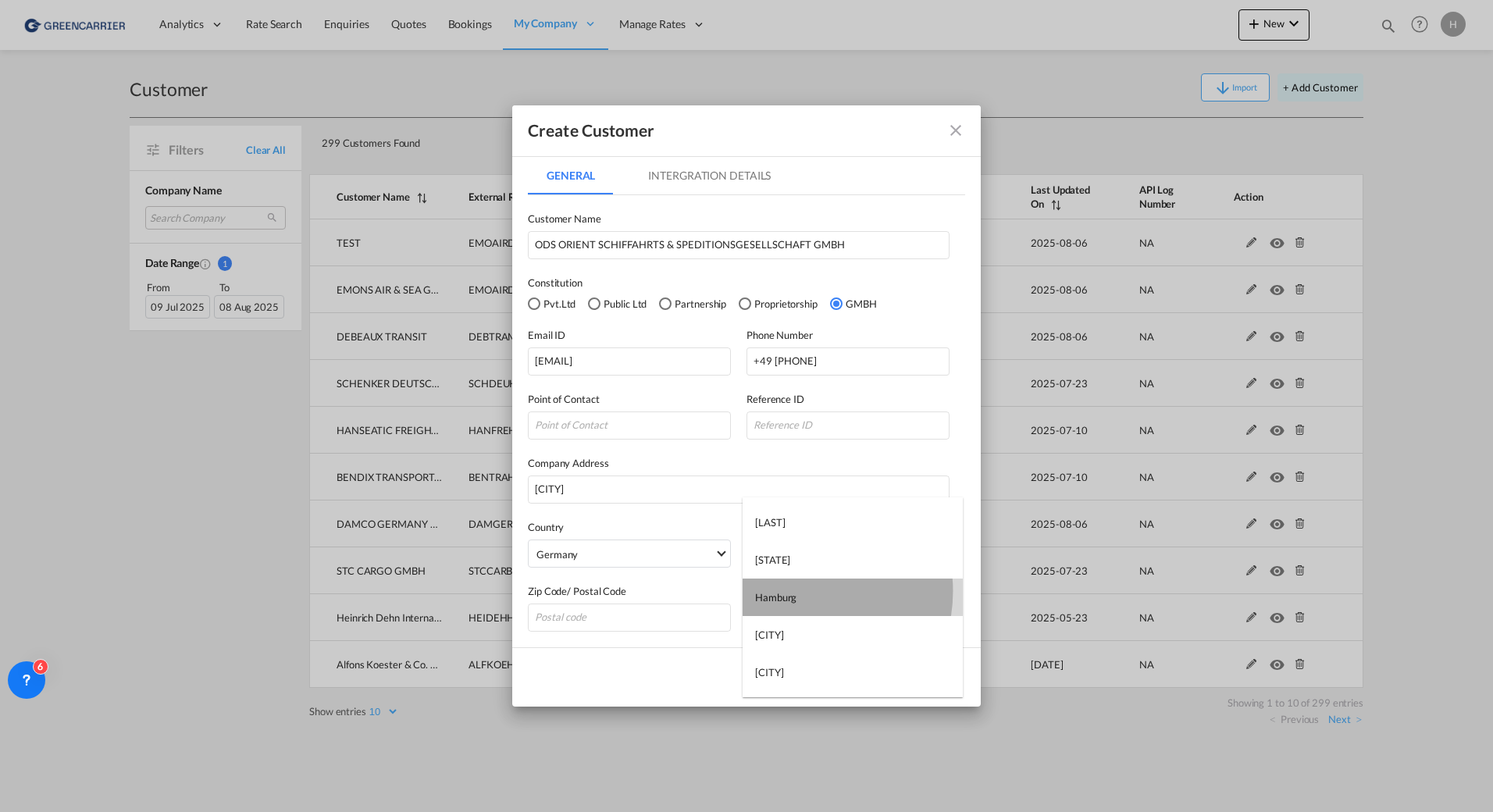 click on "Hamburg" at bounding box center [775, 597] 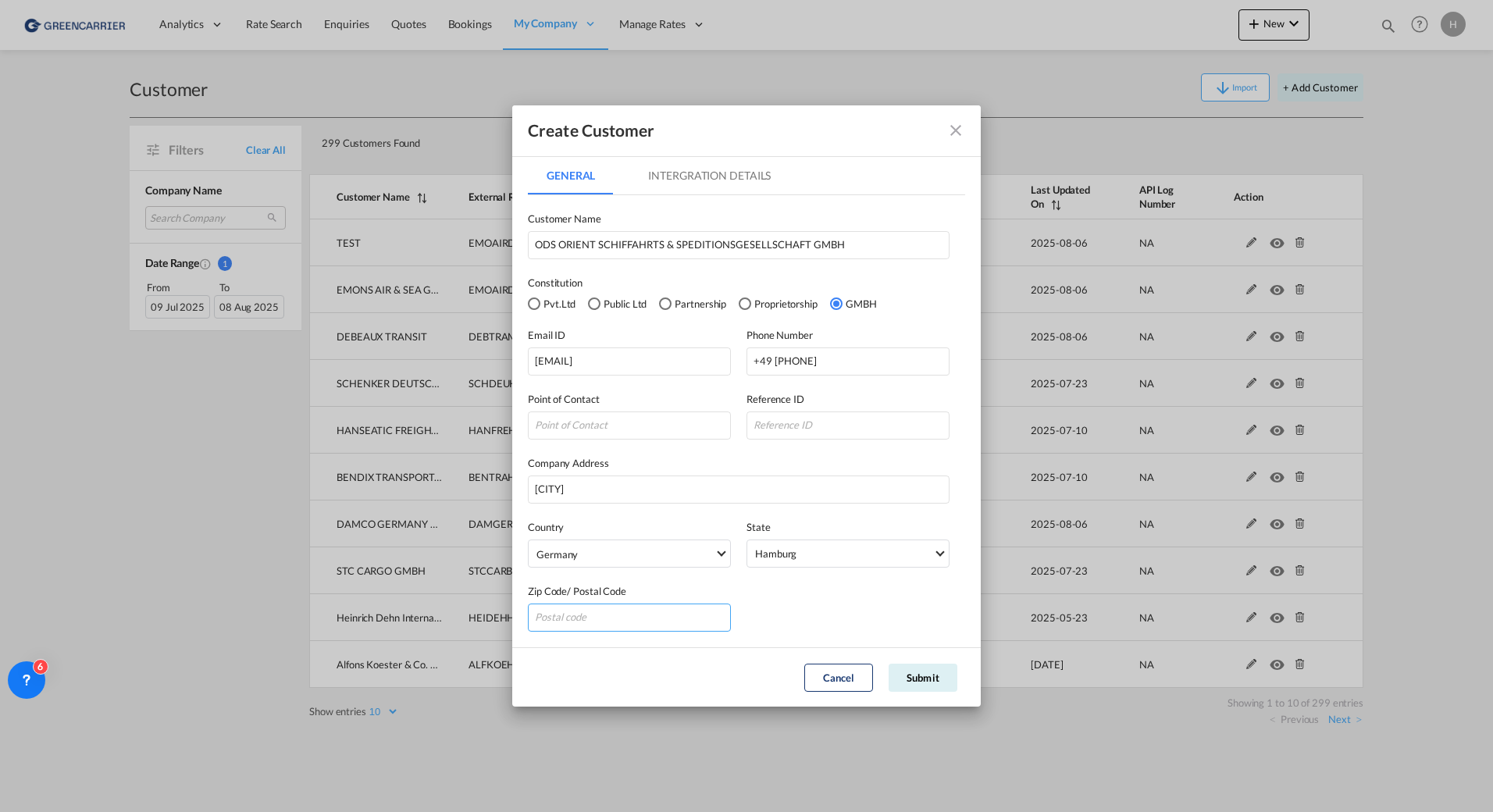 click at bounding box center (629, 618) 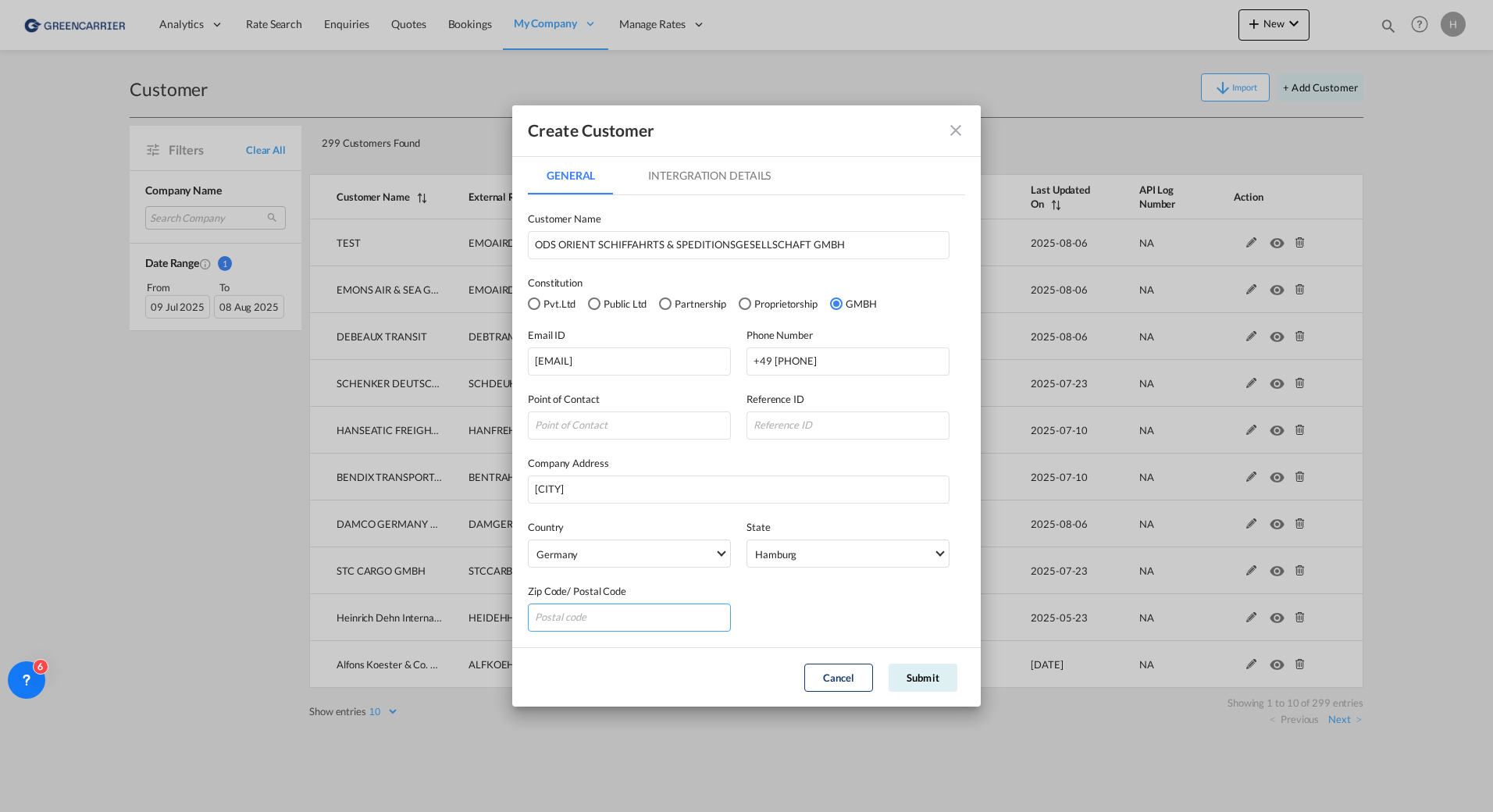 click at bounding box center [629, 618] 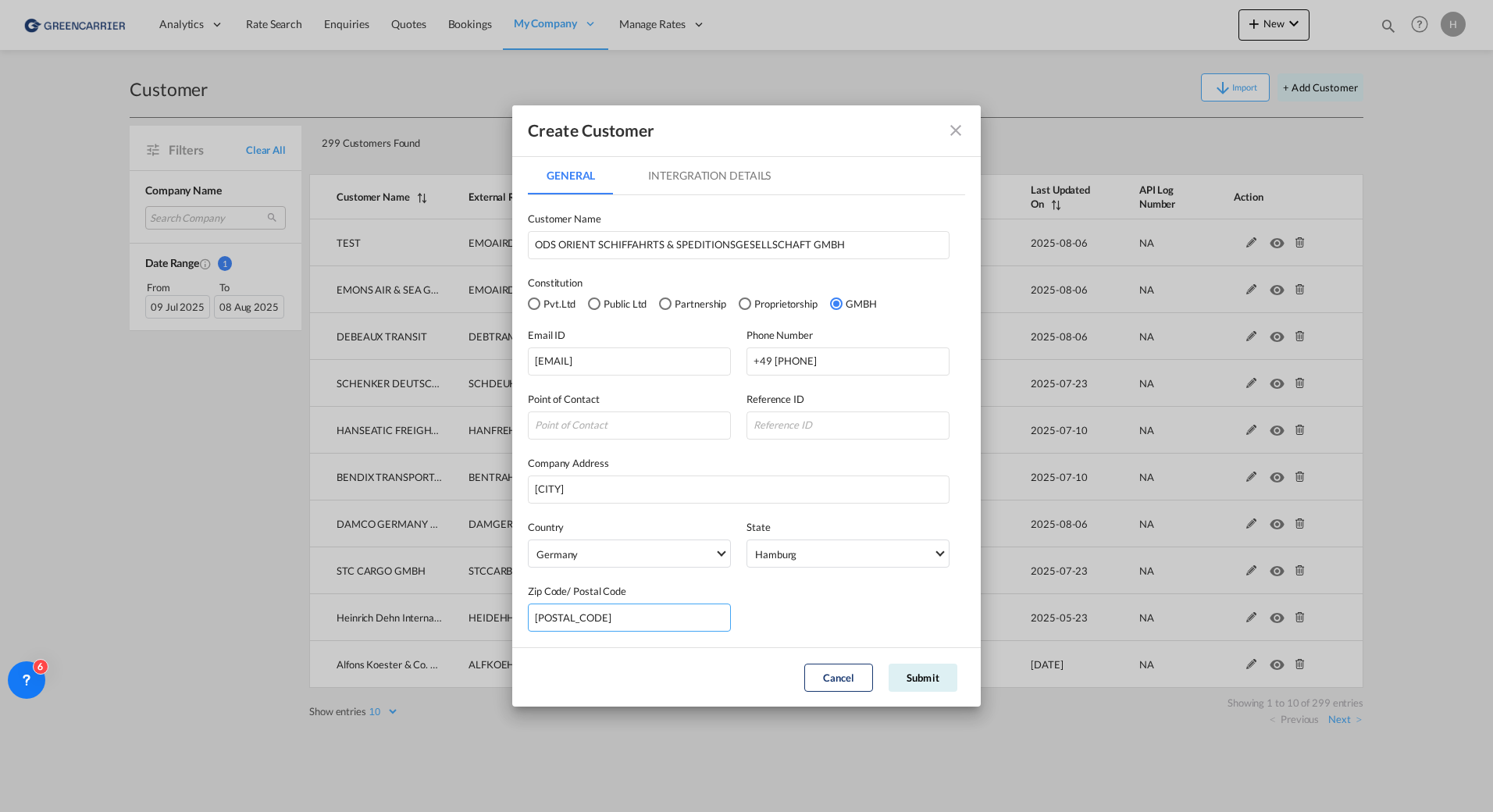 type on "[POSTAL_CODE]" 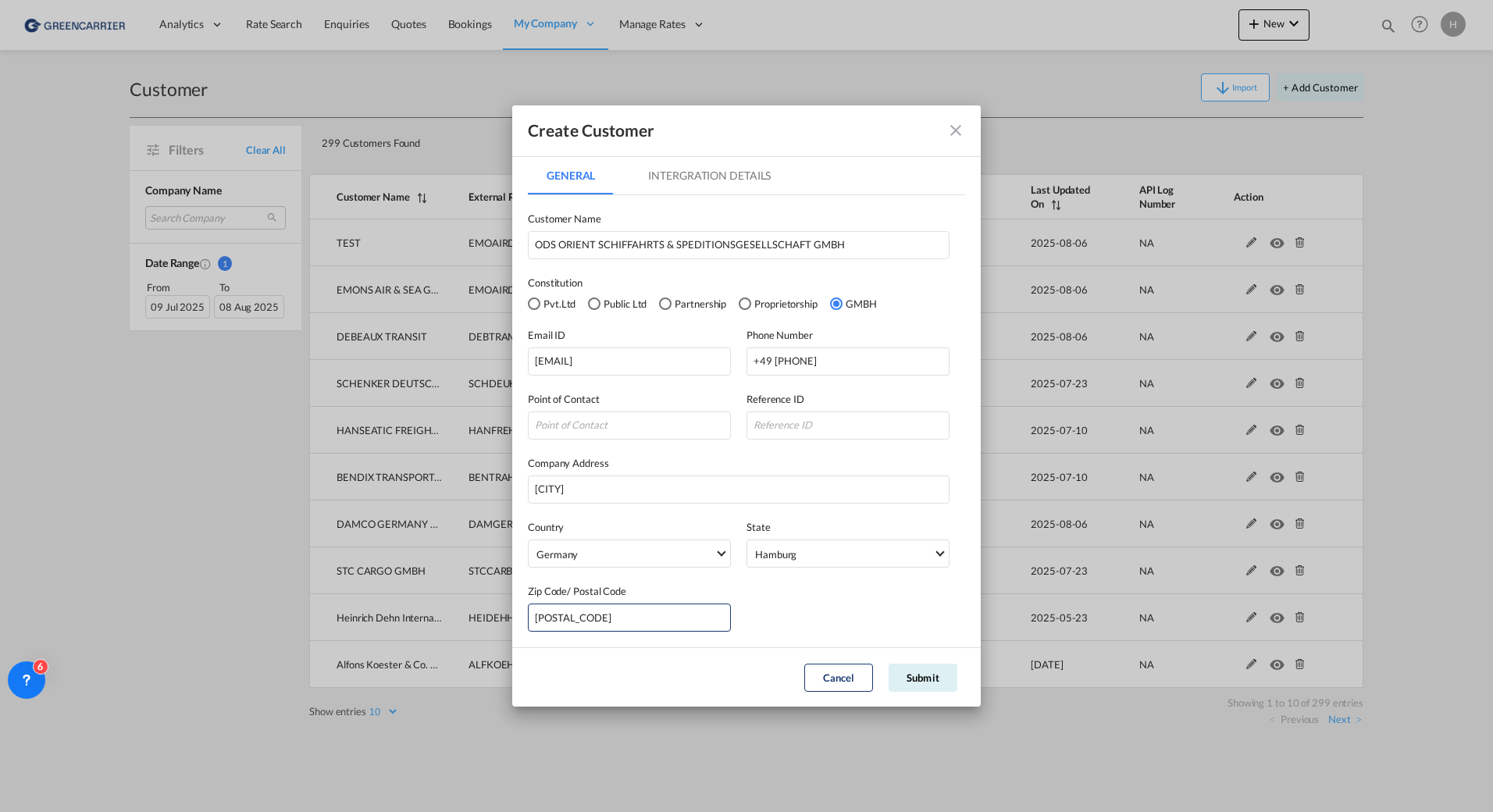 click on "Intergration Details" at bounding box center [709, 176] 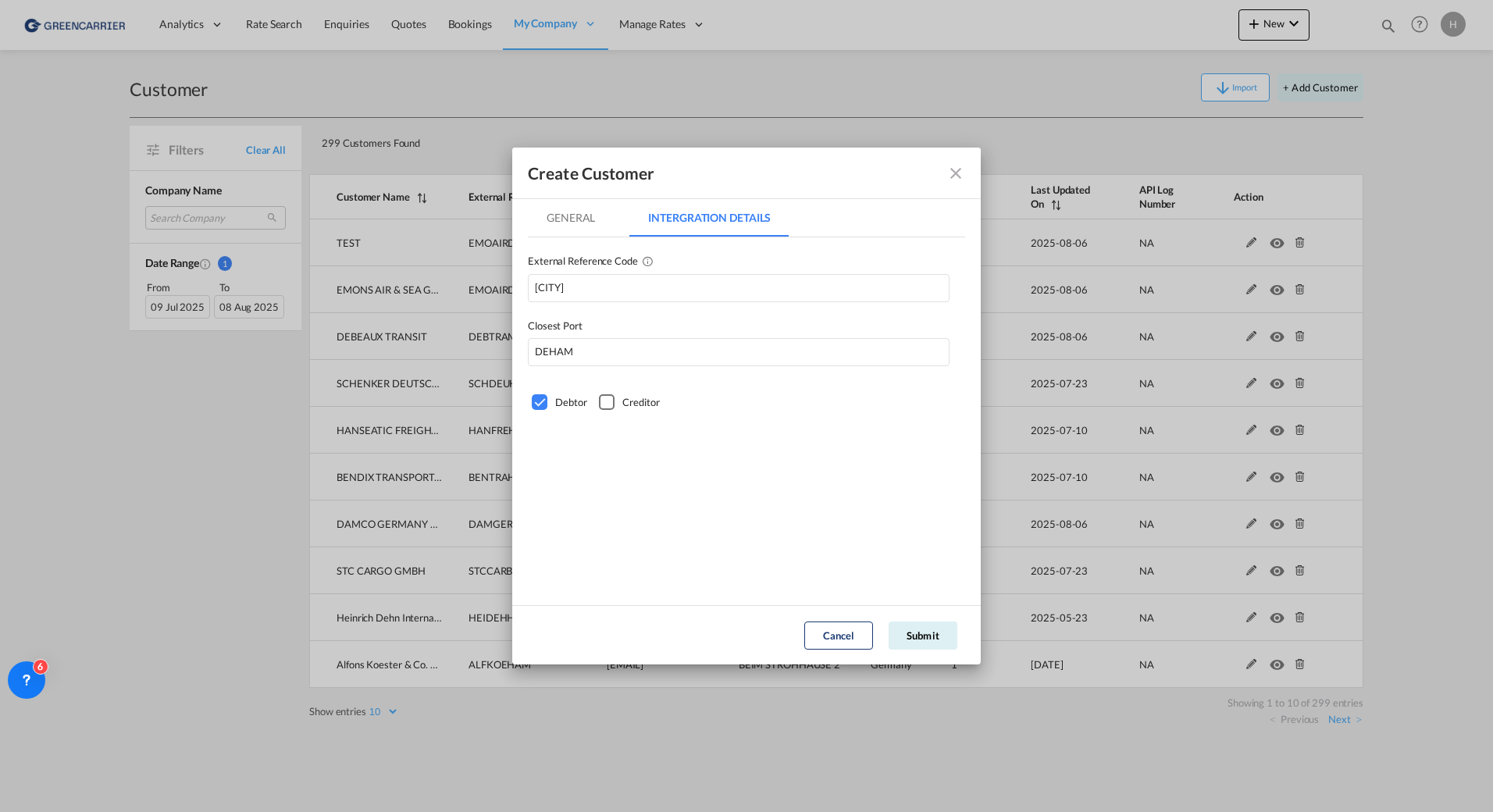 click on "General" at bounding box center (571, 218) 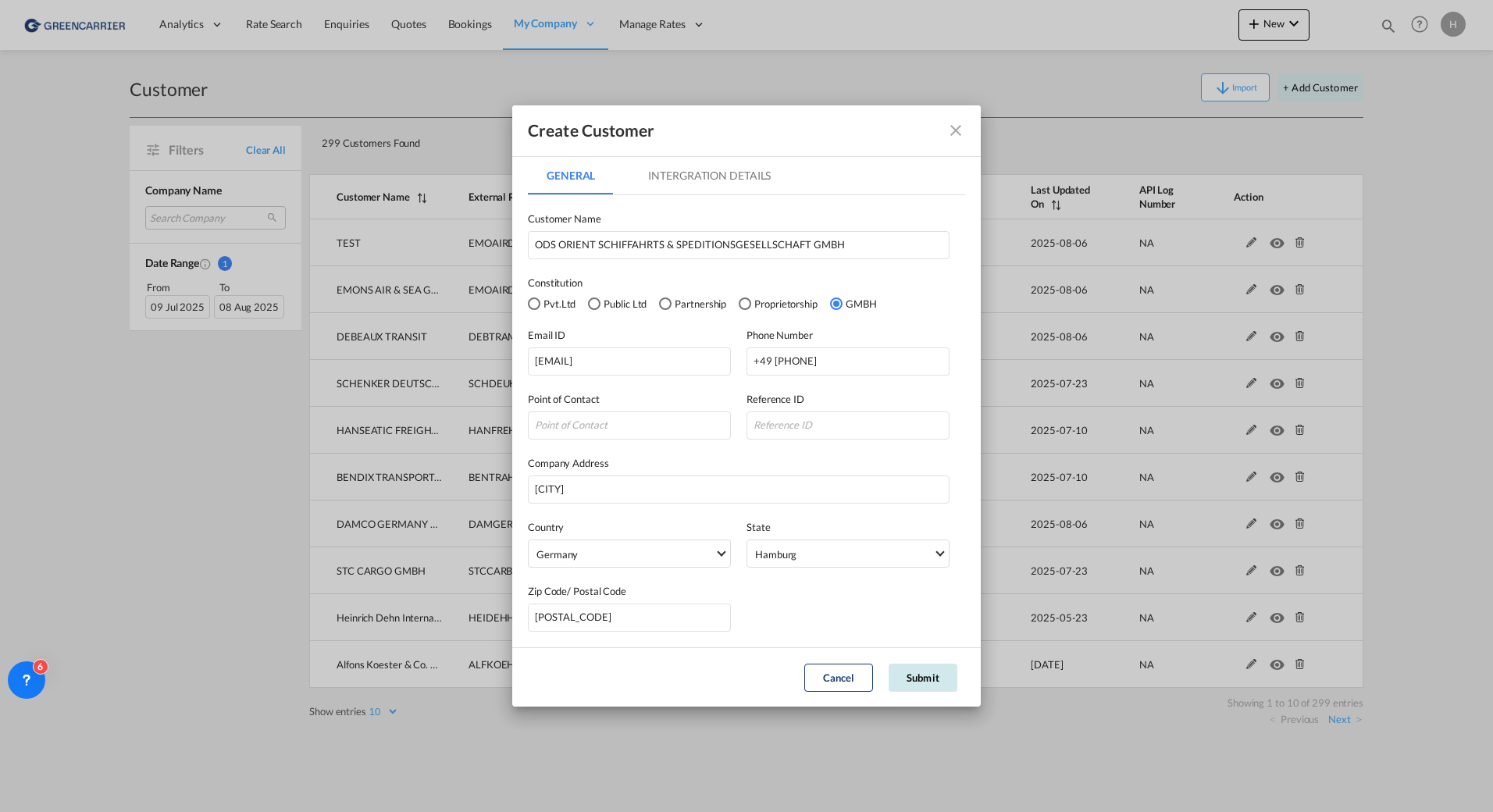 click on "Submit" 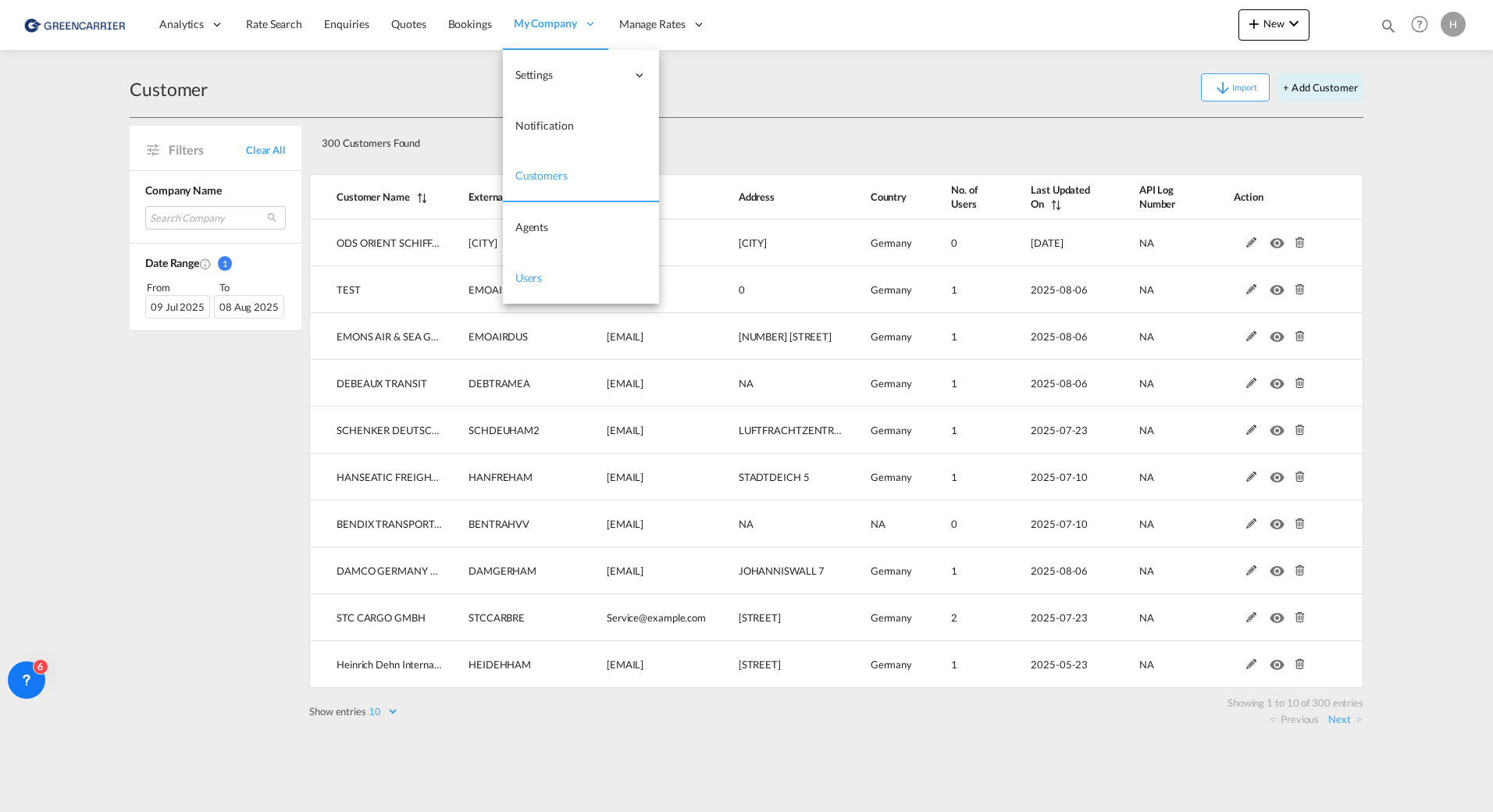 click on "Users" at bounding box center (581, 278) 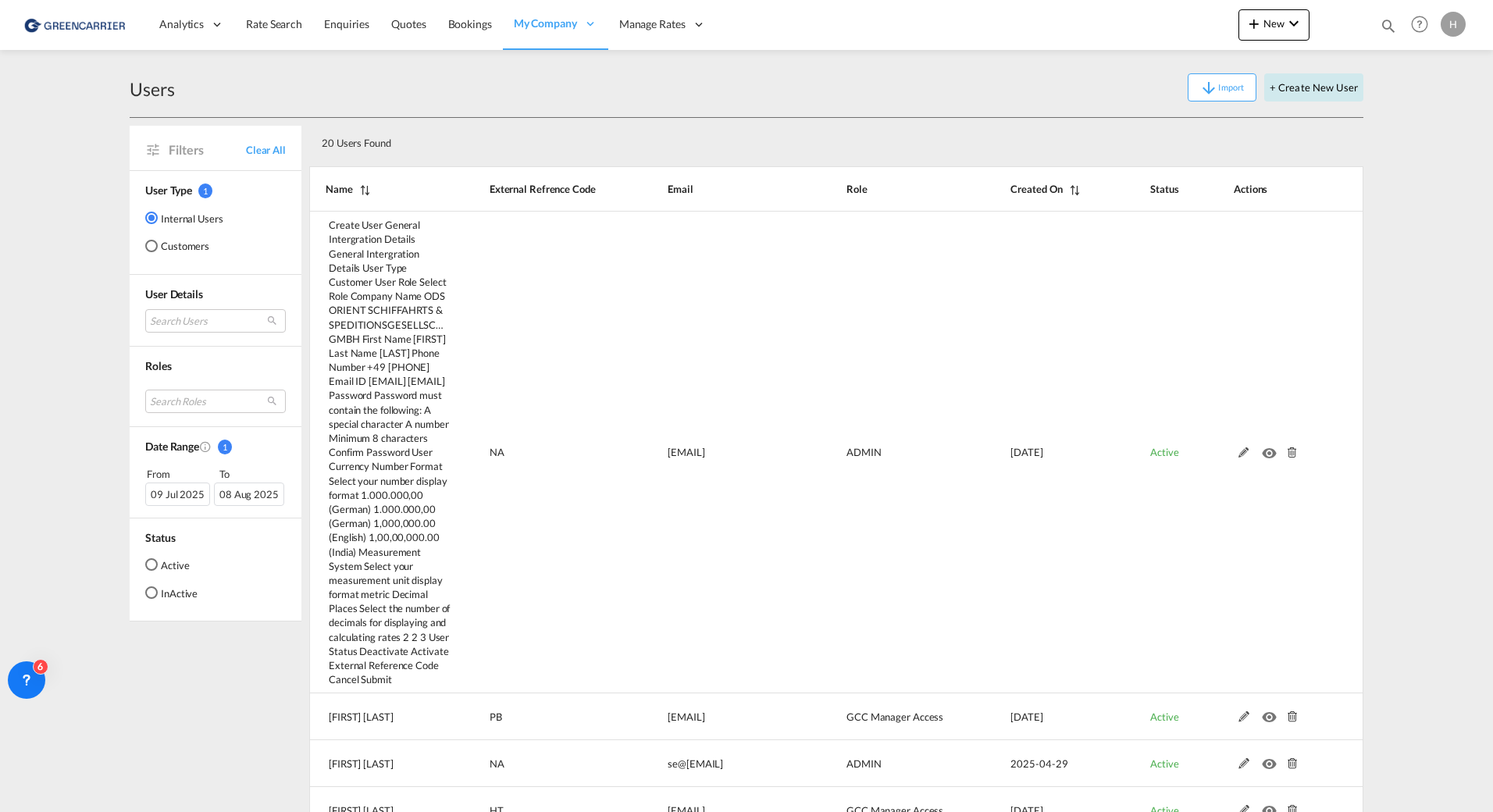 click on "+ Create New User" at bounding box center (1313, 87) 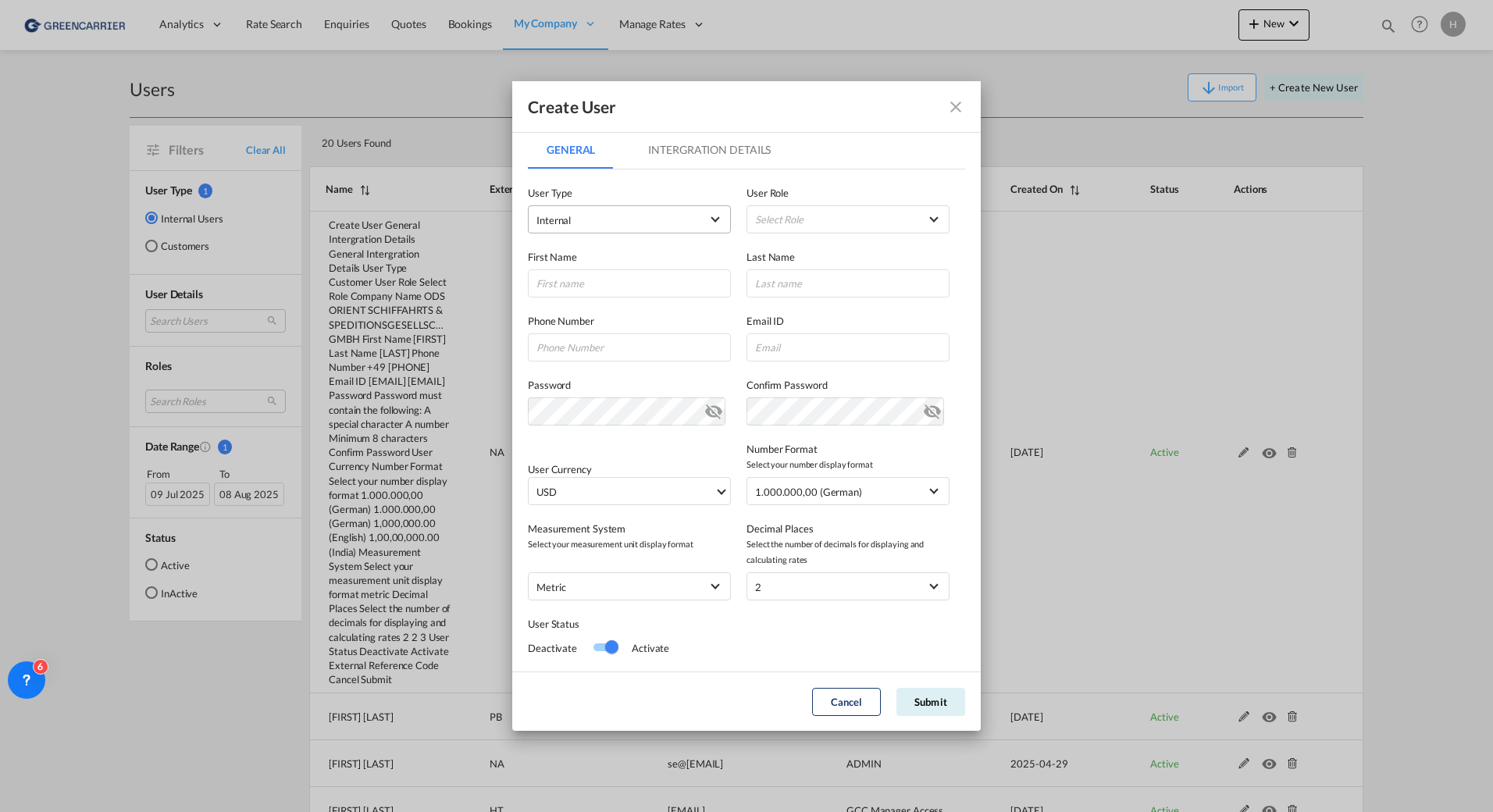 click on "Internal" at bounding box center (618, 220) 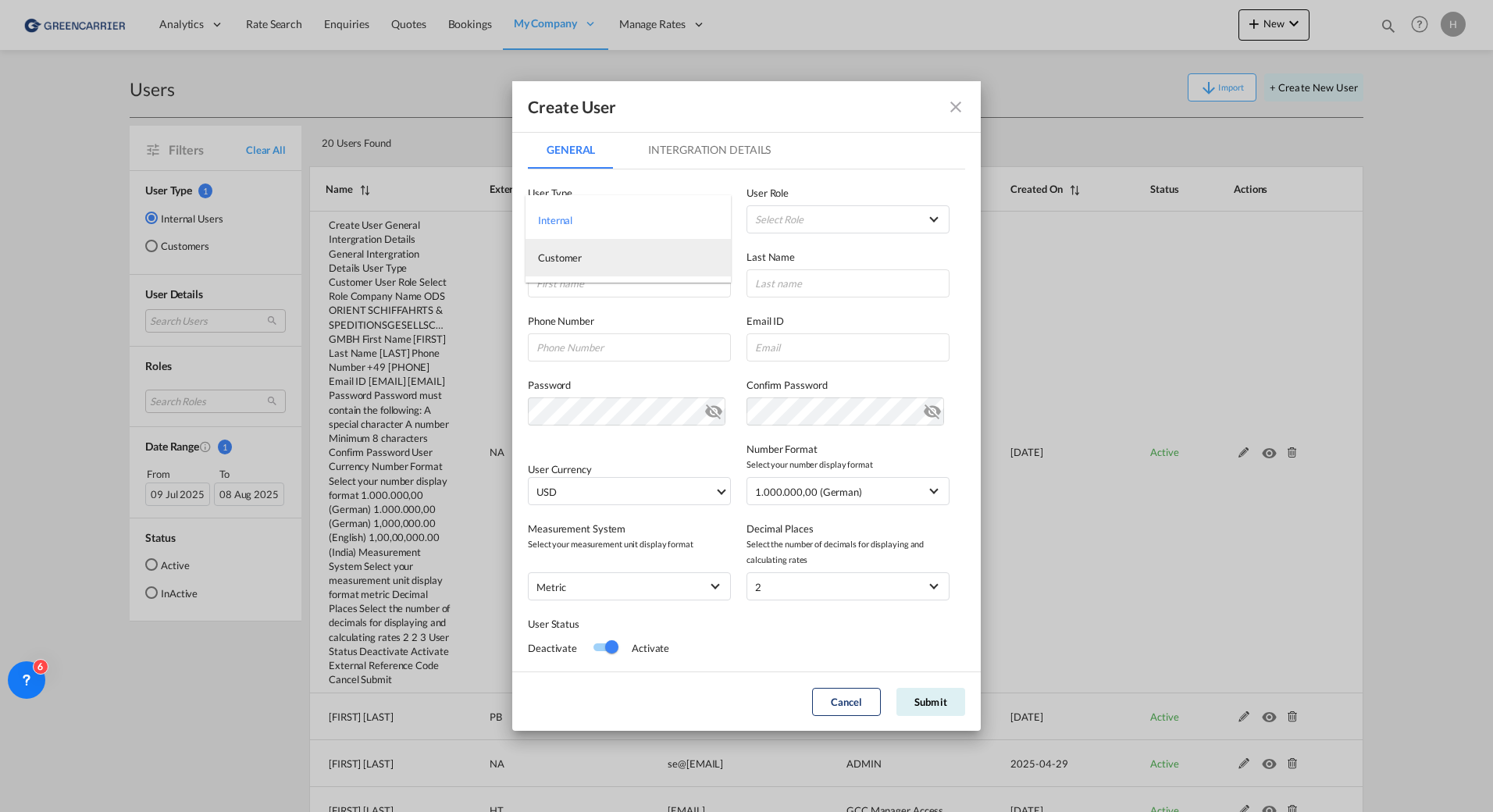 click on "Customer" at bounding box center (560, 258) 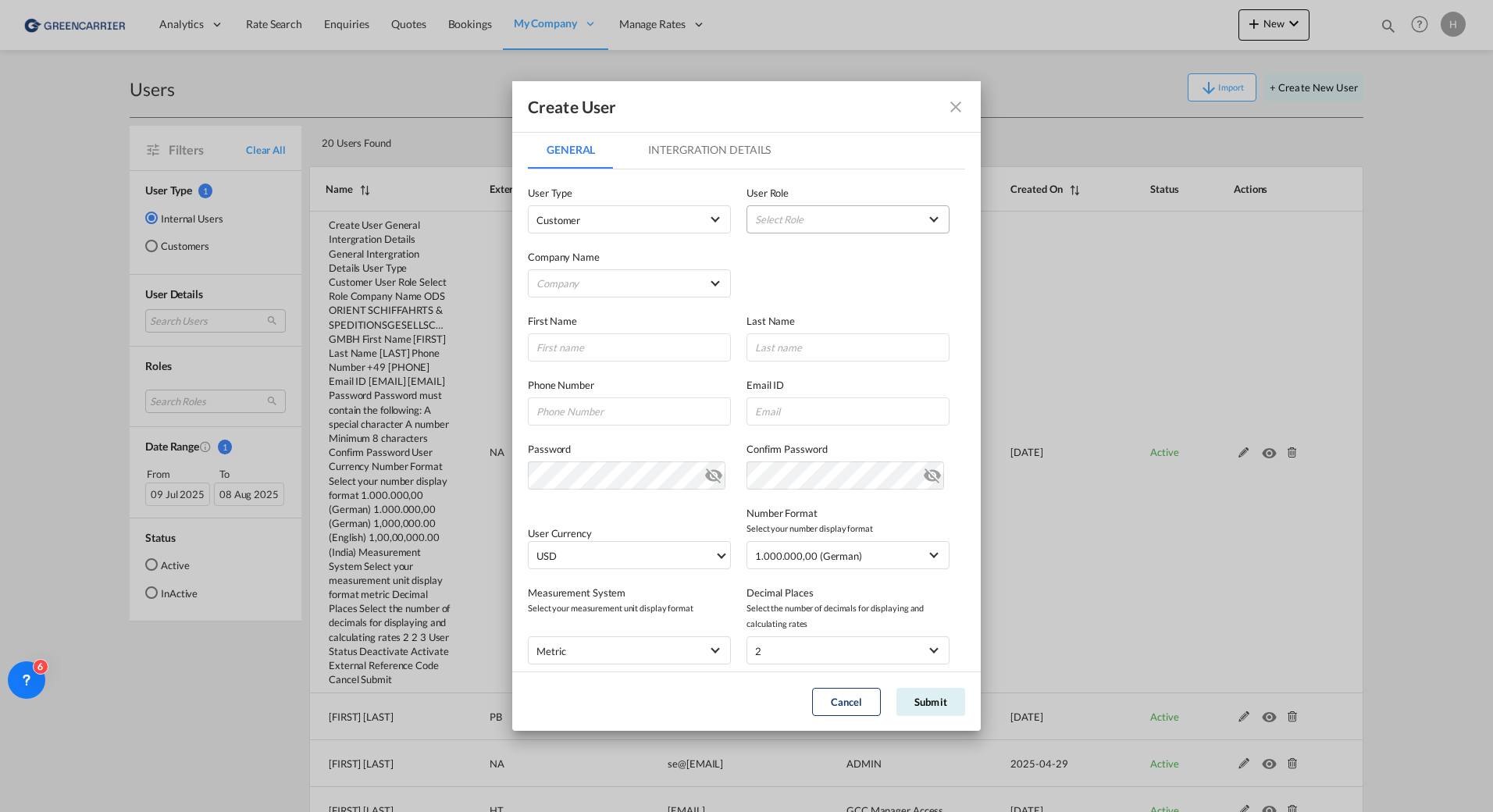 click on "Select Role
BCO  GLOBAL
GCC Customers FCL  USER_DEFINED
GCC Customers LCL  USER_DEFINED
GCC Customers LCL and FCL  USER_DEFINED
Green Carrier Customer  USER_DEFINED
SHIPPER ADMIN  GLOBAL
SHIPPER TRACK  GLOBAL
SHIPPER USER  GLOBAL" at bounding box center [848, 219] 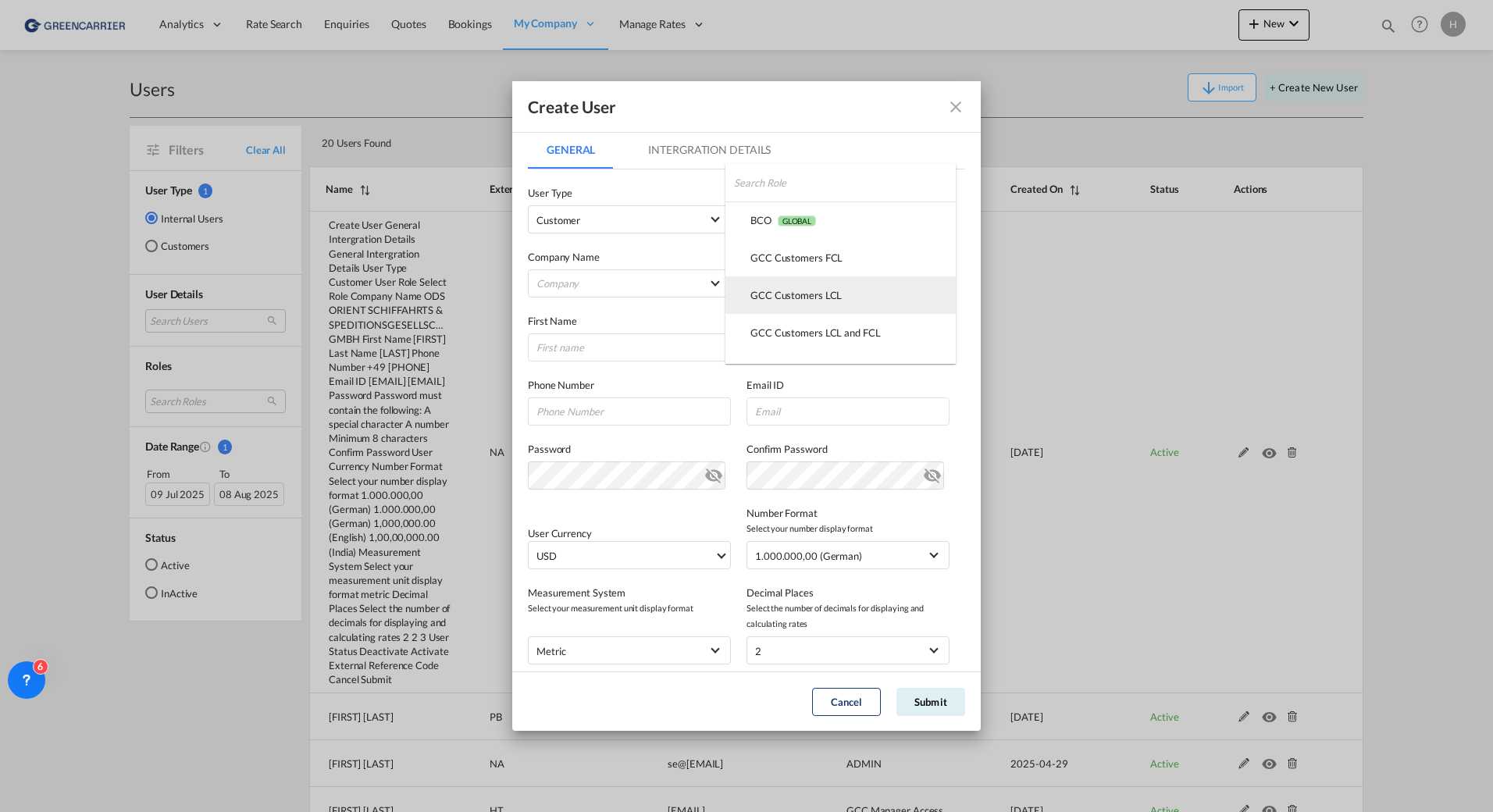 click on "GCC Customers LCL  USER_DEFINED" at bounding box center [840, 295] 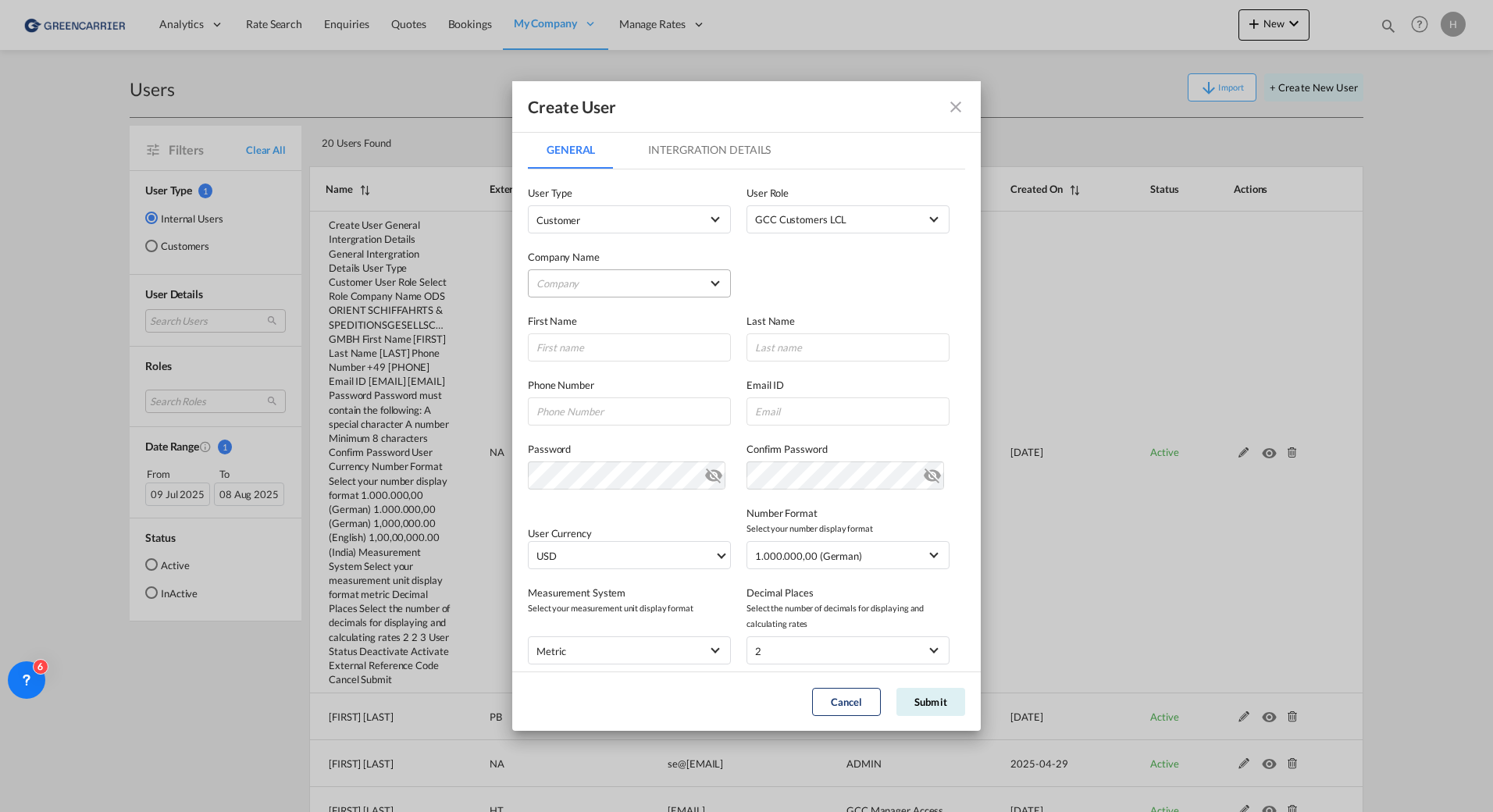 click on "Company
[COMPANY_NAME]
[COMPANY_NAME]
[COMPANY_NAME]
[COMPANY_NAME]
[COMPANY_NAME]
[COMPANY_NAME]
[COMPANY_NAME]
[COMPANY_NAME]
[COMPANY_NAME]
[COMPANY_NAME]
[COMPANY_NAME]
[COMPANY_NAME]
[COMPANY_NAME]
[COMPANY_NAME]
[COMPANY_NAME]
[COMPANY_NAME]
[COMPANY_NAME]
[COMPANY_NAME]
[COMPANY_NAME]
[COMPANY_NAME]
[COMPANY_NAME]
[COMPANY_NAME]
[COMPANY_NAME]
[COMPANY_NAME]
[COMPANY_NAME]
[COMPANY_NAME]
[COMPANY_NAME]
[COMPANY_NAME]
[COMPANY_NAME]
[COMPANY_NAME]" at bounding box center (629, 283) 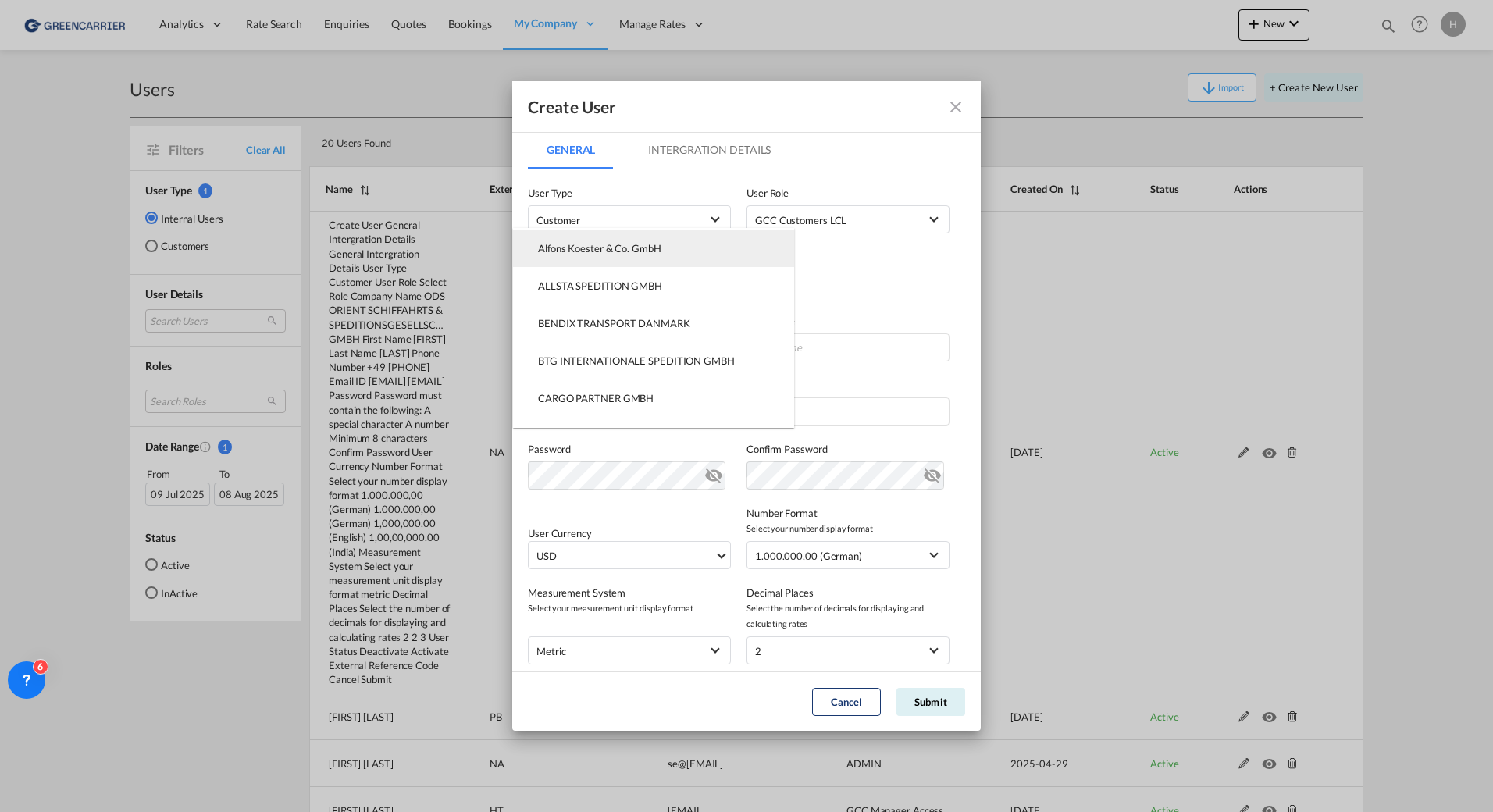 scroll, scrollTop: 0, scrollLeft: 0, axis: both 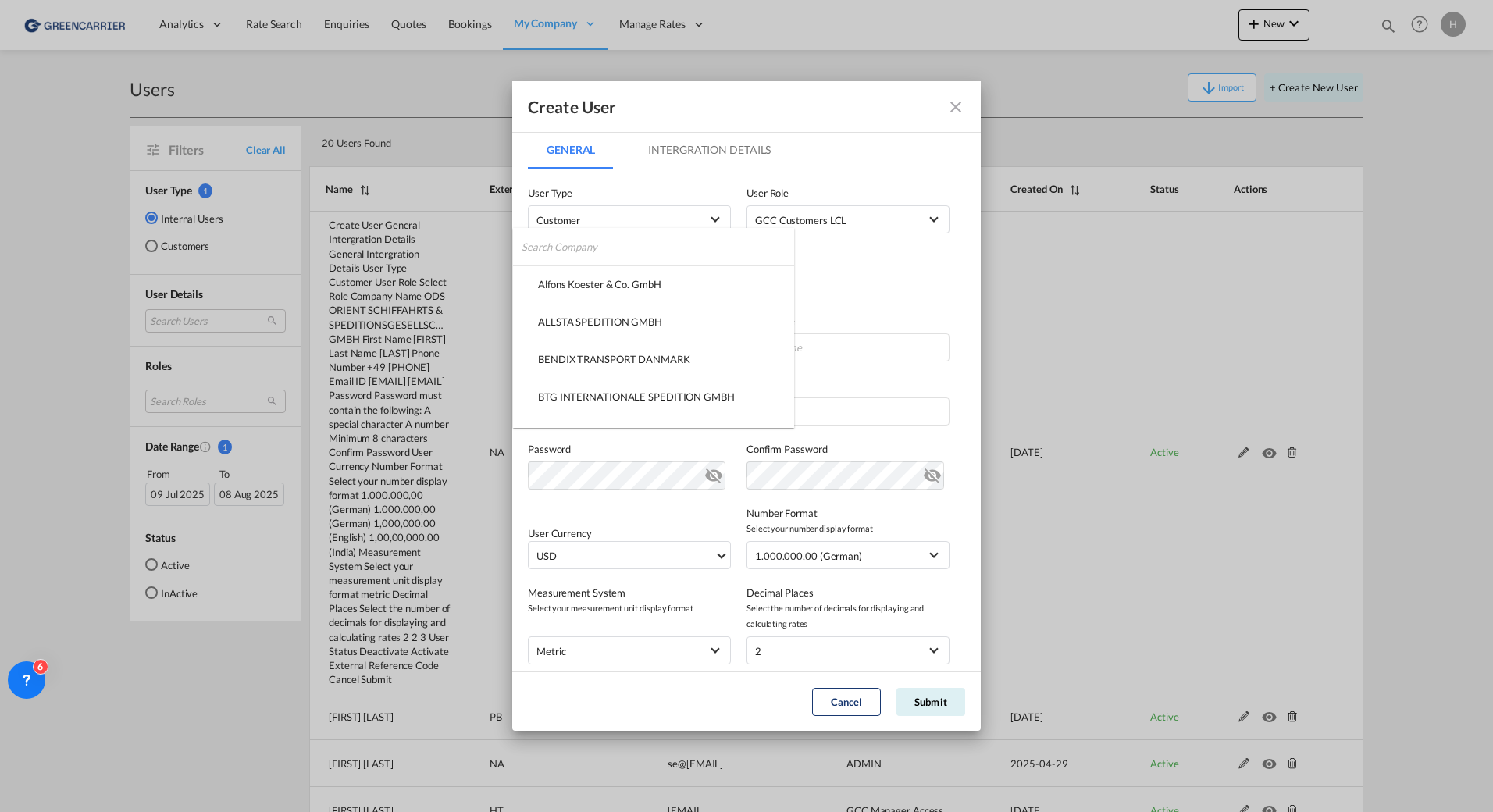 click at bounding box center [657, 247] 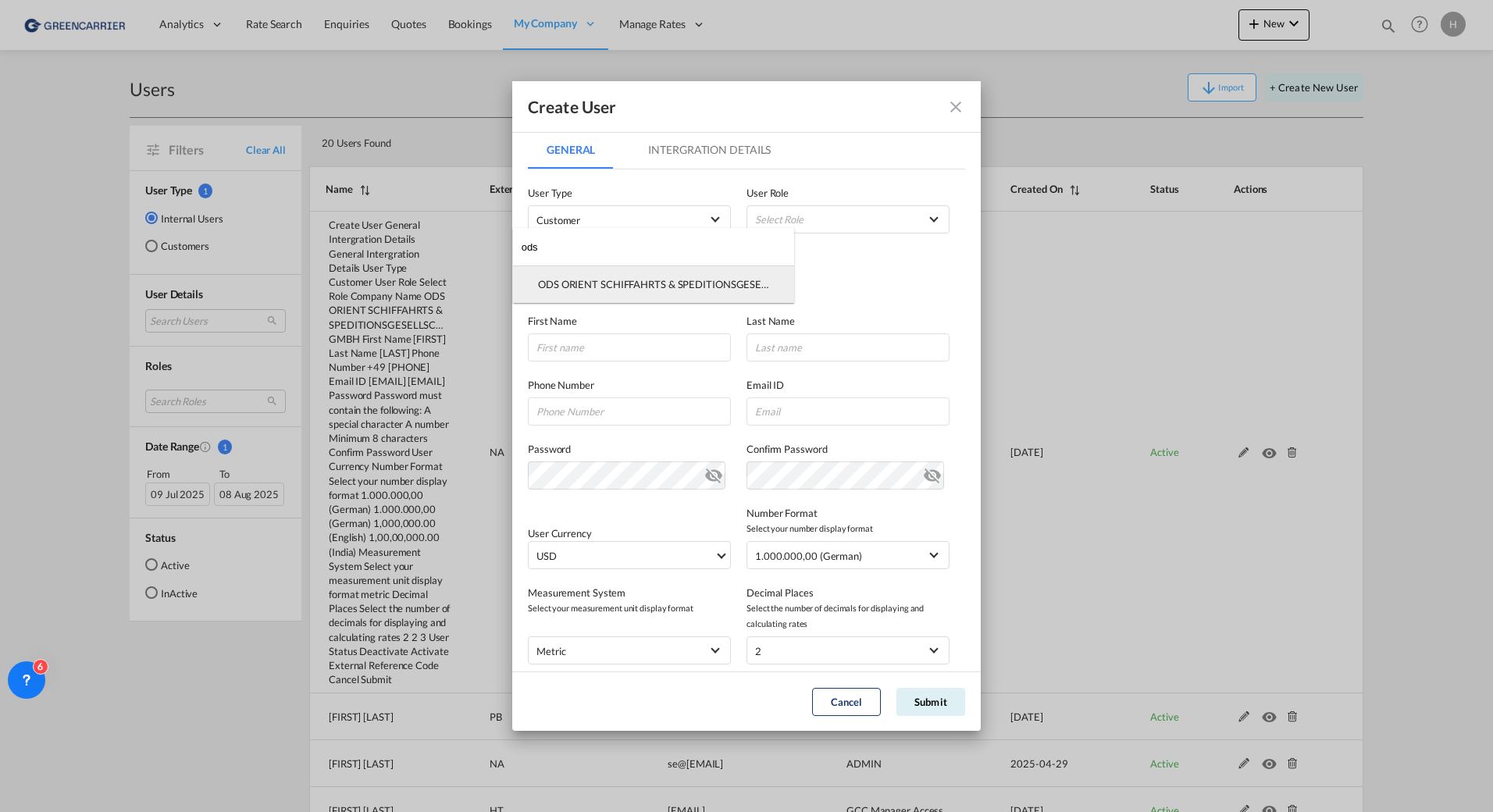 type on "ods" 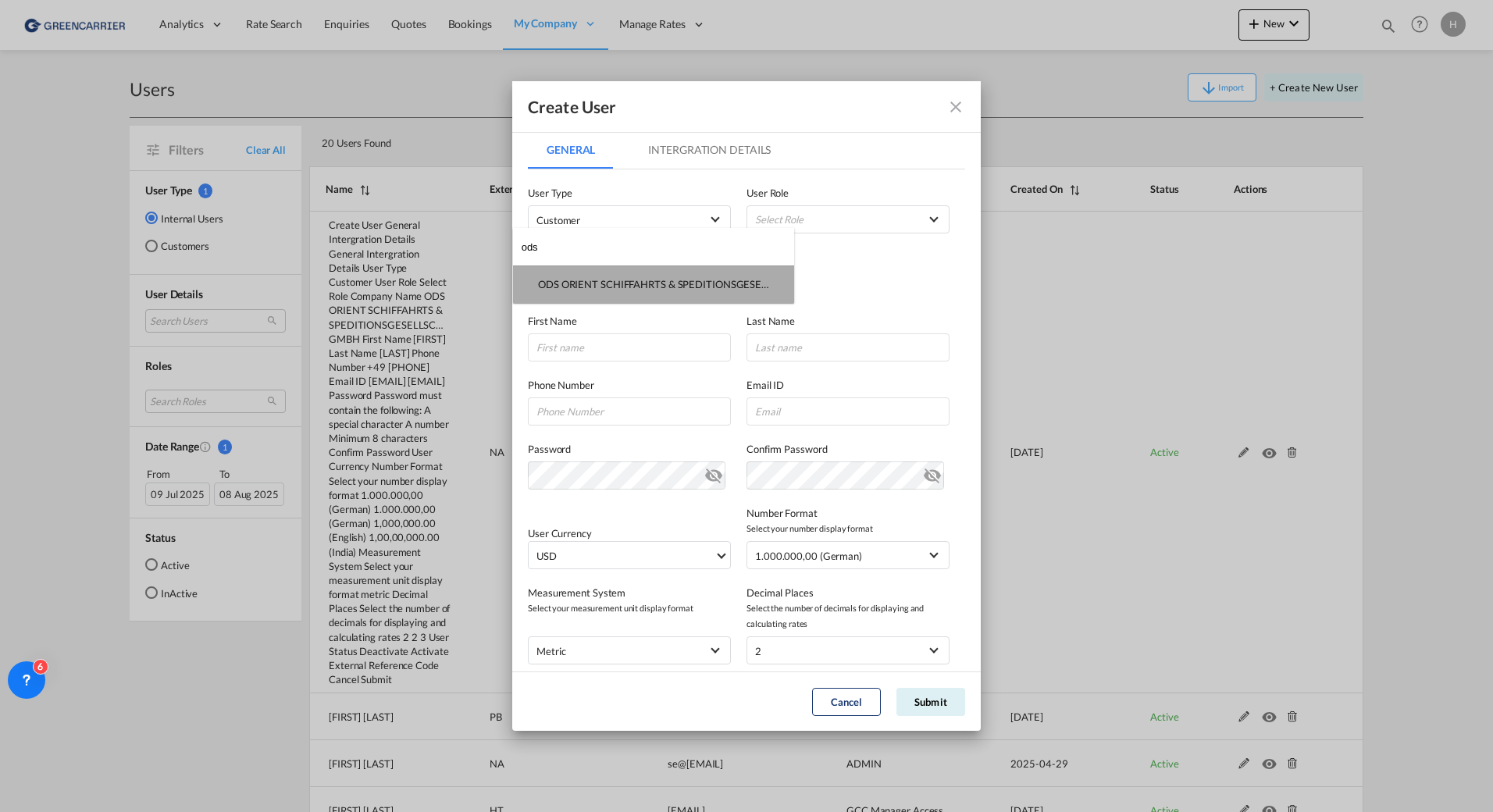 click on "ODS ORIENT SCHIFFAHRTS & SPEDITIONSGESELLSCHAFT GMBH" at bounding box center [654, 284] 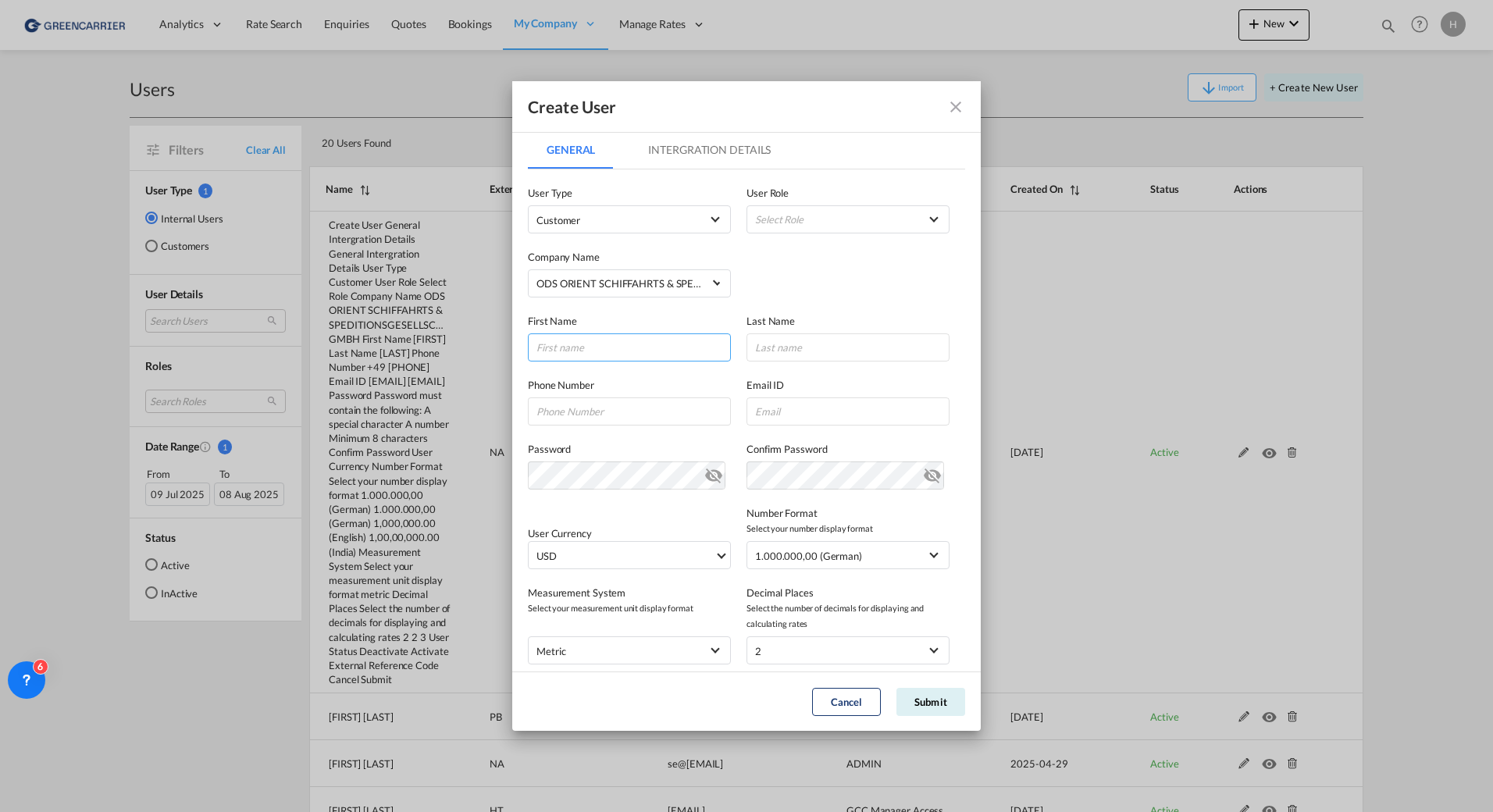 click at bounding box center (629, 347) 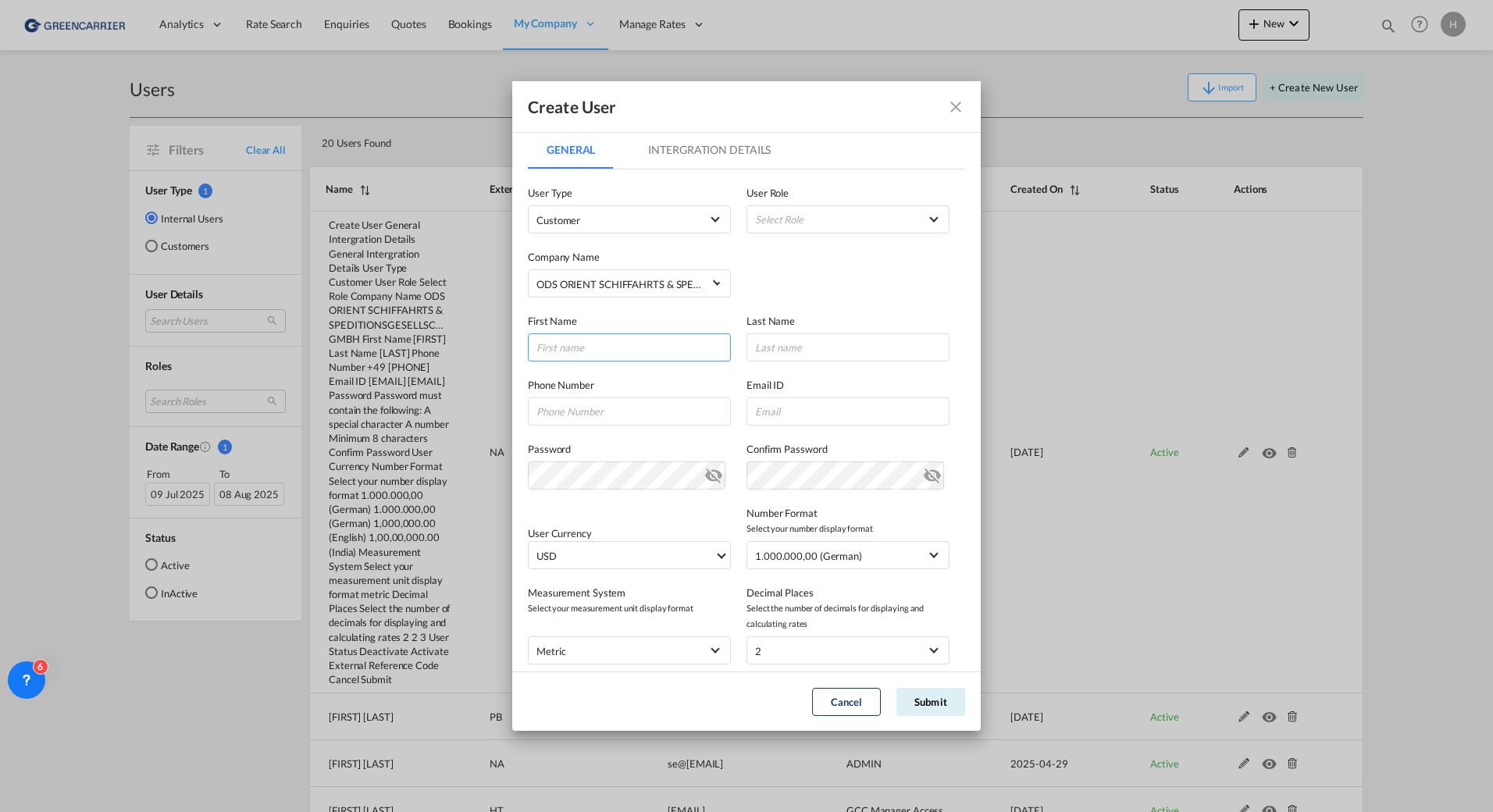 click at bounding box center [629, 347] 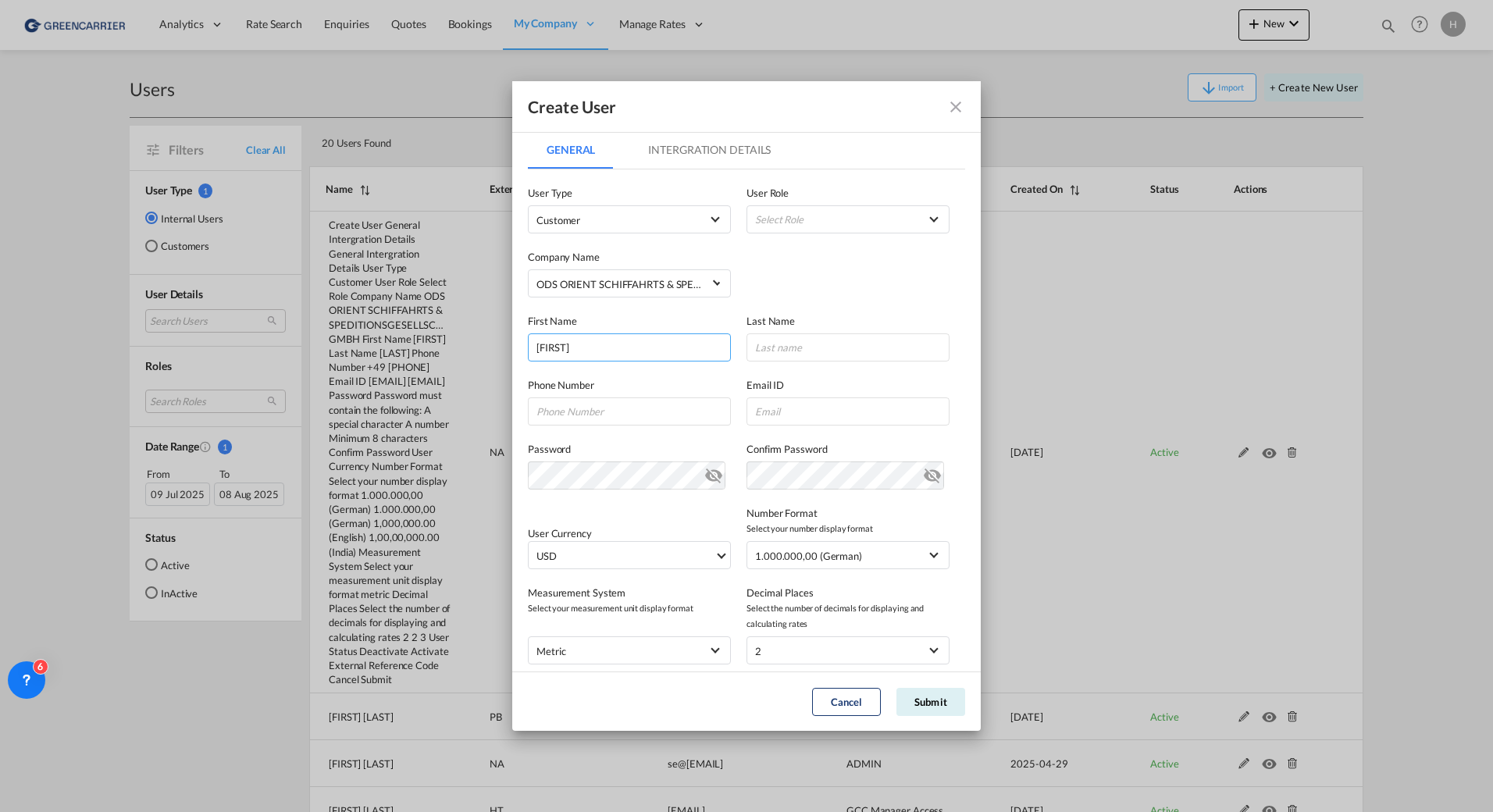 type on "[FIRST]" 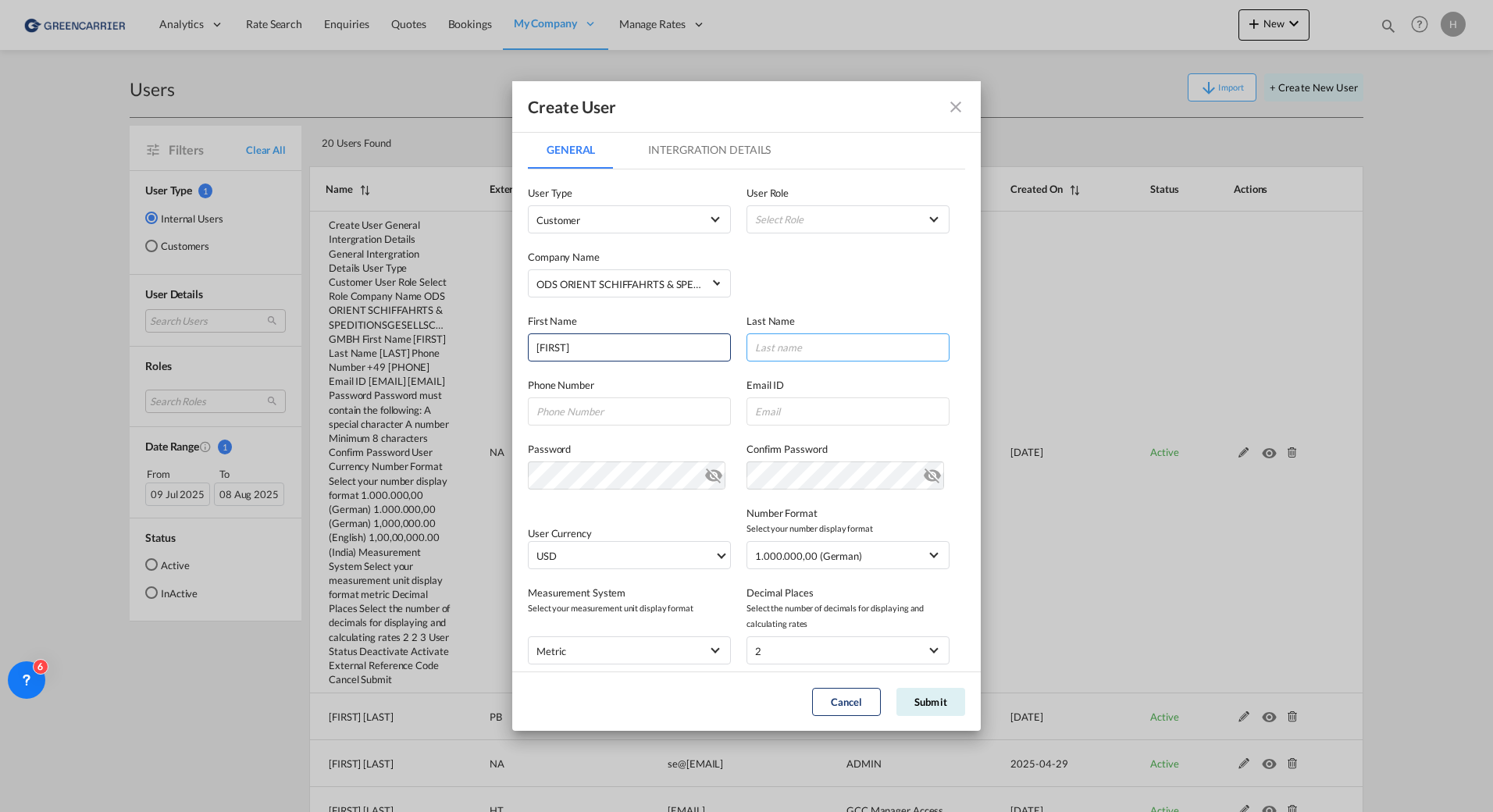 click at bounding box center [848, 347] 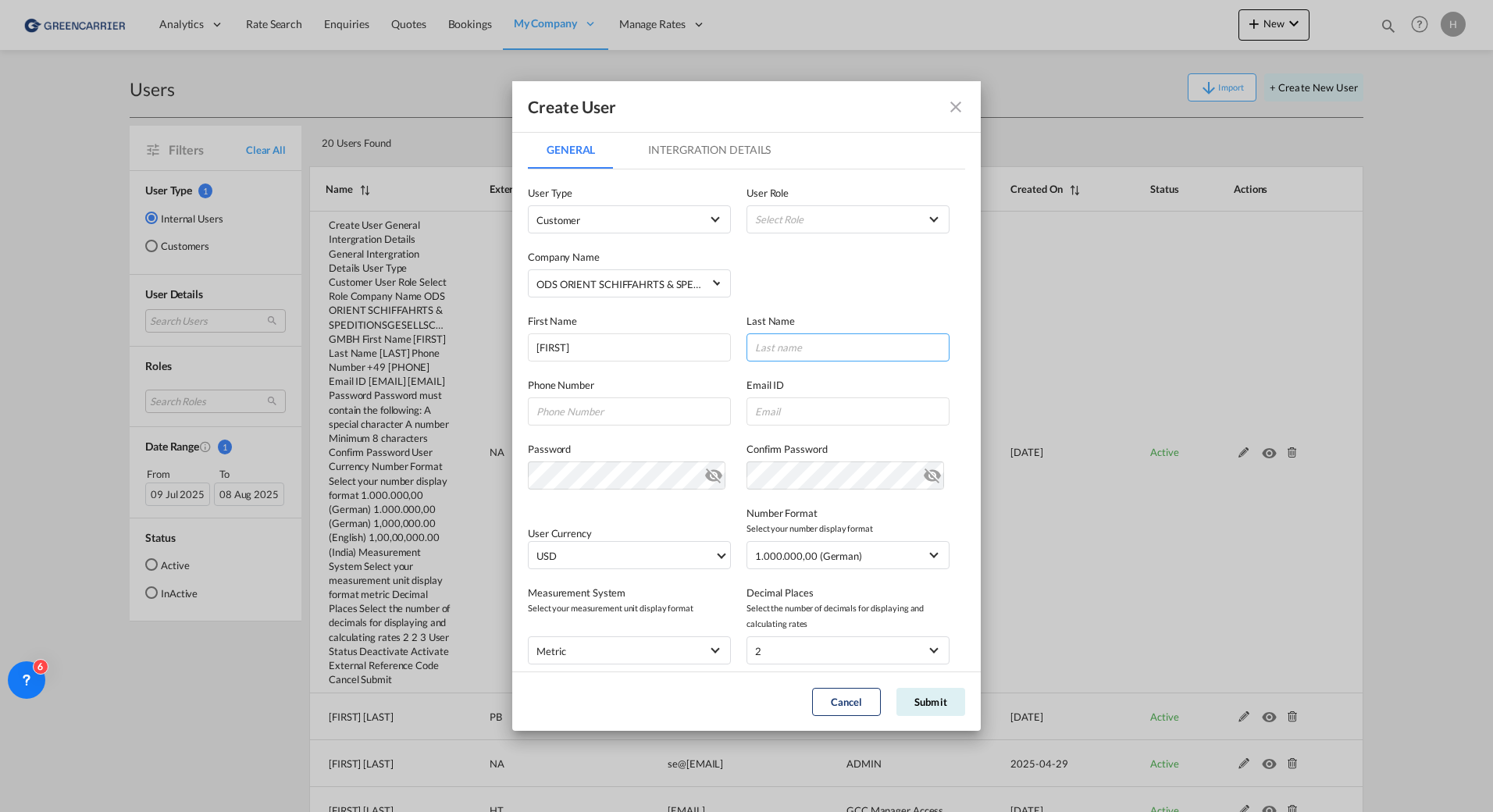 paste on "[LAST]" 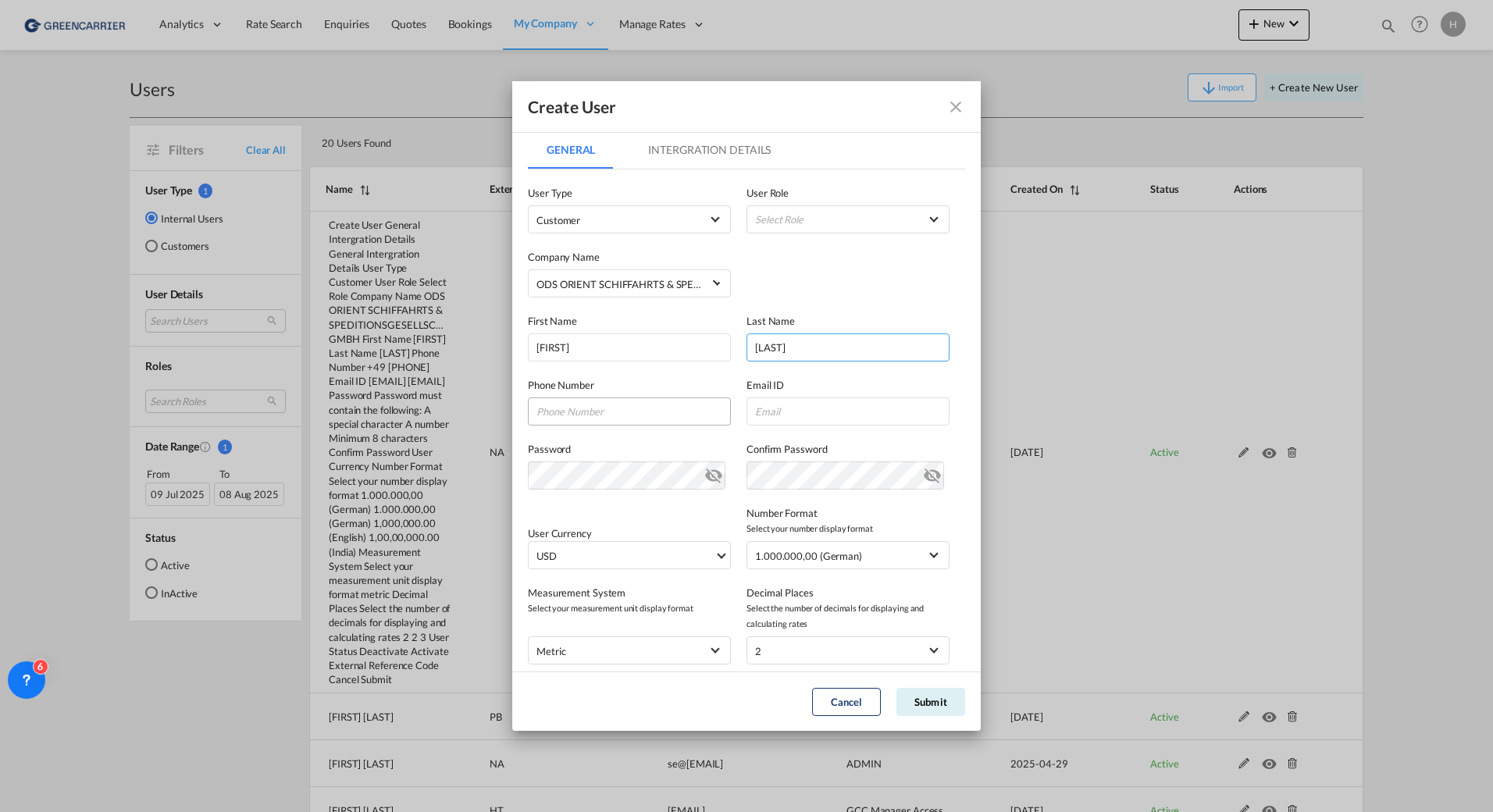 type on "[LAST]" 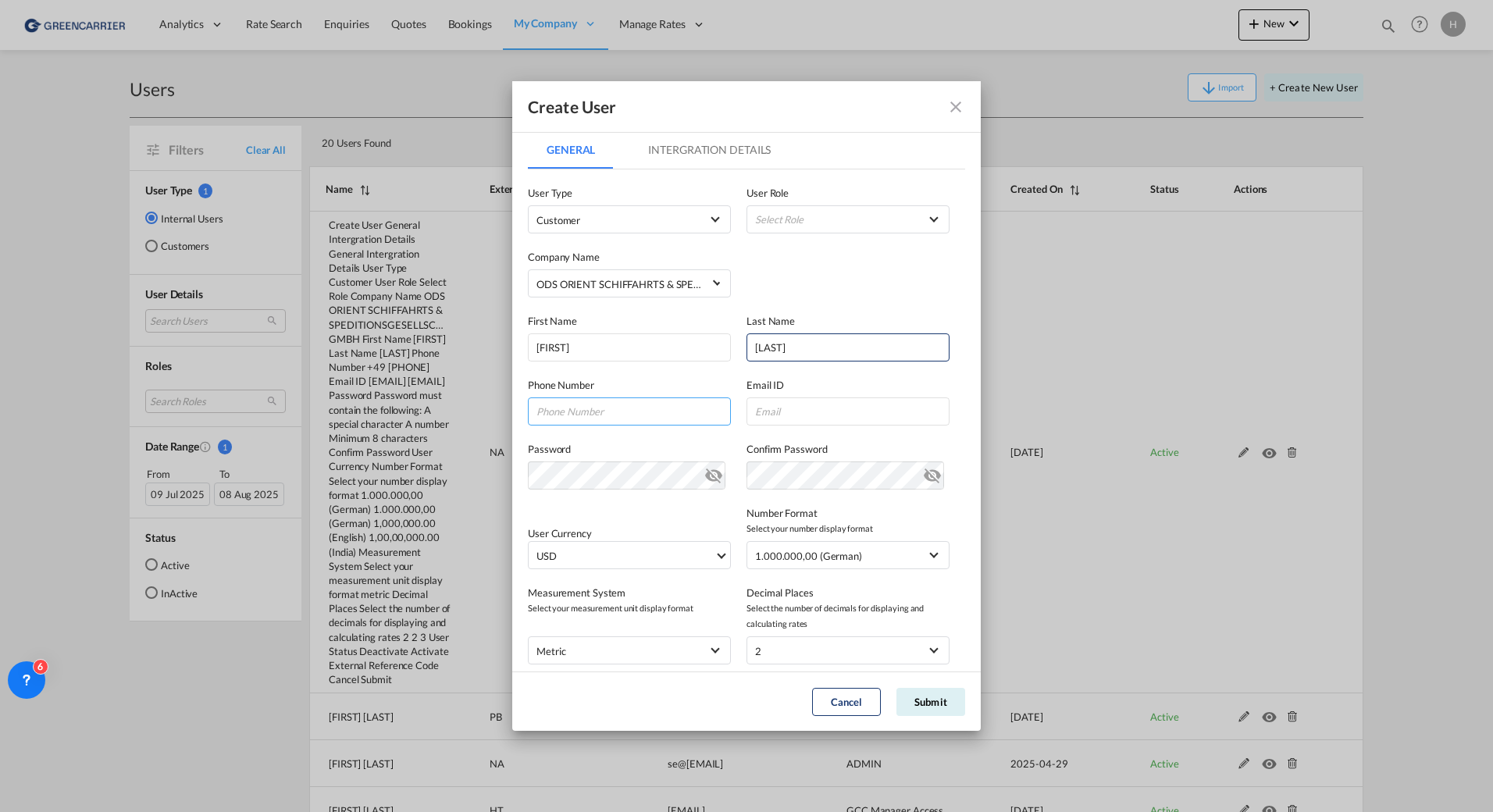 click at bounding box center (629, 411) 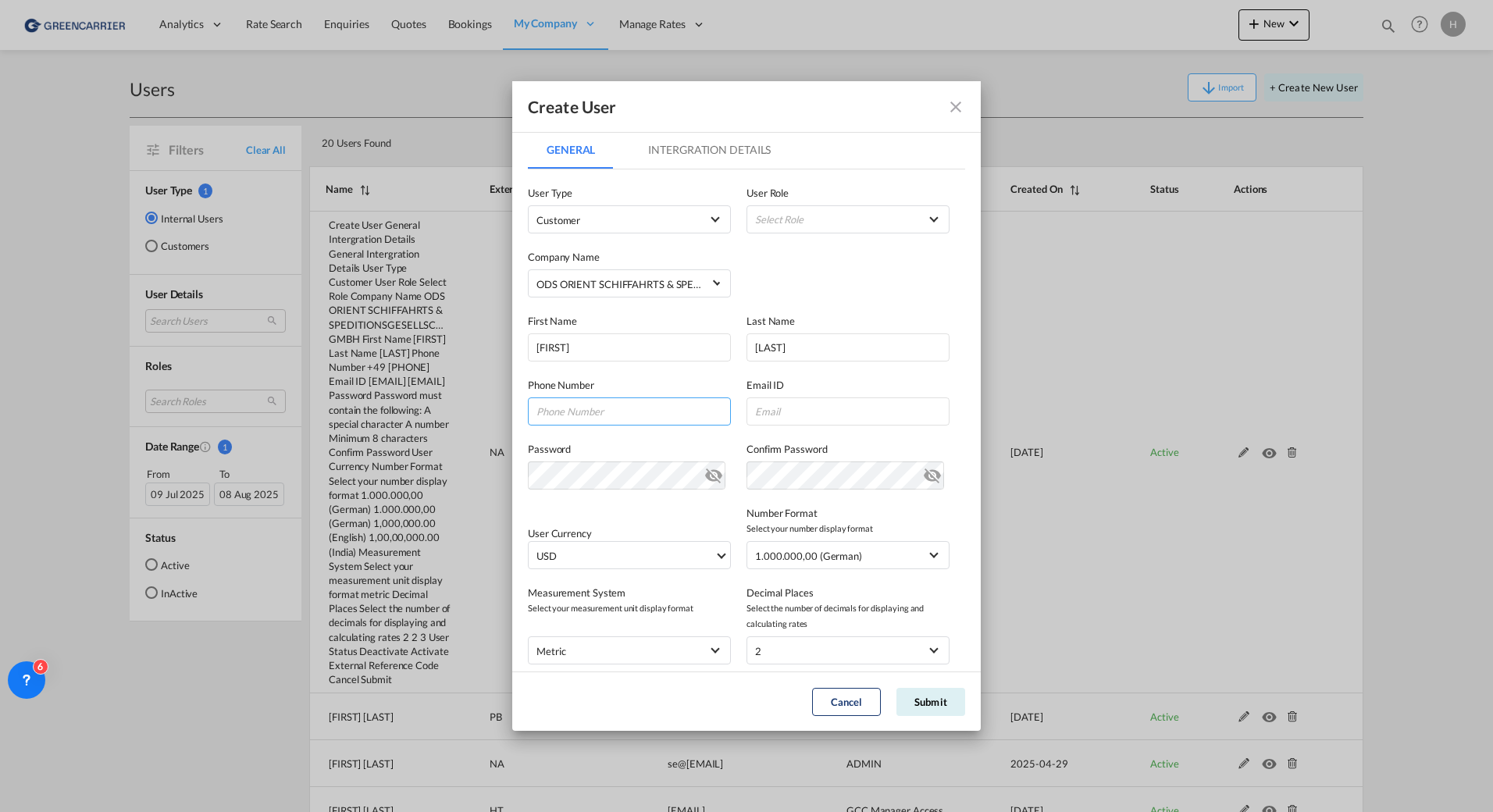 click at bounding box center [629, 411] 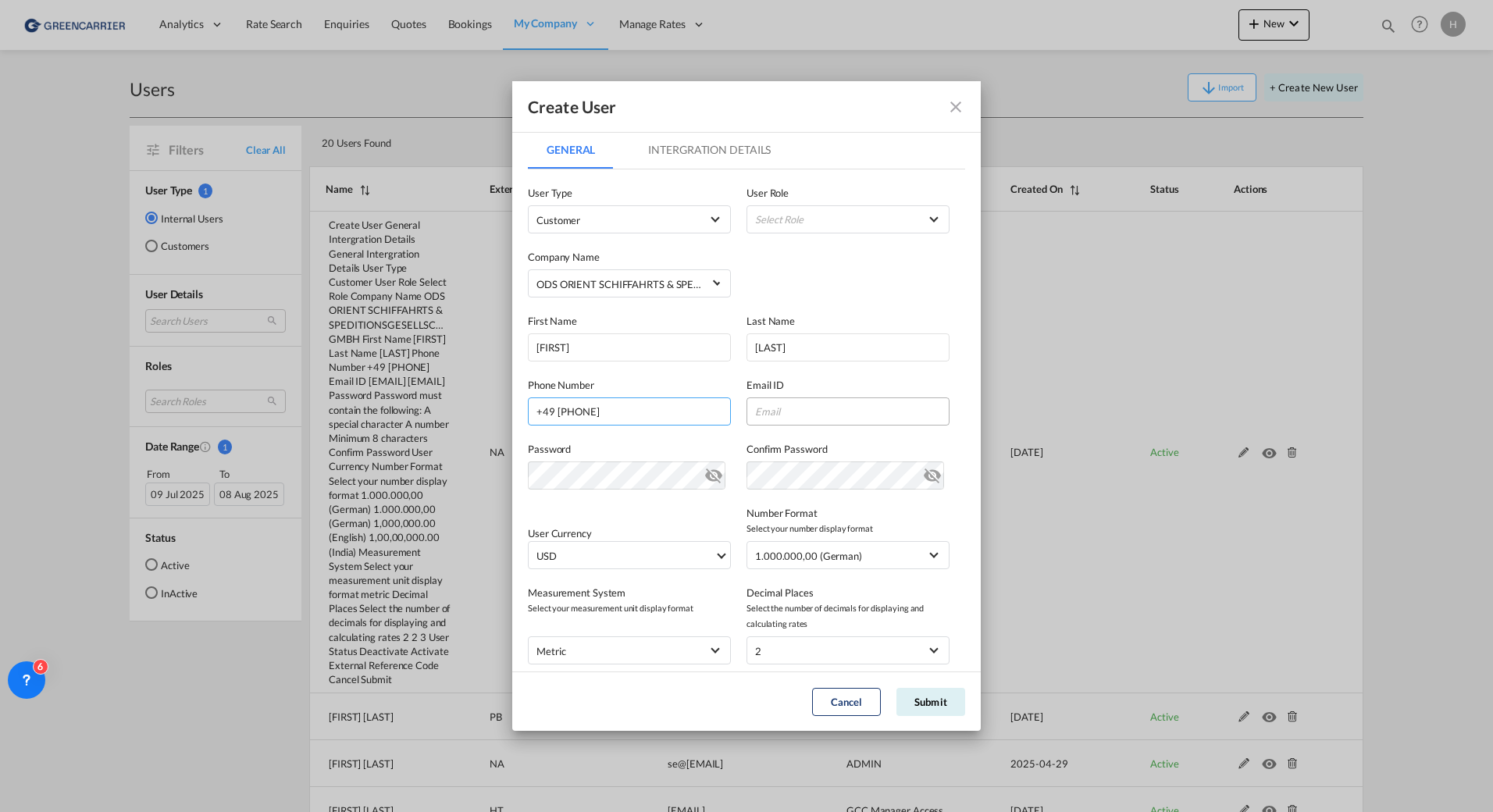 type on "+49 [PHONE]" 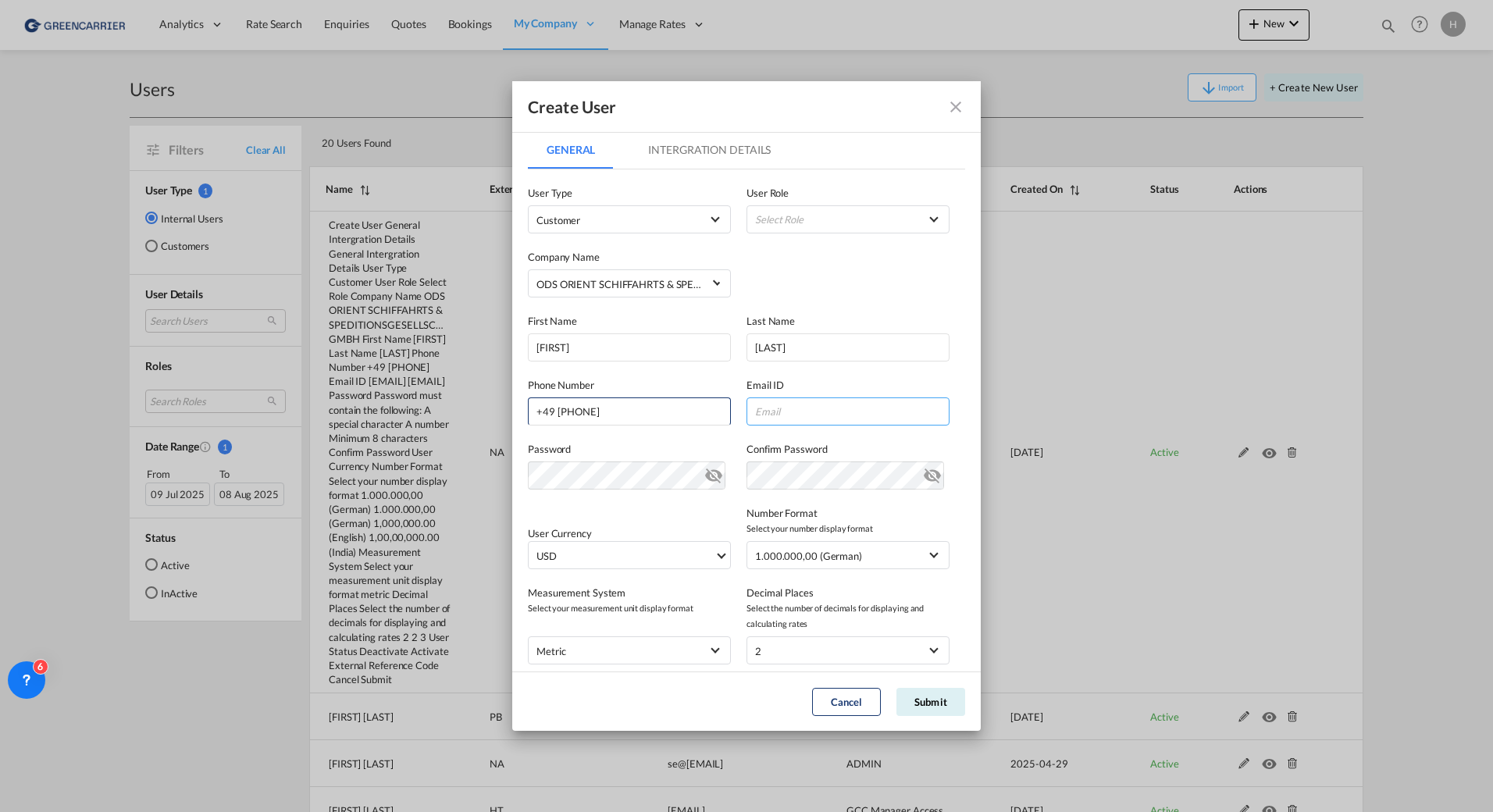 drag, startPoint x: 808, startPoint y: 413, endPoint x: 798, endPoint y: 419, distance: 11.661904 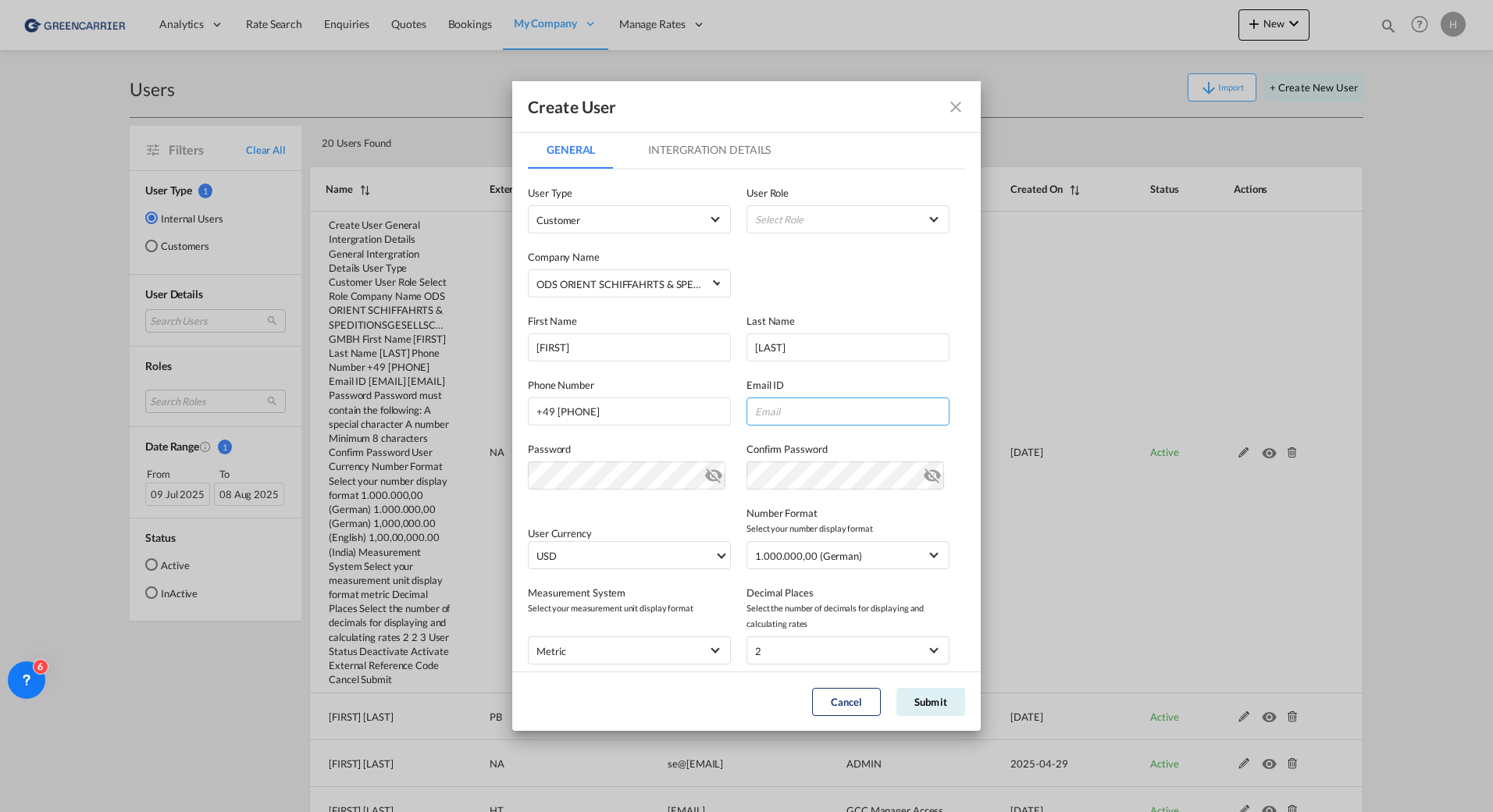 click at bounding box center (848, 411) 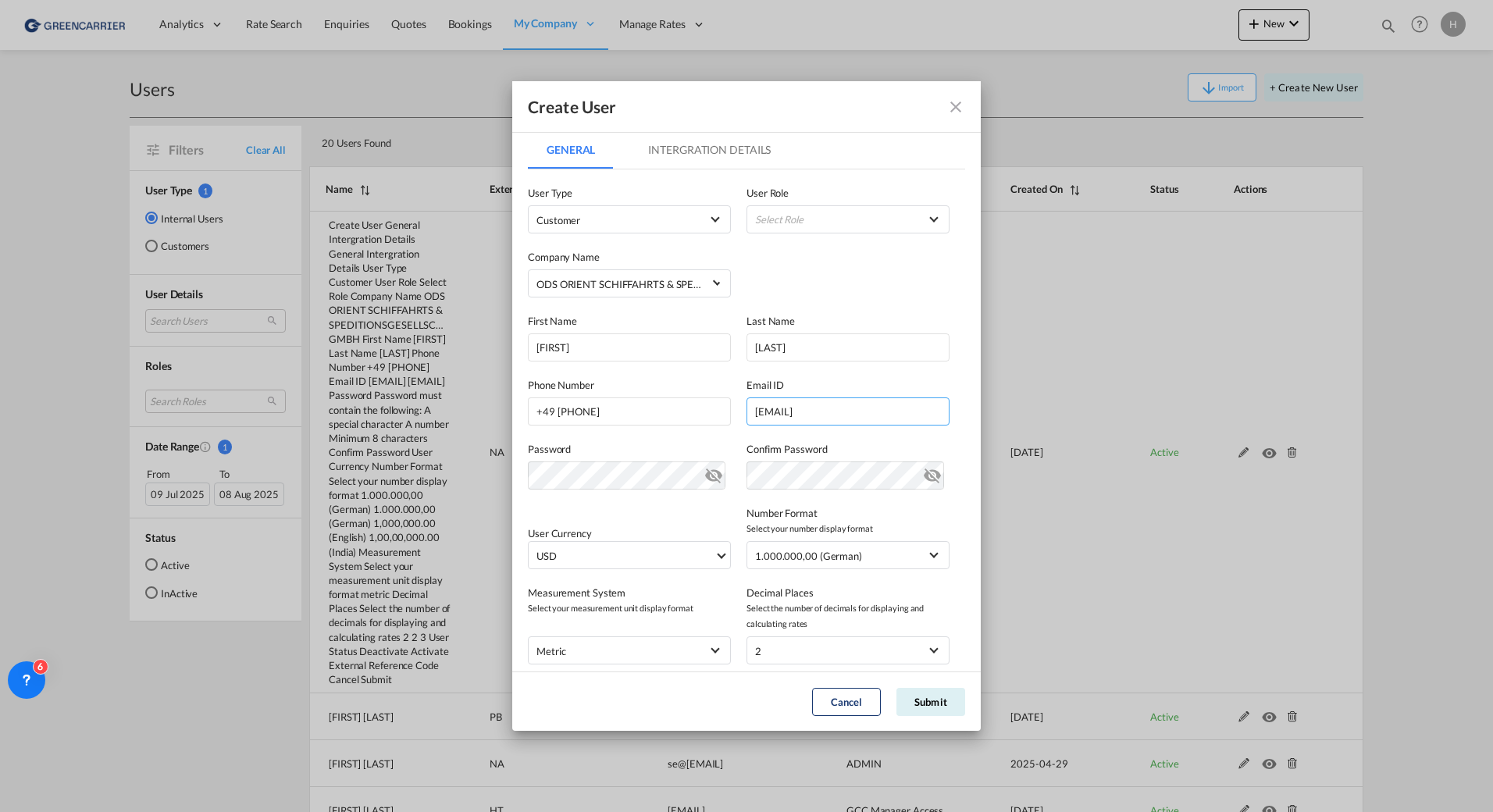 type on "[EMAIL]" 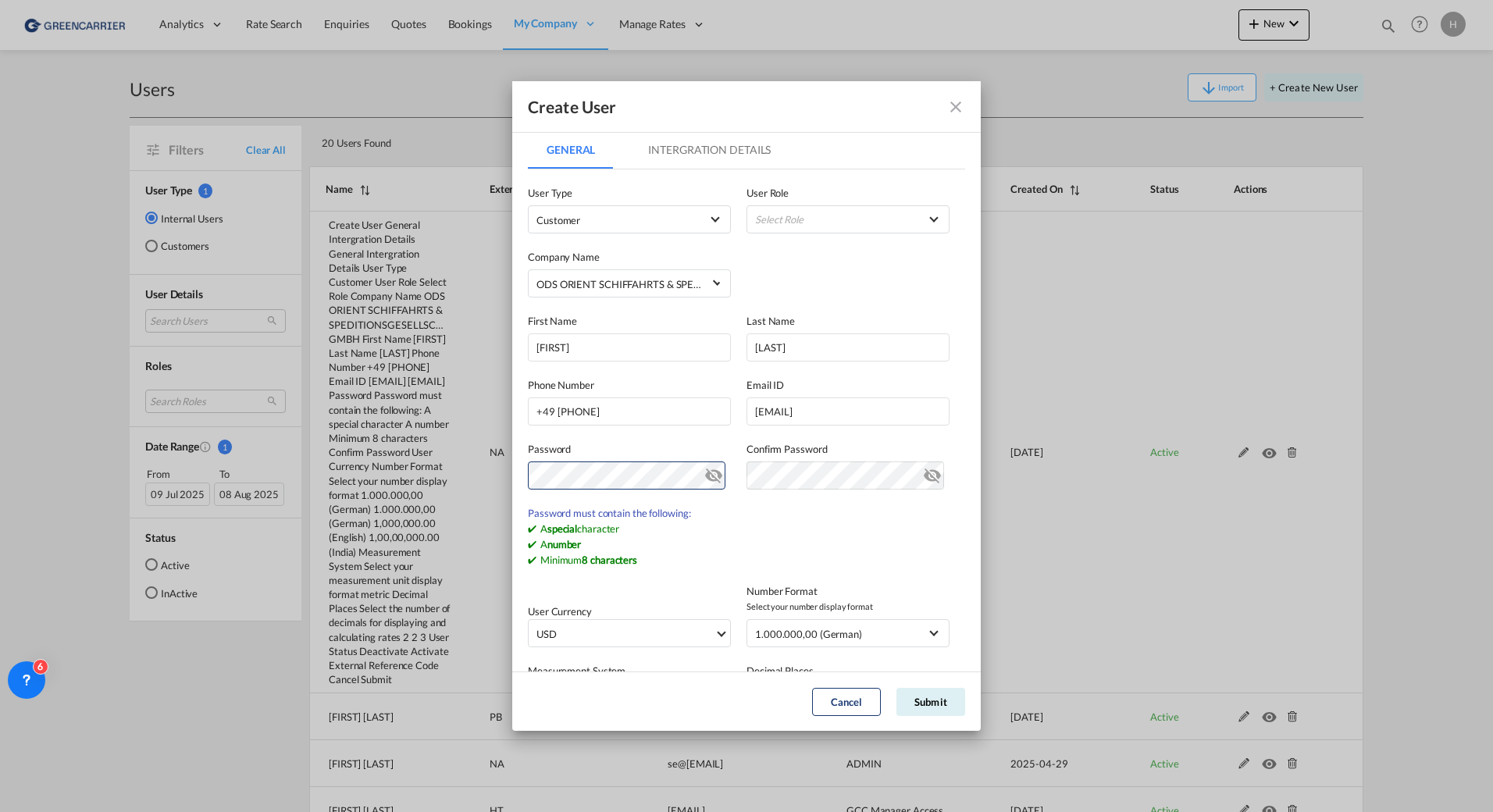 click at bounding box center [714, 472] 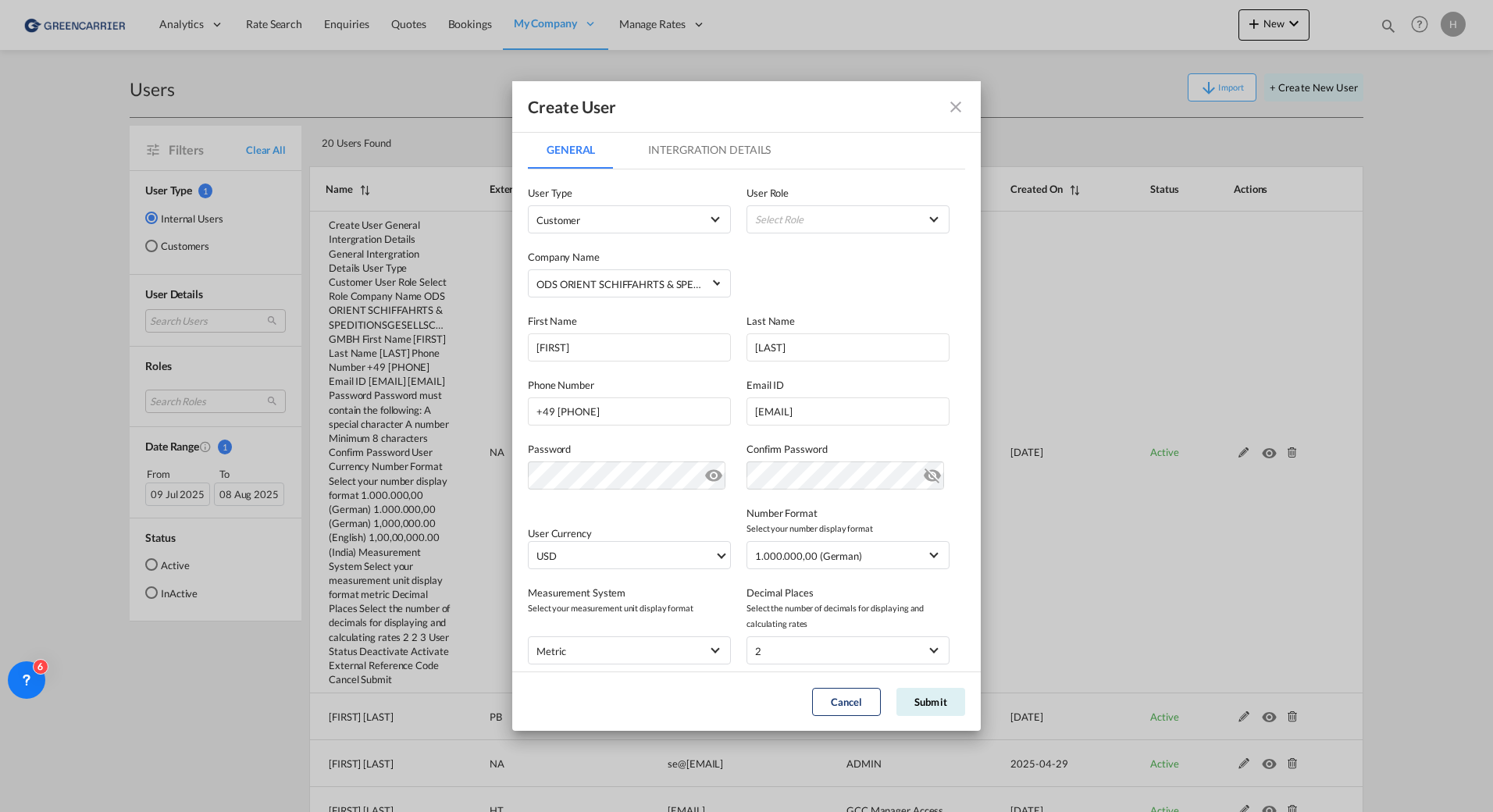 click at bounding box center [714, 472] 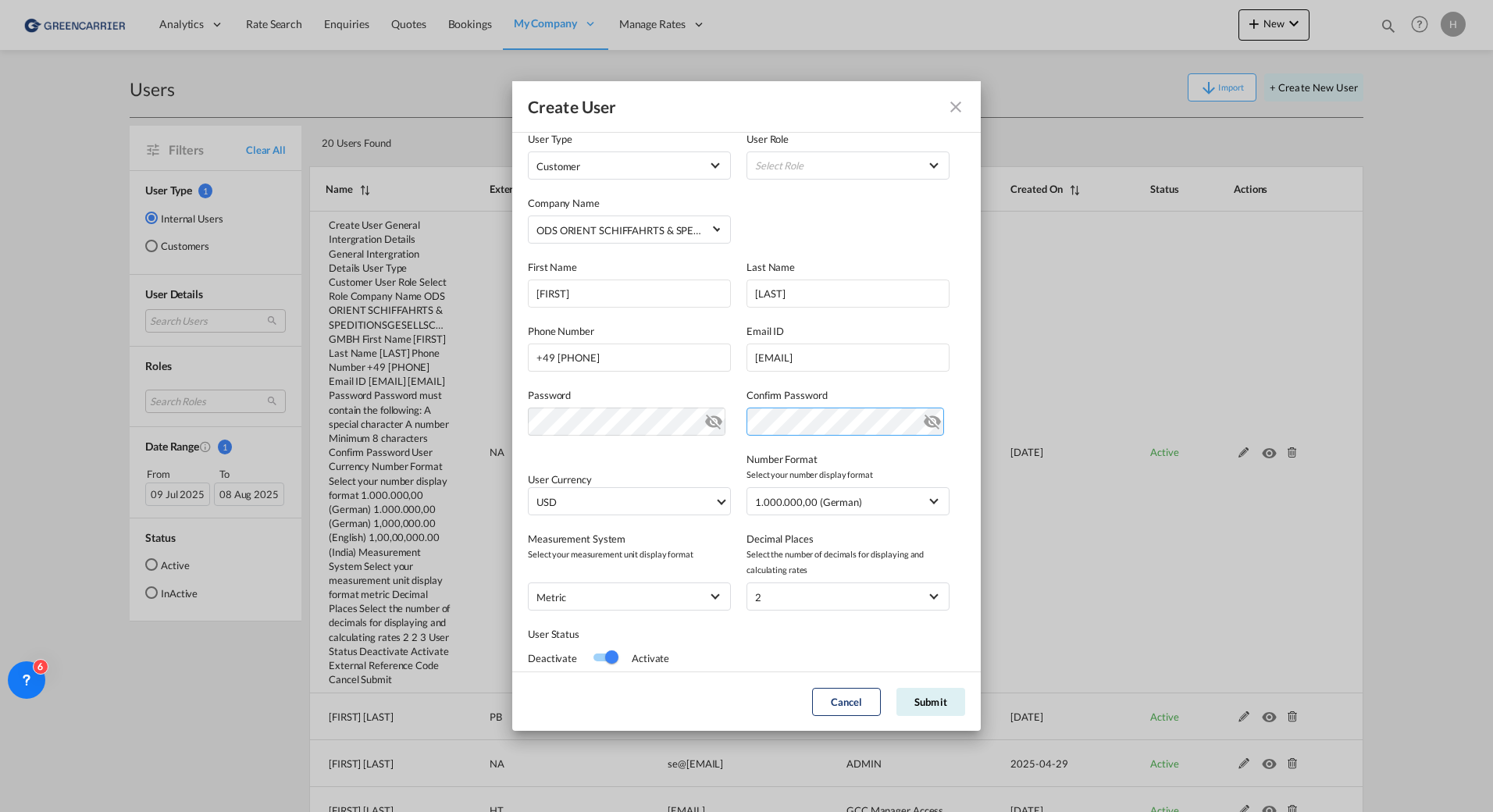 scroll, scrollTop: 78, scrollLeft: 0, axis: vertical 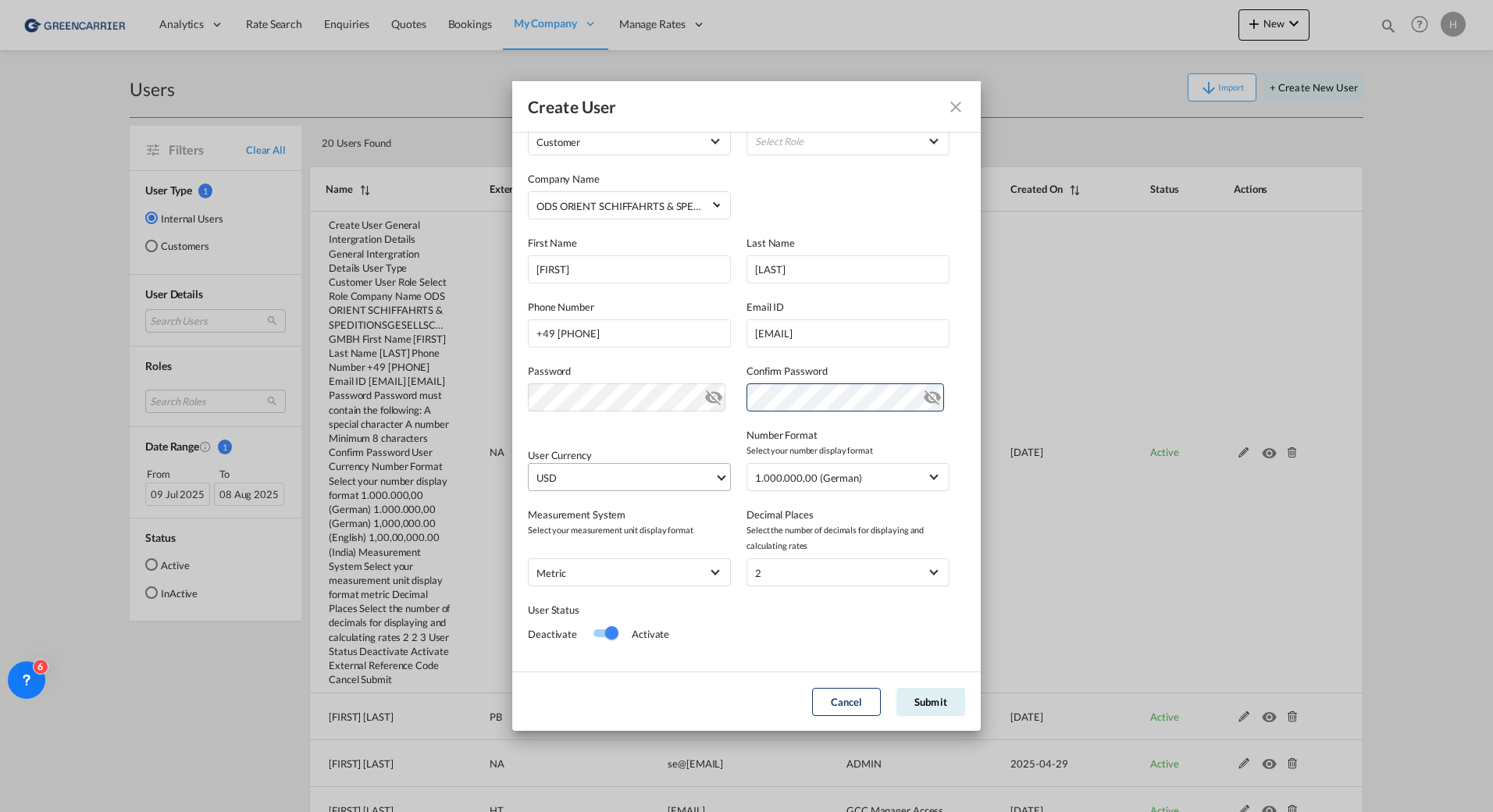 click on "USD" at bounding box center [625, 478] 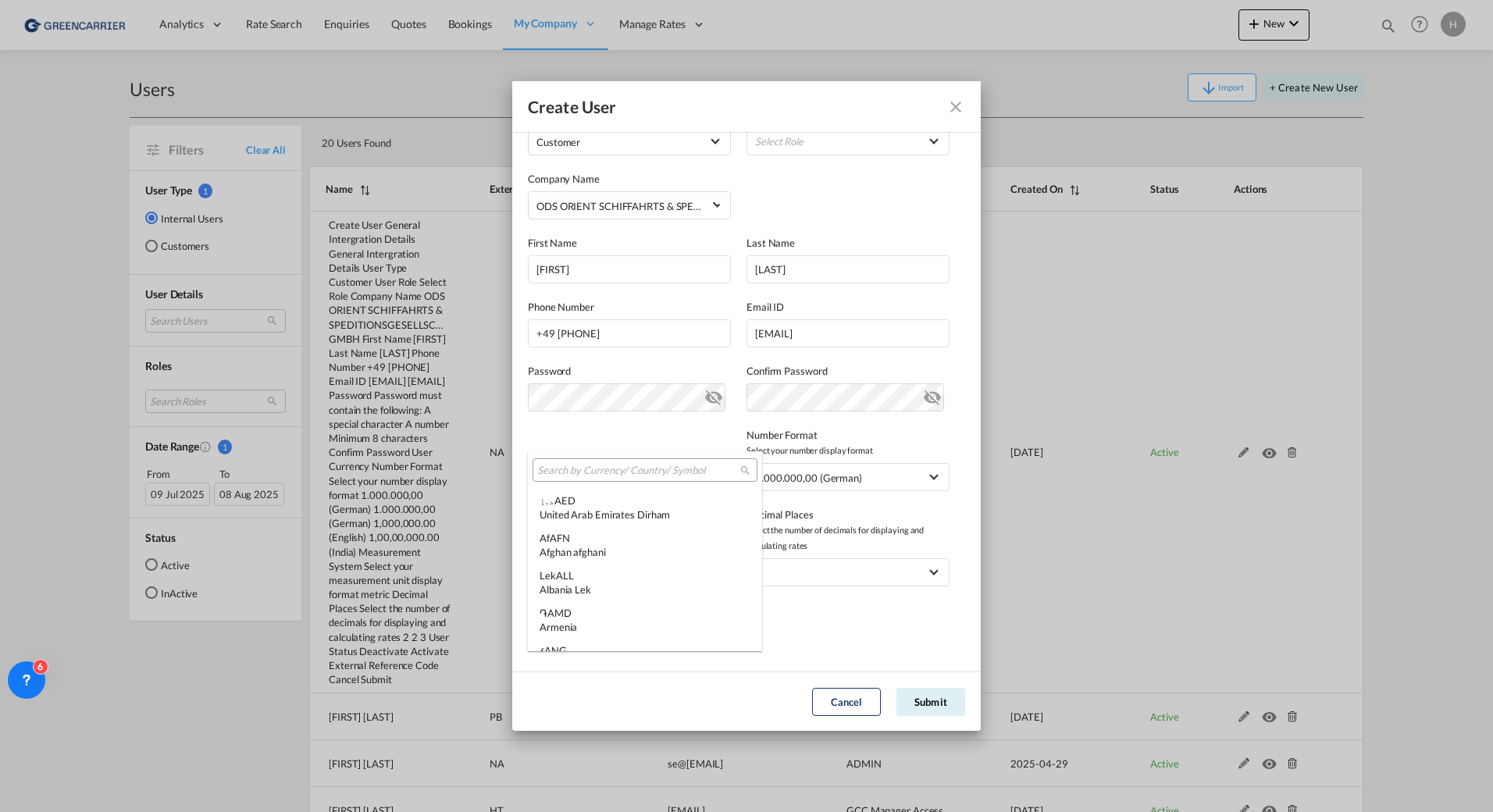 scroll, scrollTop: 5390, scrollLeft: 0, axis: vertical 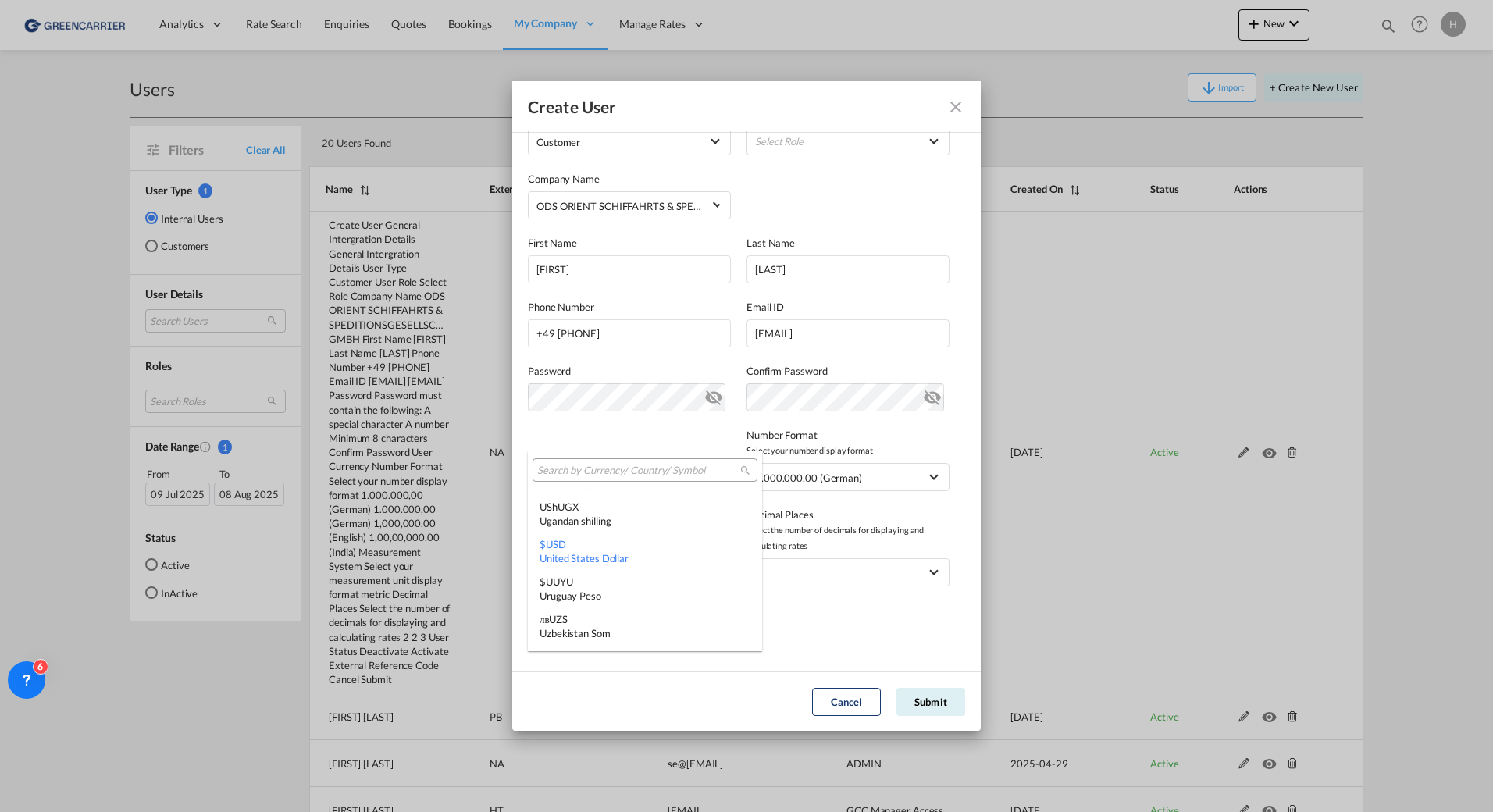 click at bounding box center (639, 471) 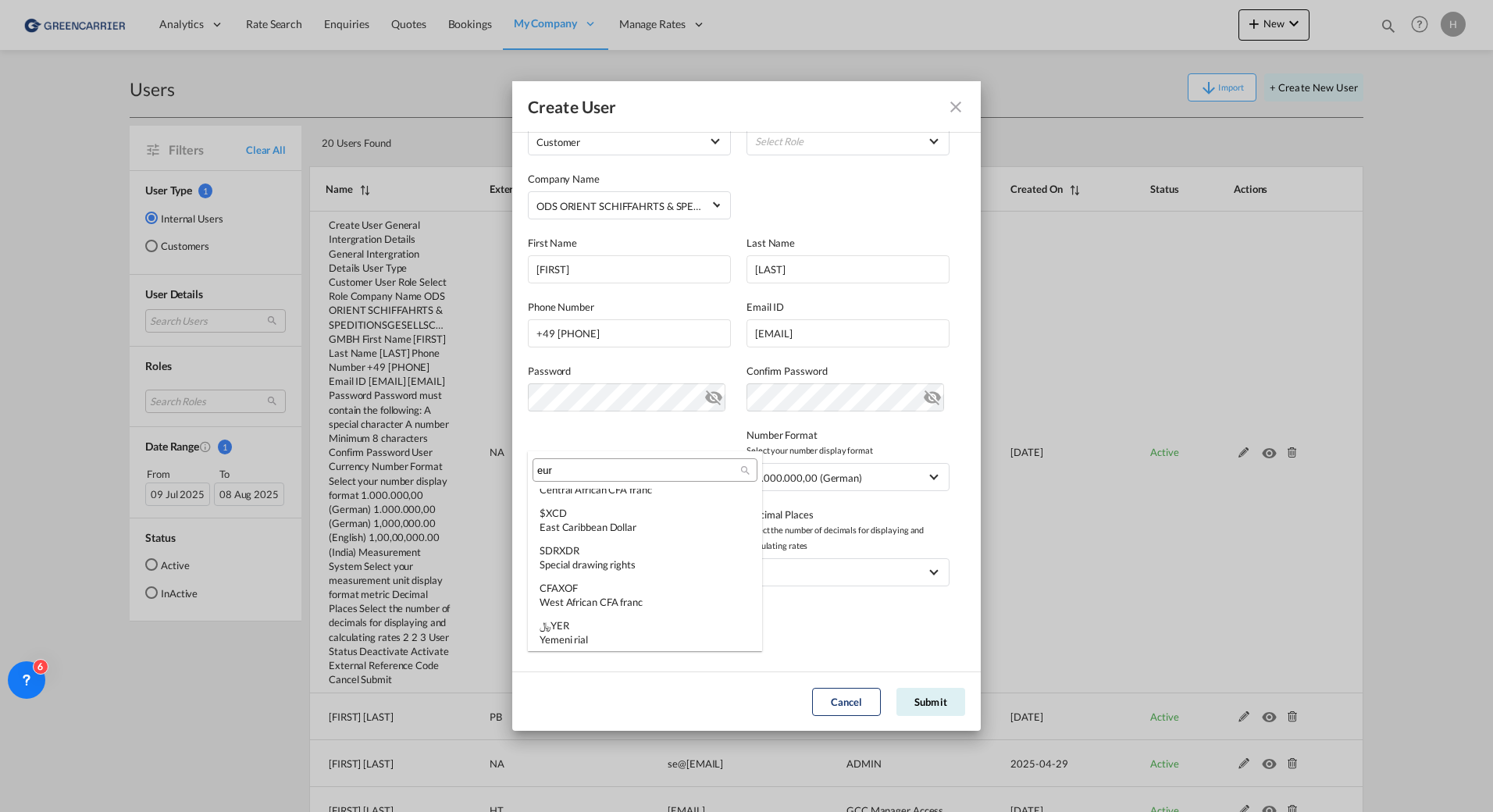scroll, scrollTop: 0, scrollLeft: 0, axis: both 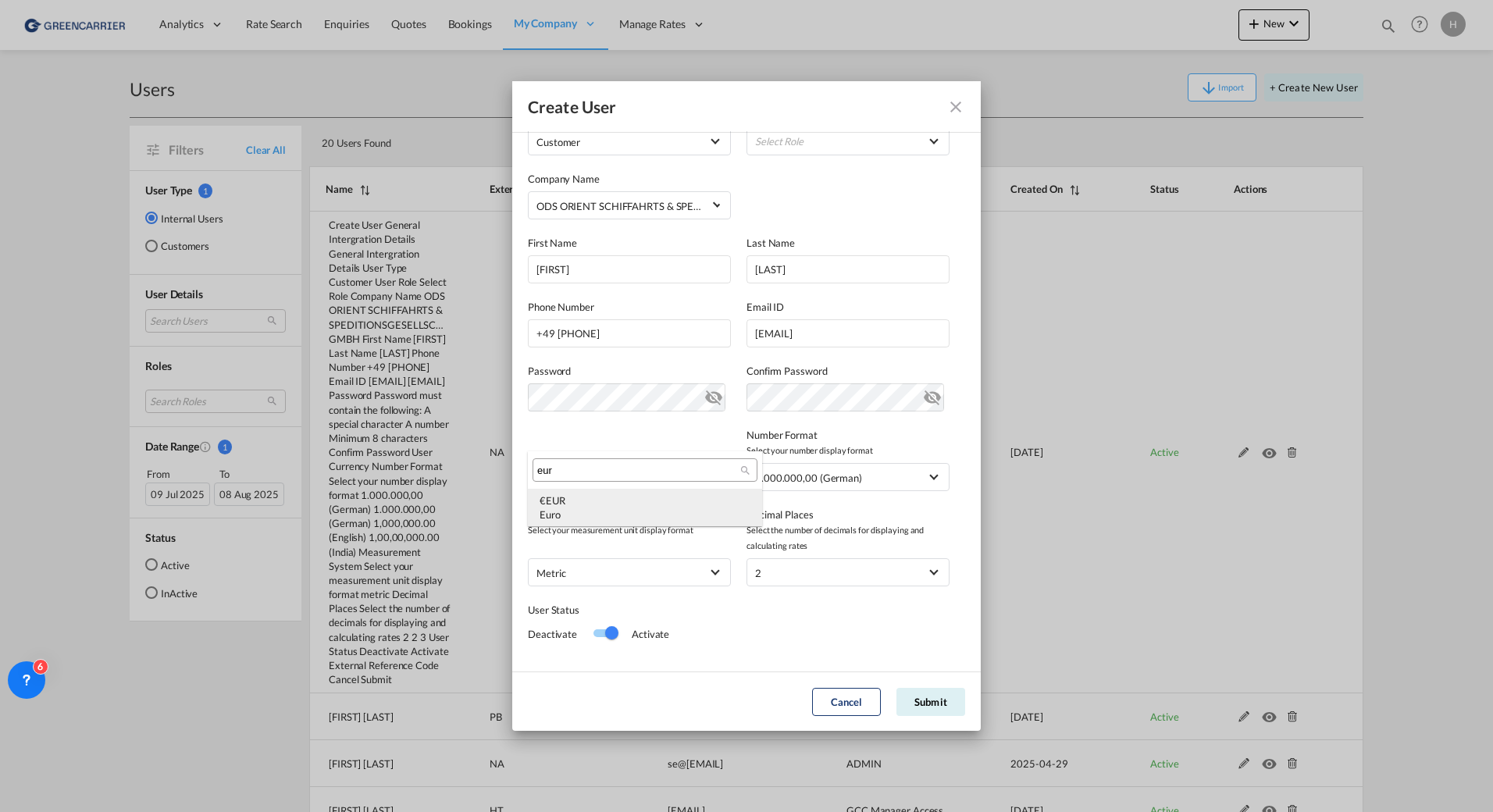 type on "eur" 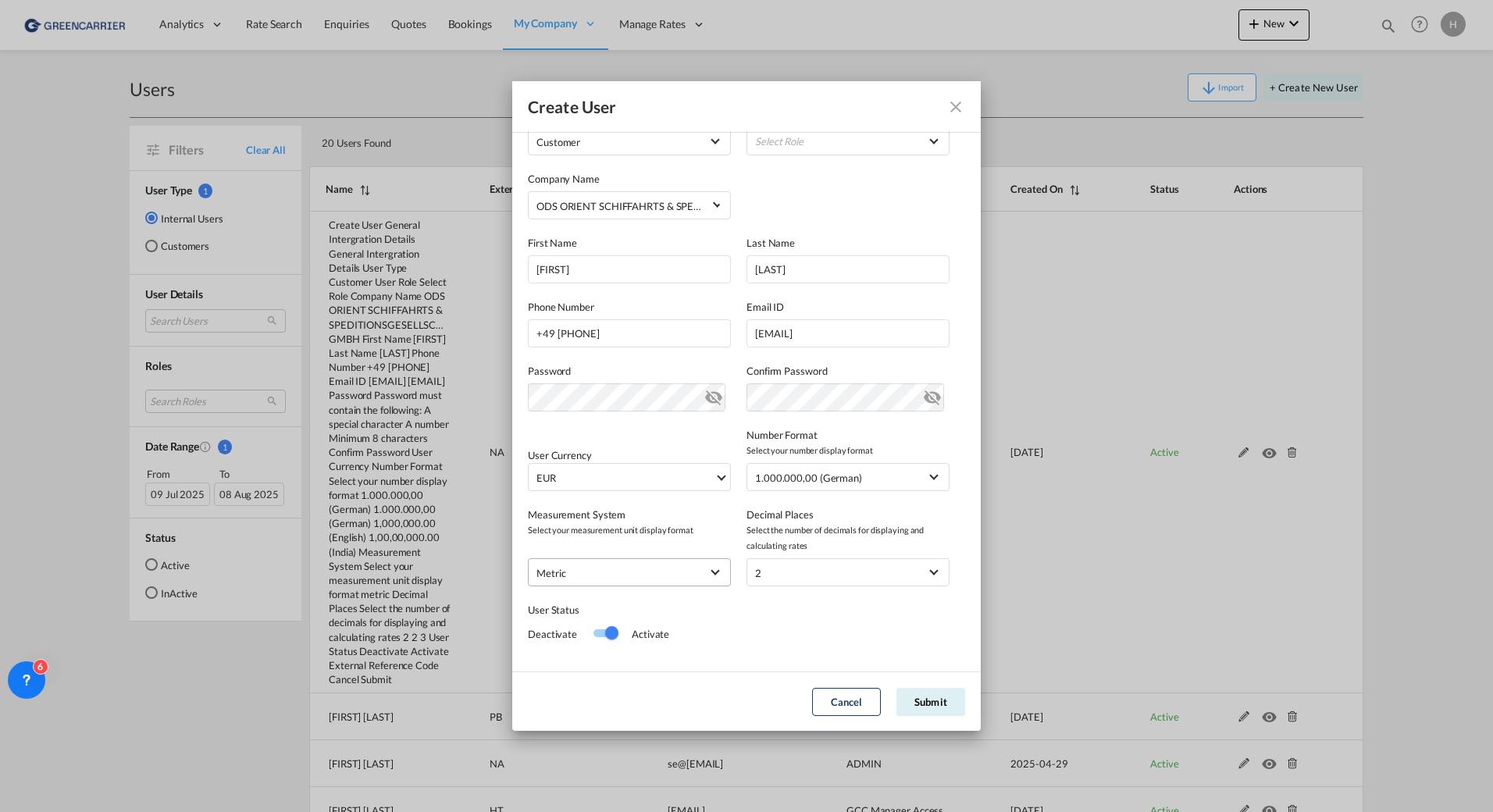 click on "metric" at bounding box center (629, 572) 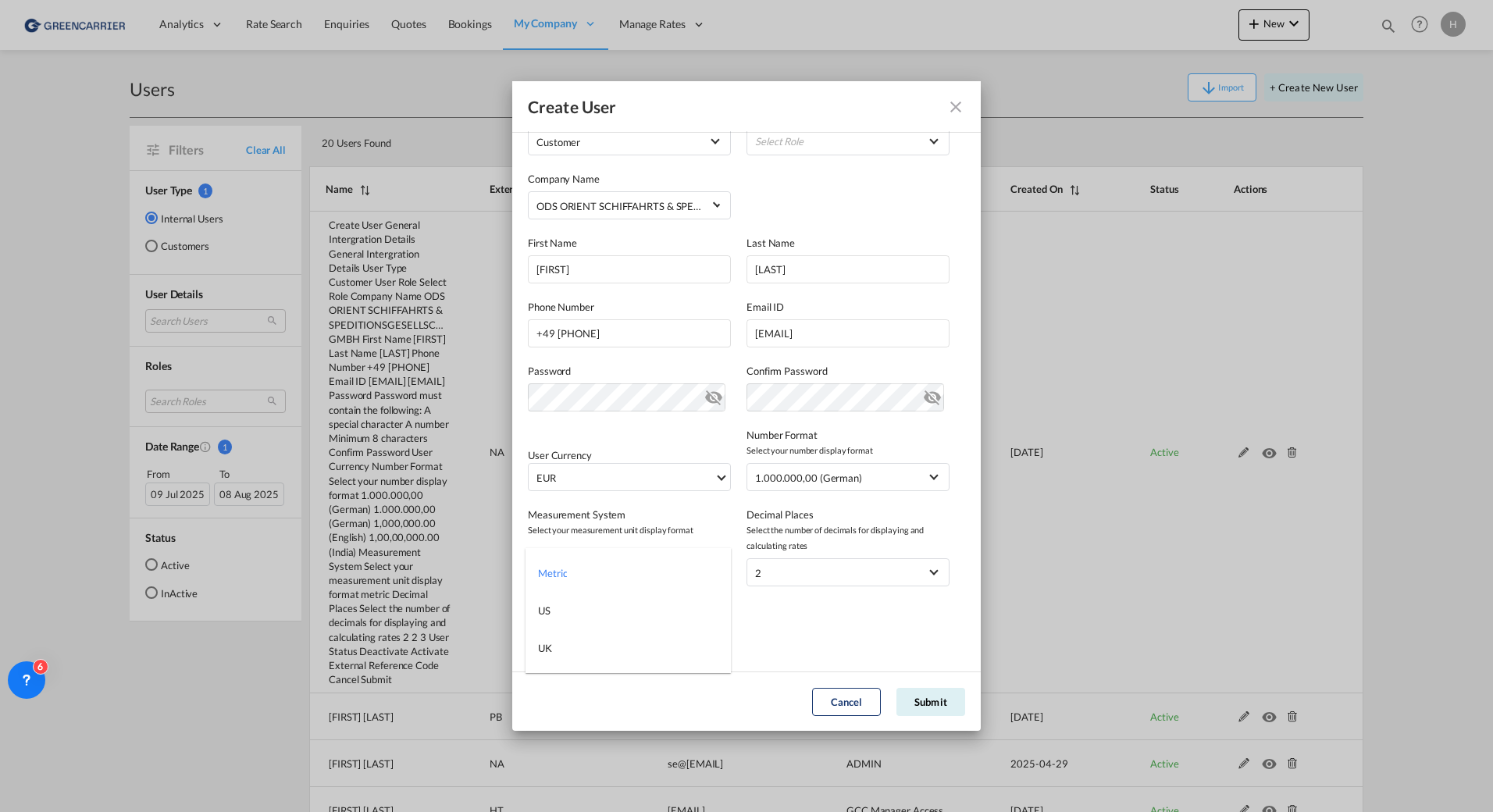 click at bounding box center (746, 406) 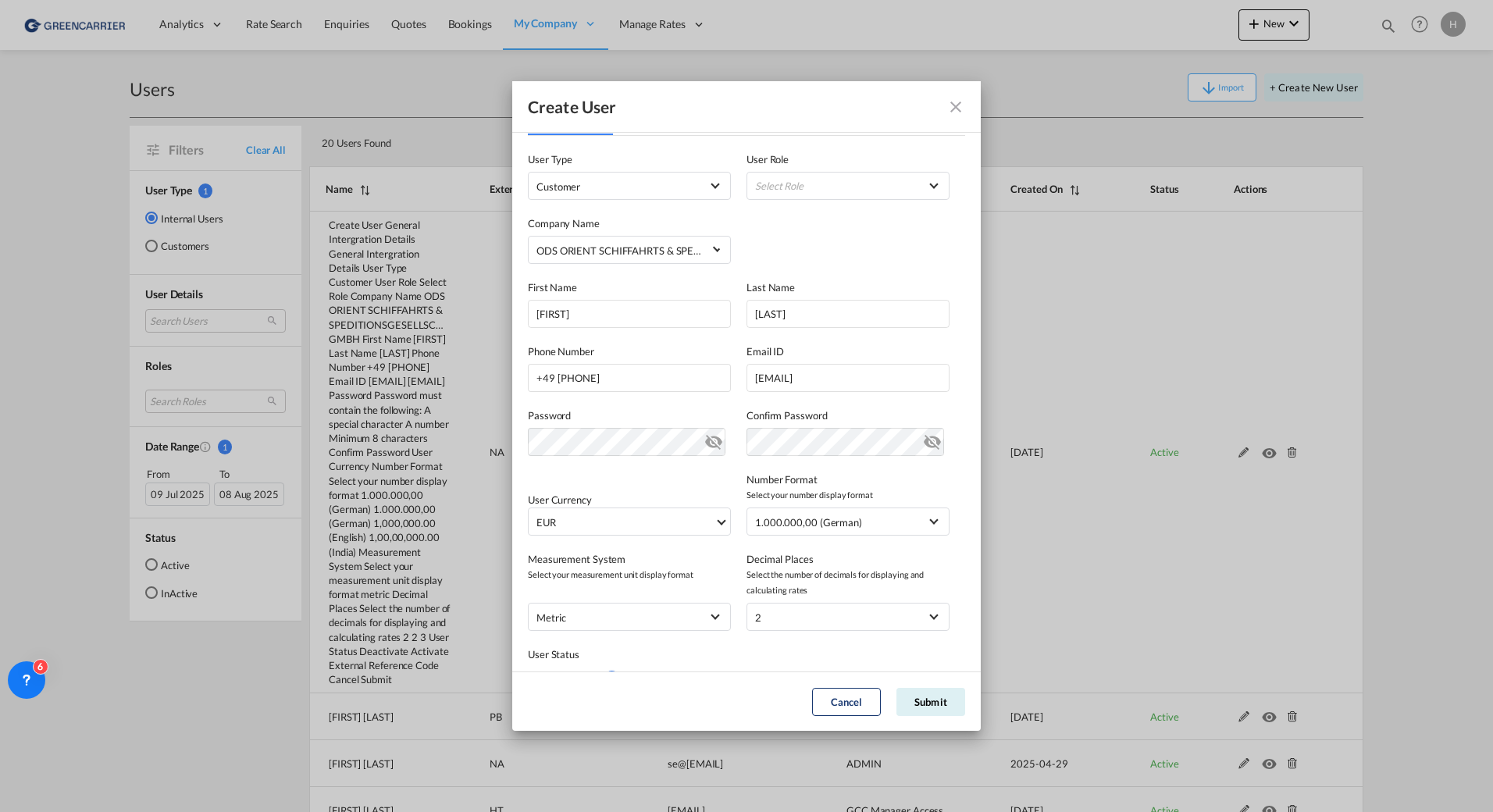 scroll, scrollTop: 0, scrollLeft: 0, axis: both 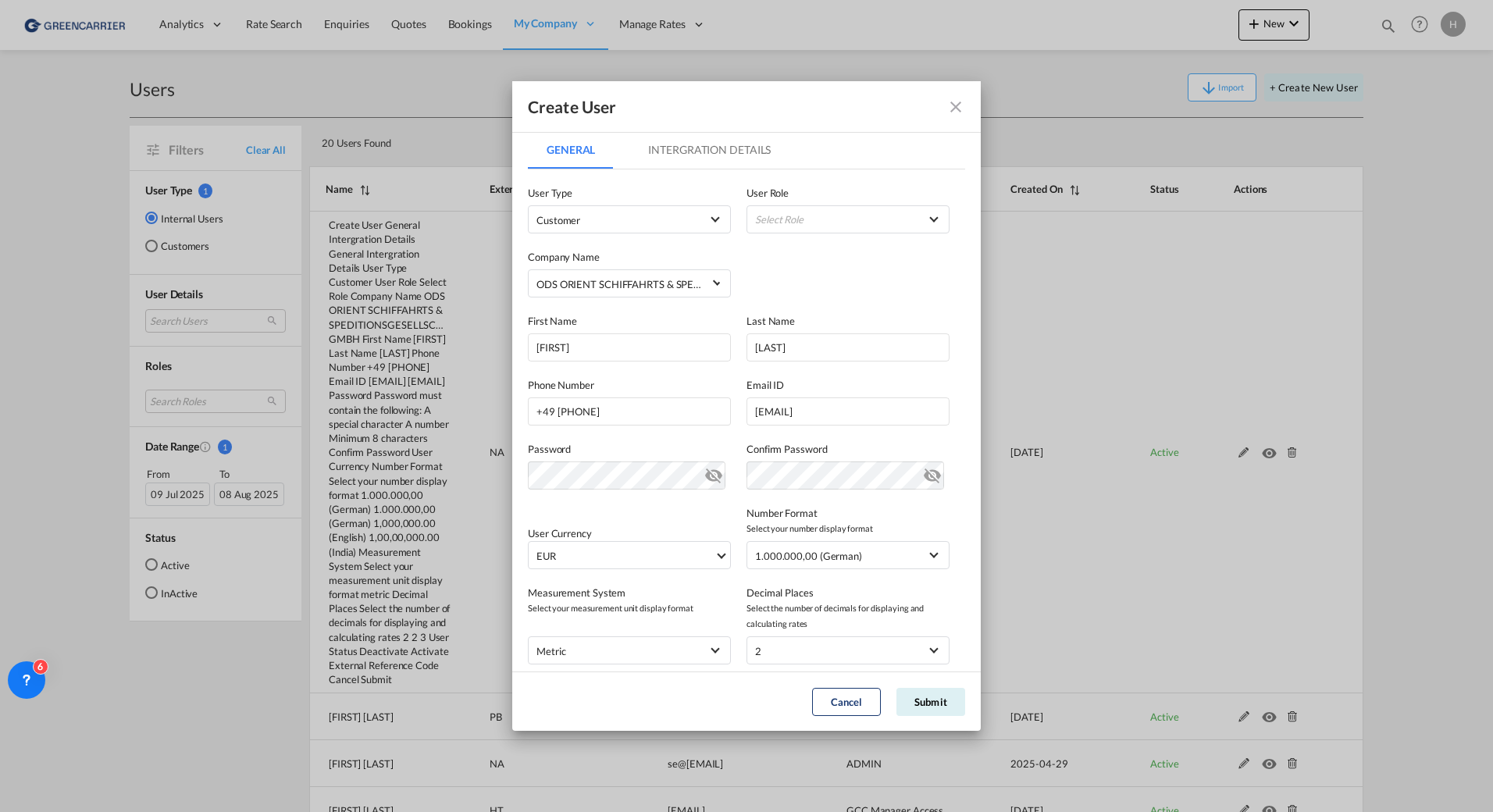 click on "Intergration Details" at bounding box center (709, 150) 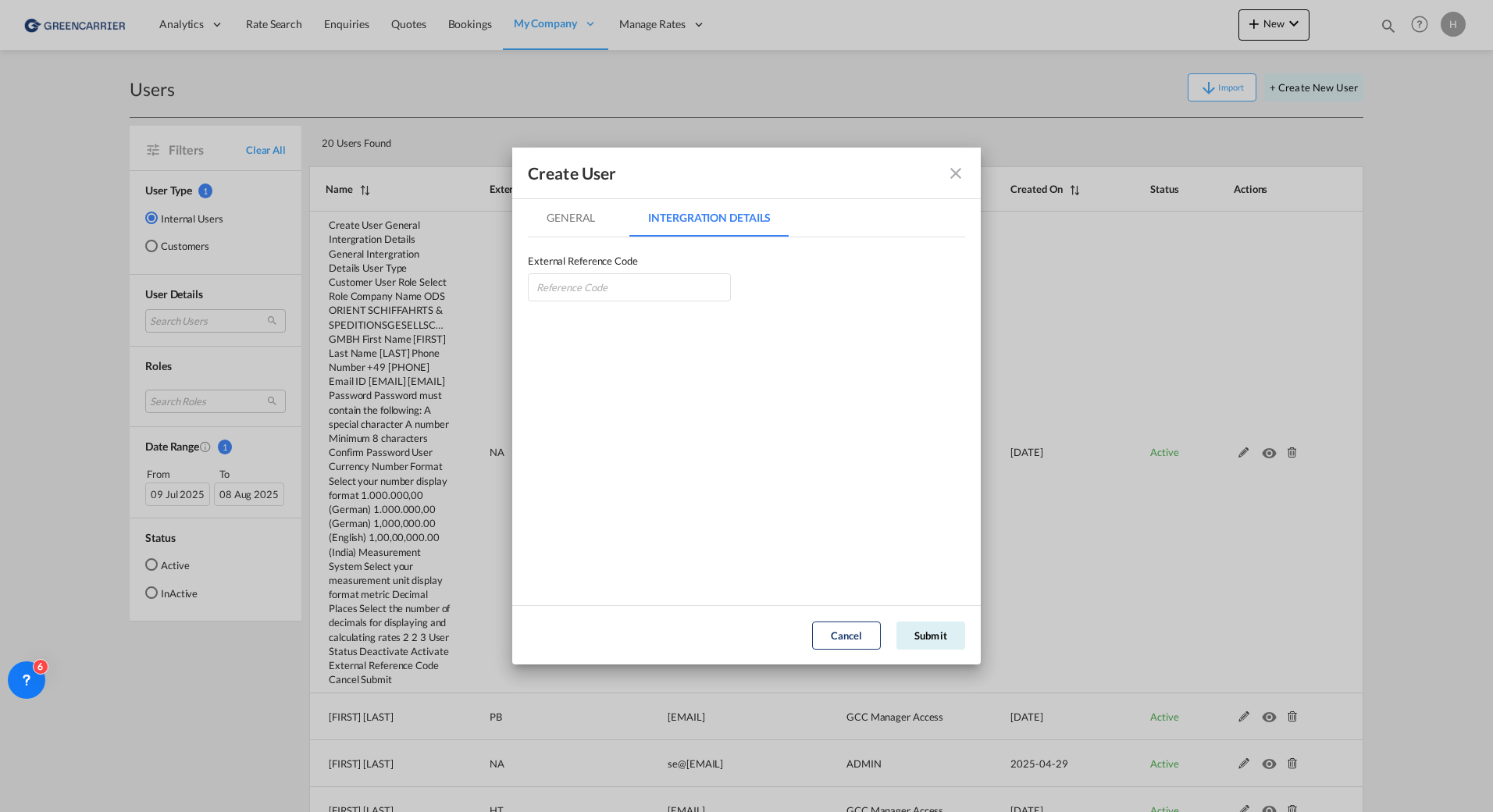 drag, startPoint x: 430, startPoint y: 695, endPoint x: 449, endPoint y: 687, distance: 21 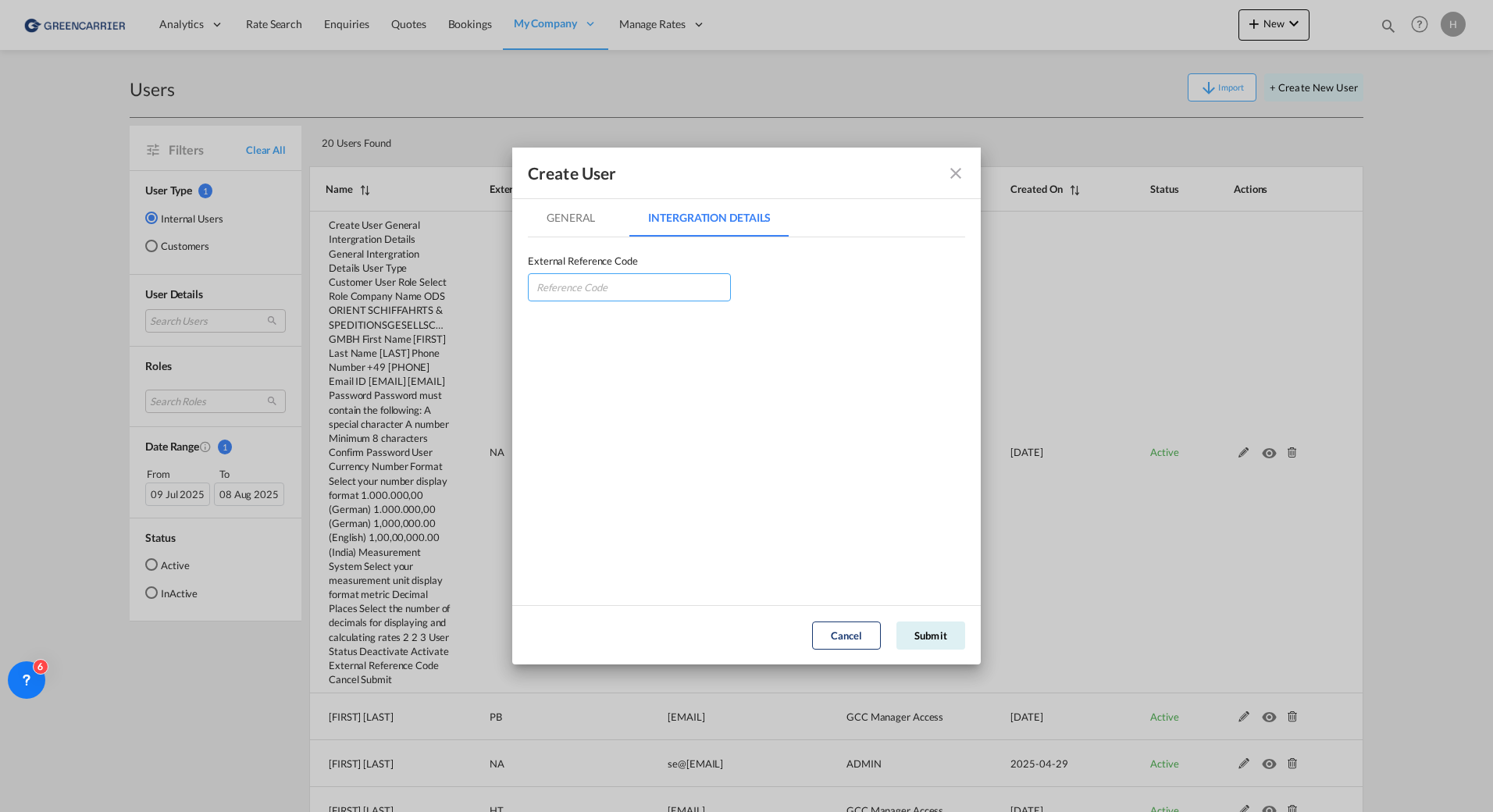 click at bounding box center (629, 287) 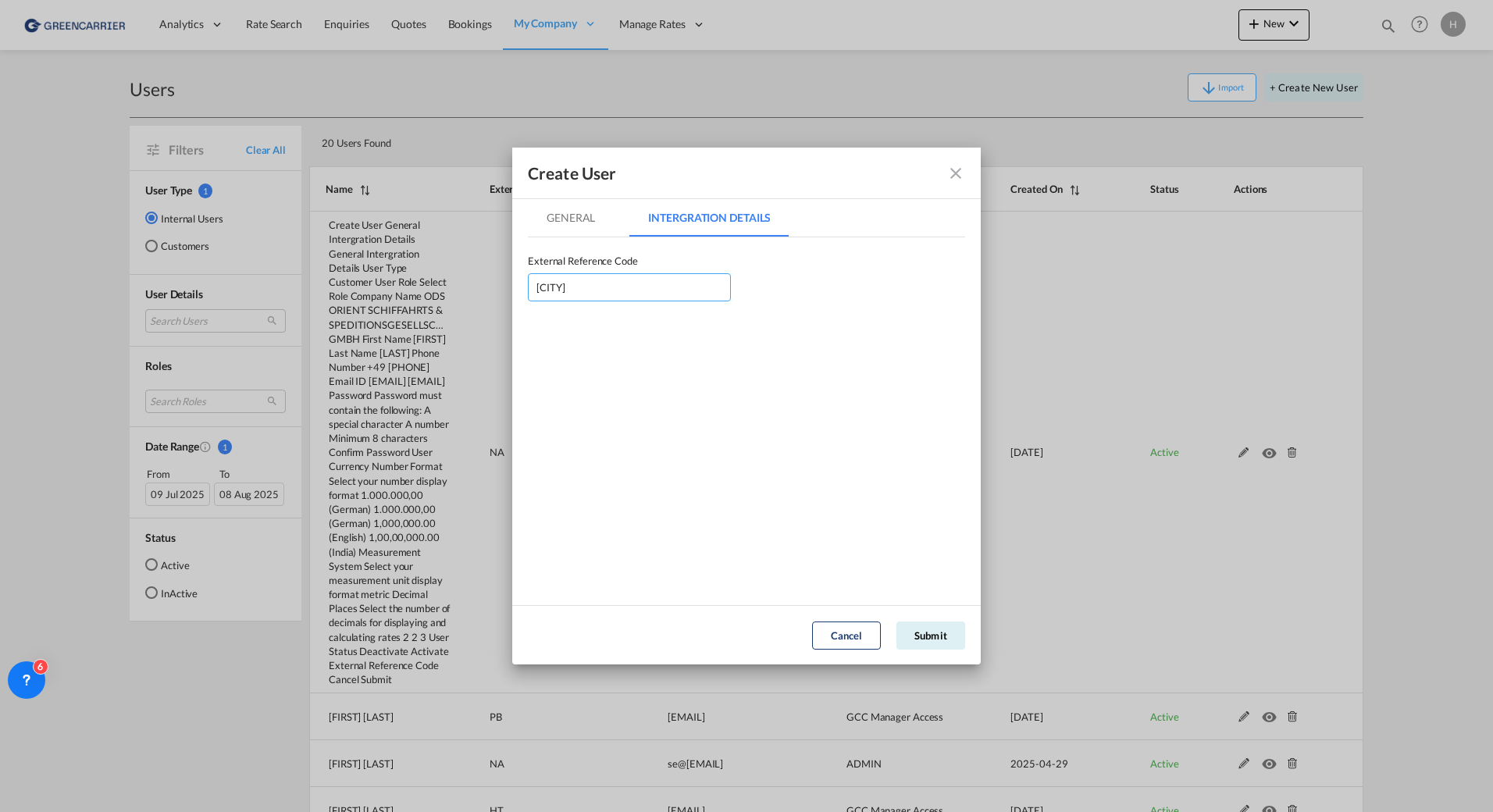 type on "[CITY]" 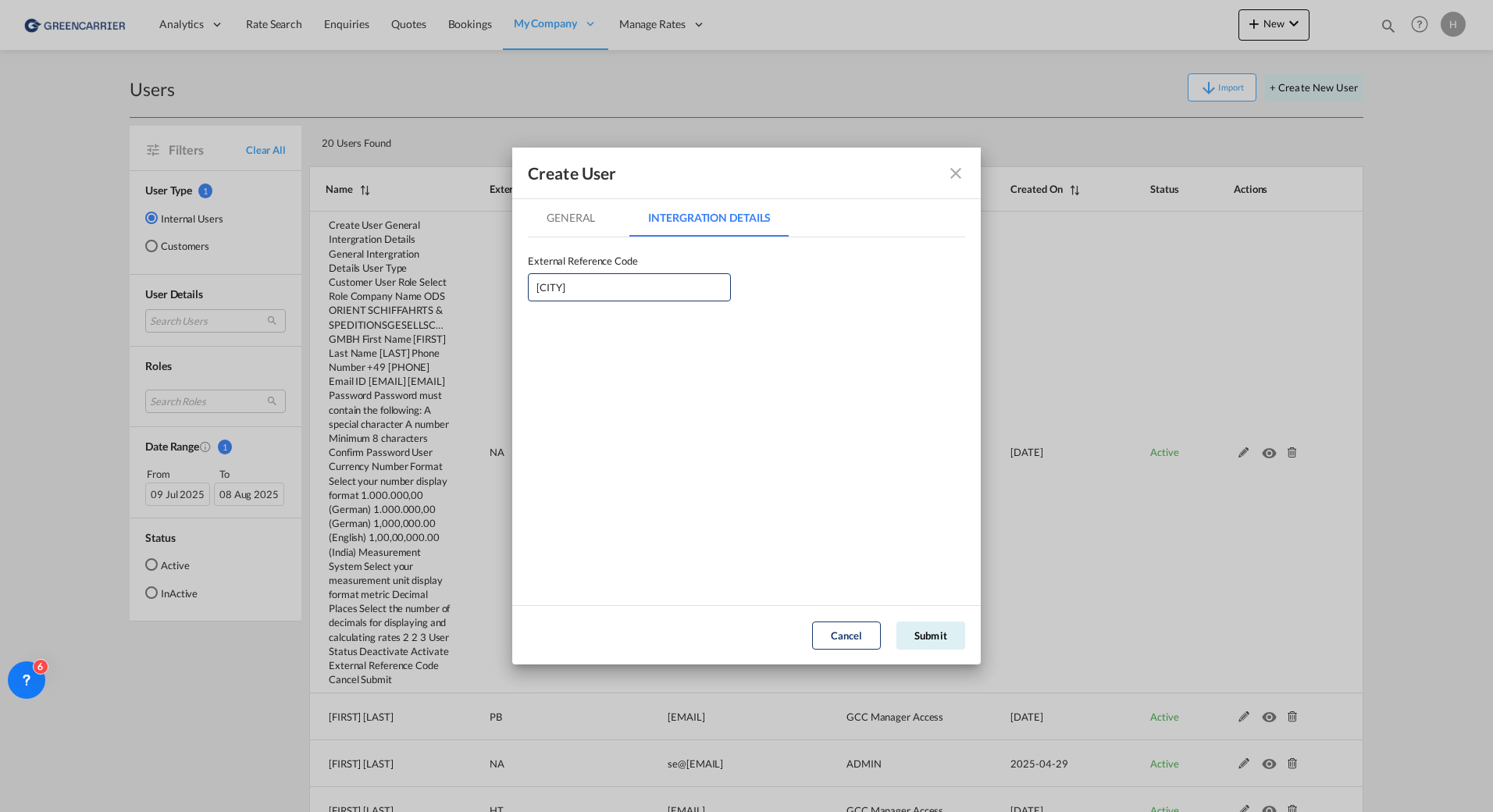 click on "General" at bounding box center [571, 218] 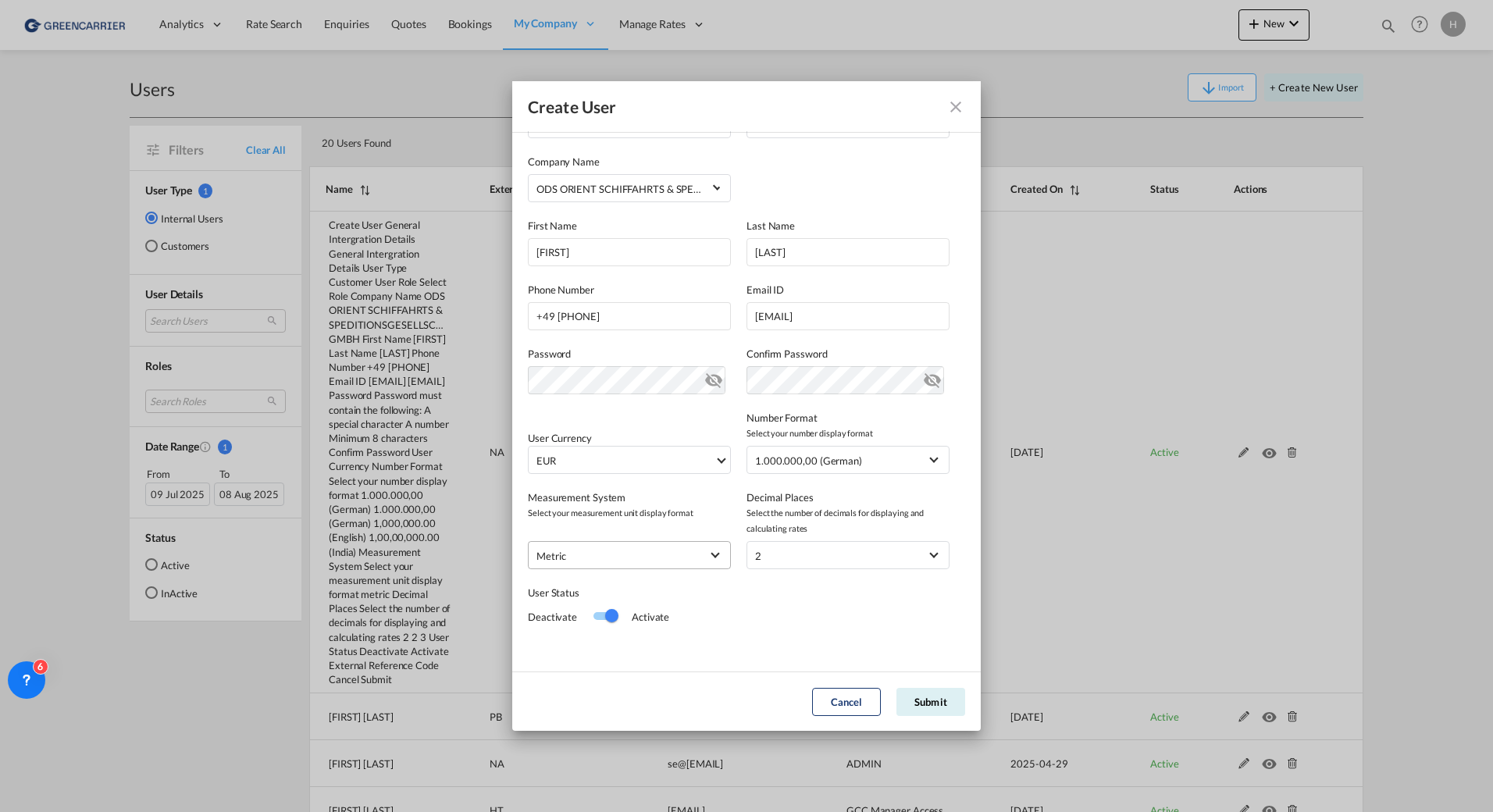 scroll, scrollTop: 99, scrollLeft: 0, axis: vertical 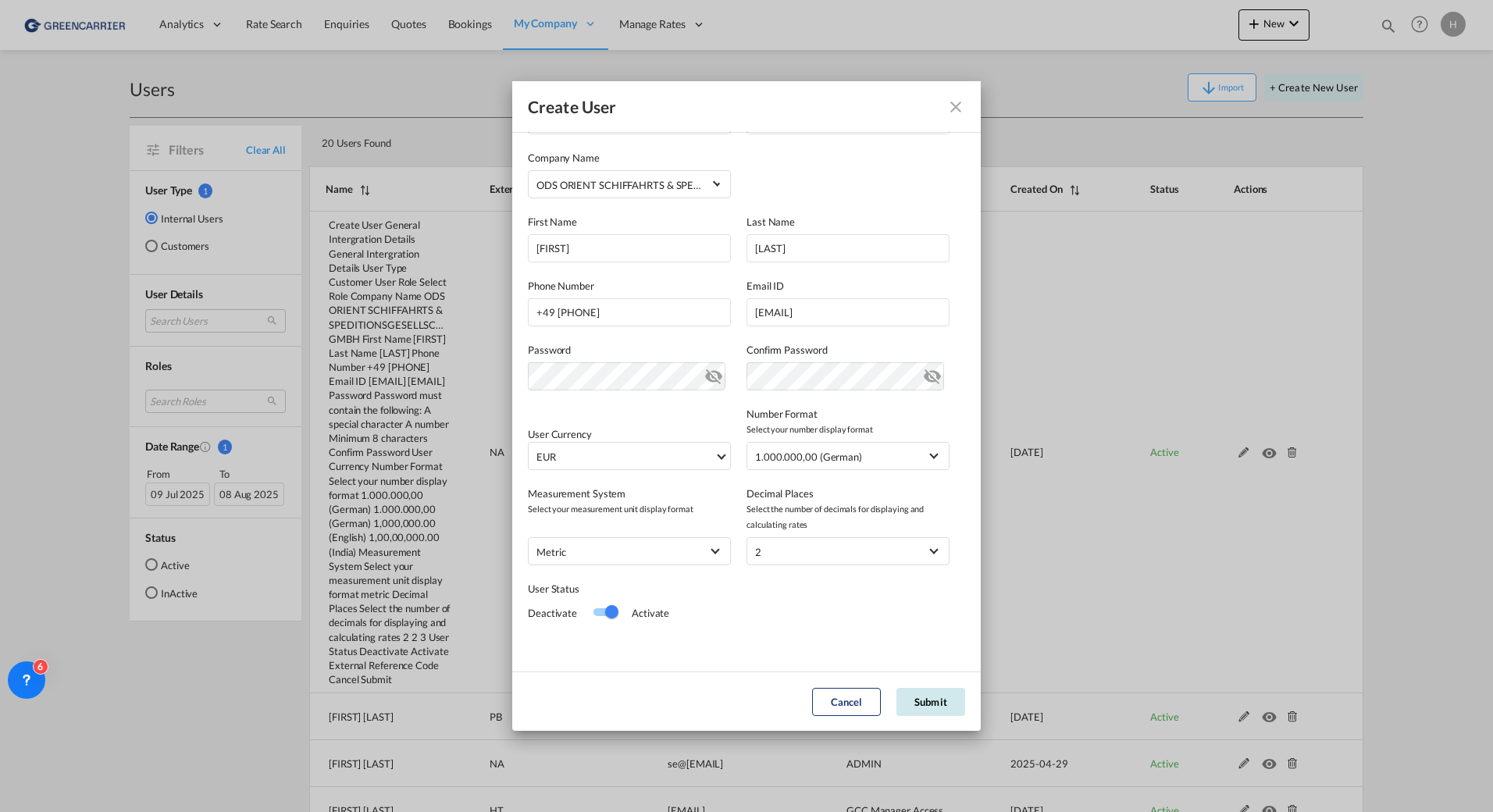 click on "Submit" 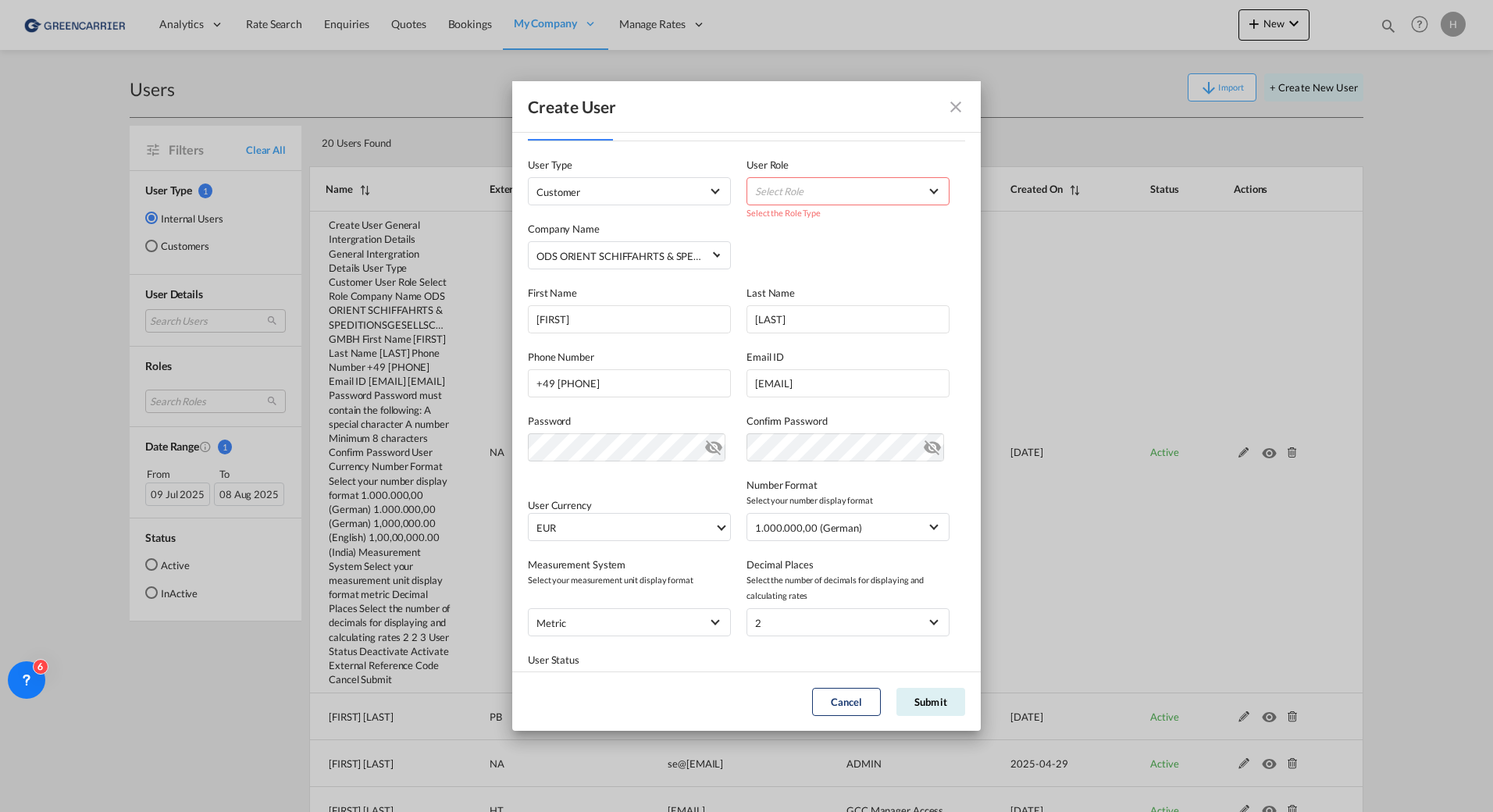 scroll, scrollTop: 0, scrollLeft: 0, axis: both 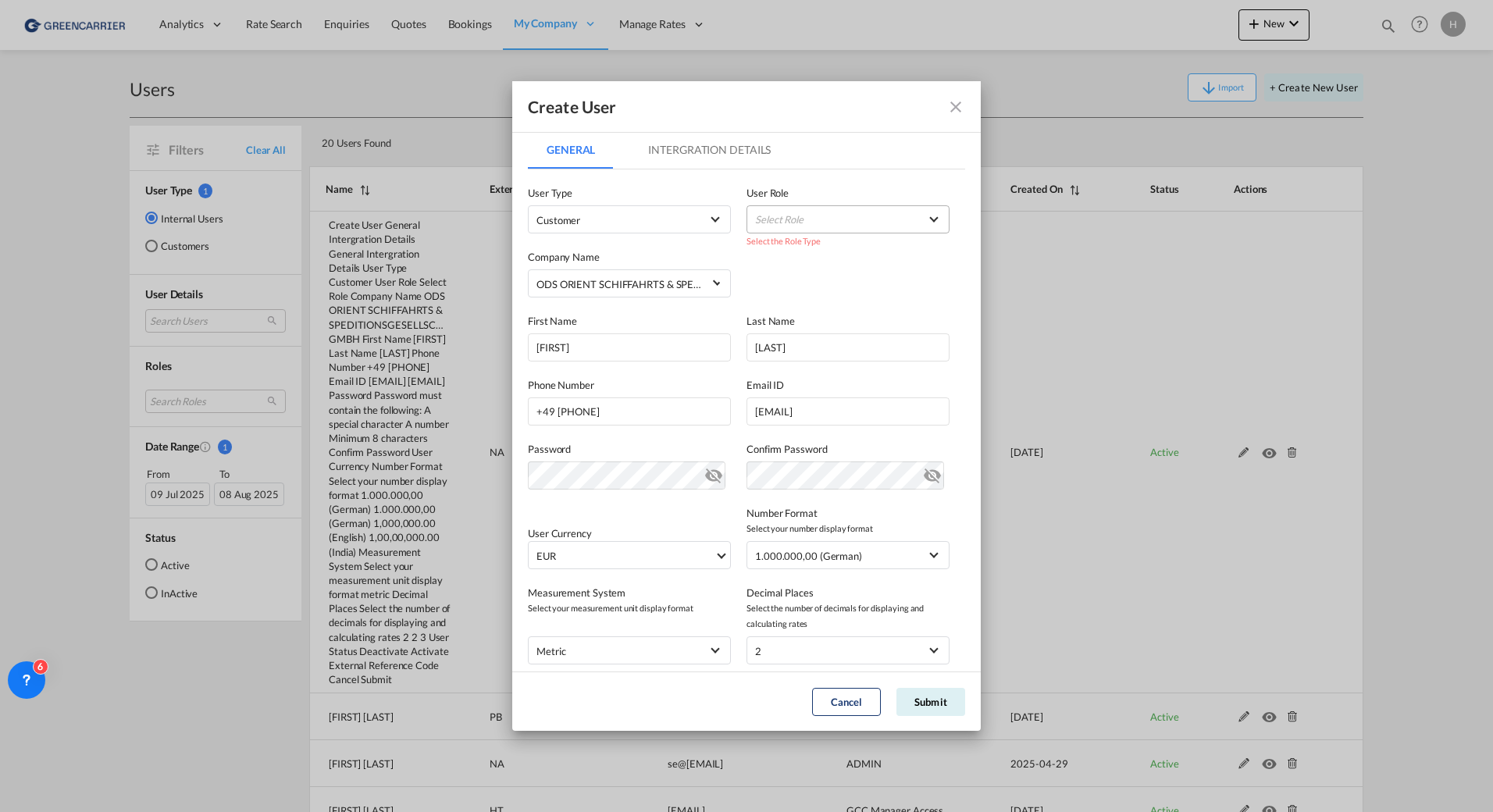 click on "Select Role" at bounding box center [848, 219] 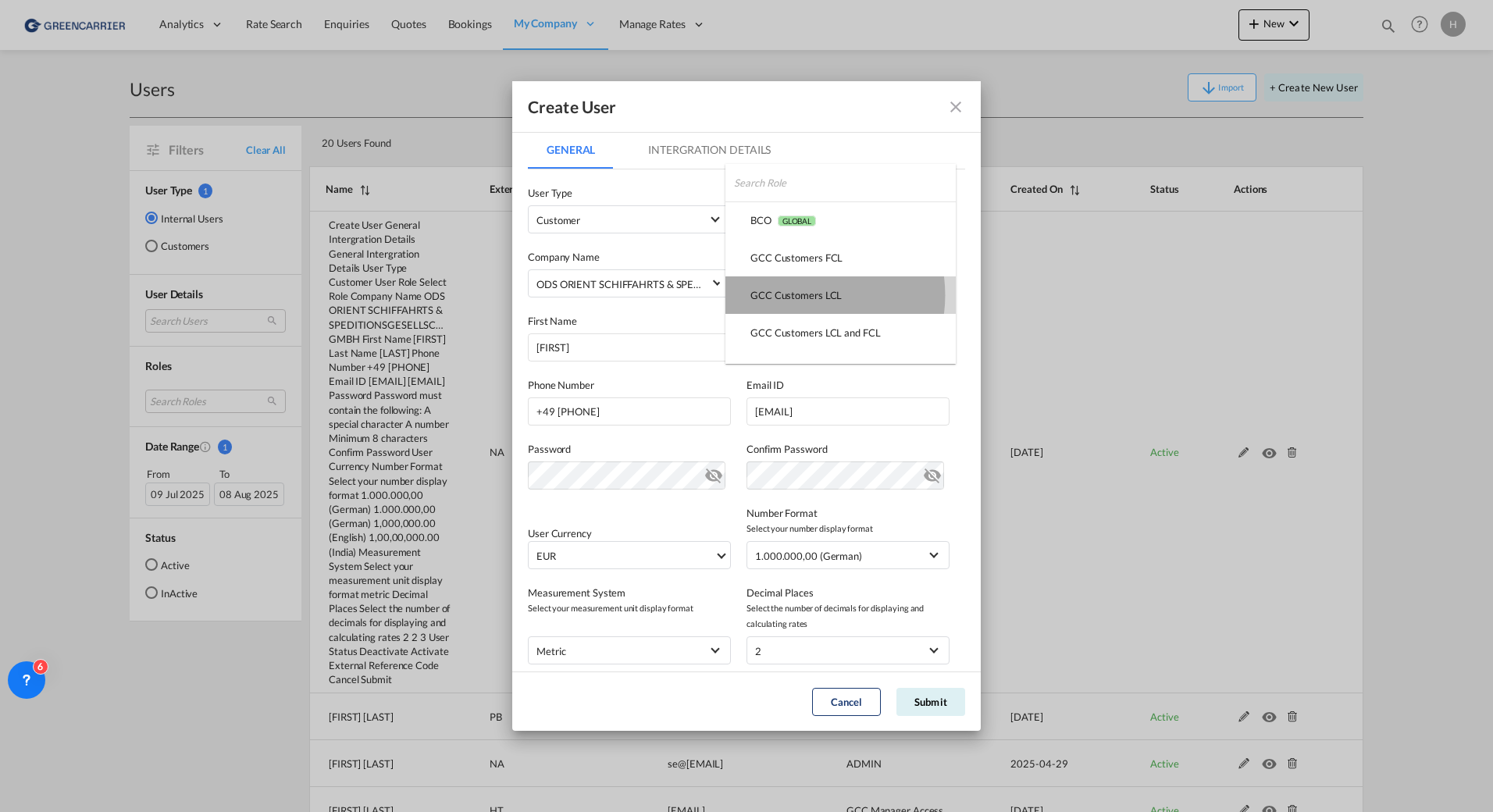 click on "GCC Customers LCL  USER_DEFINED" at bounding box center [796, 295] 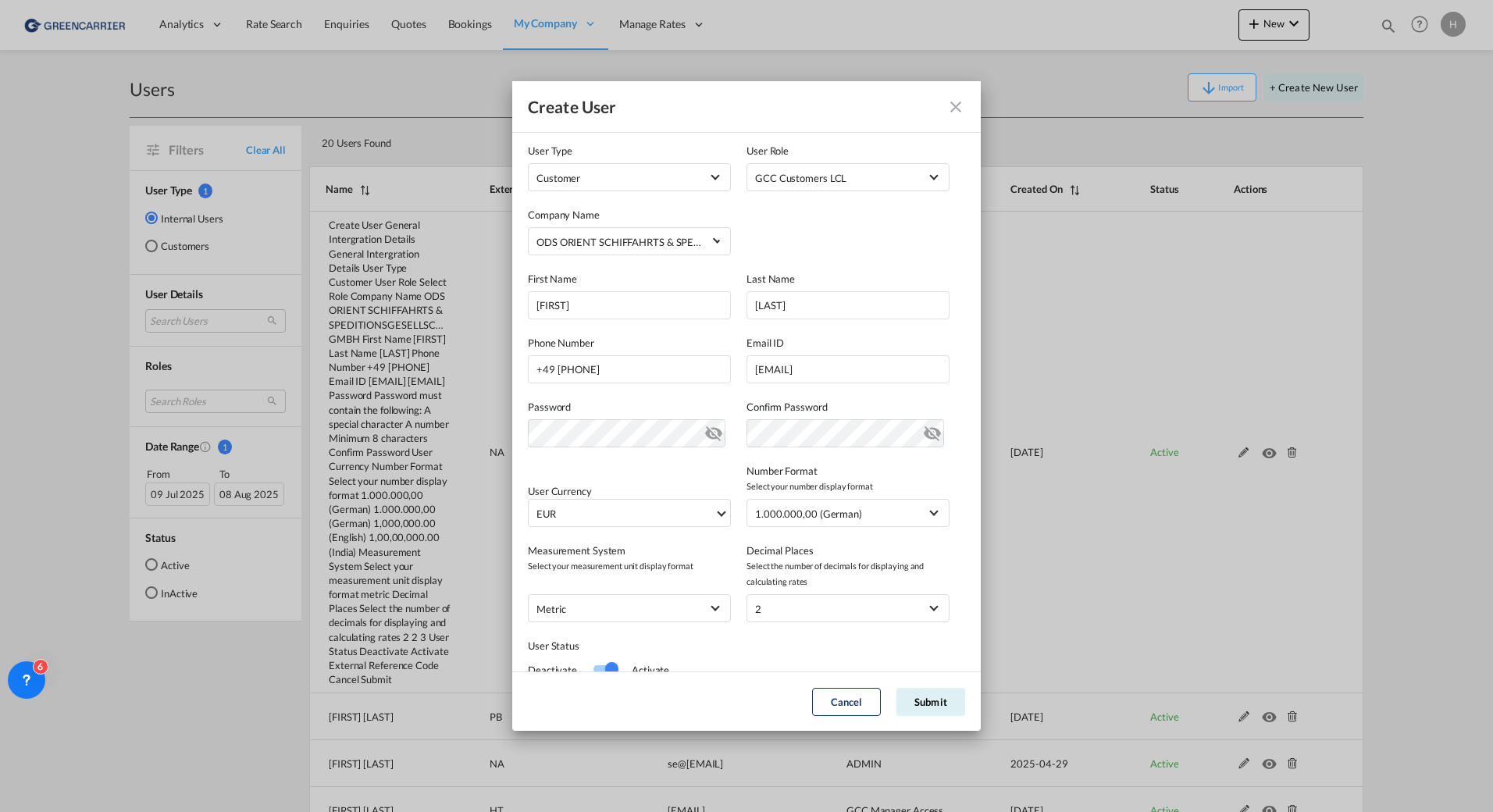 scroll, scrollTop: 0, scrollLeft: 0, axis: both 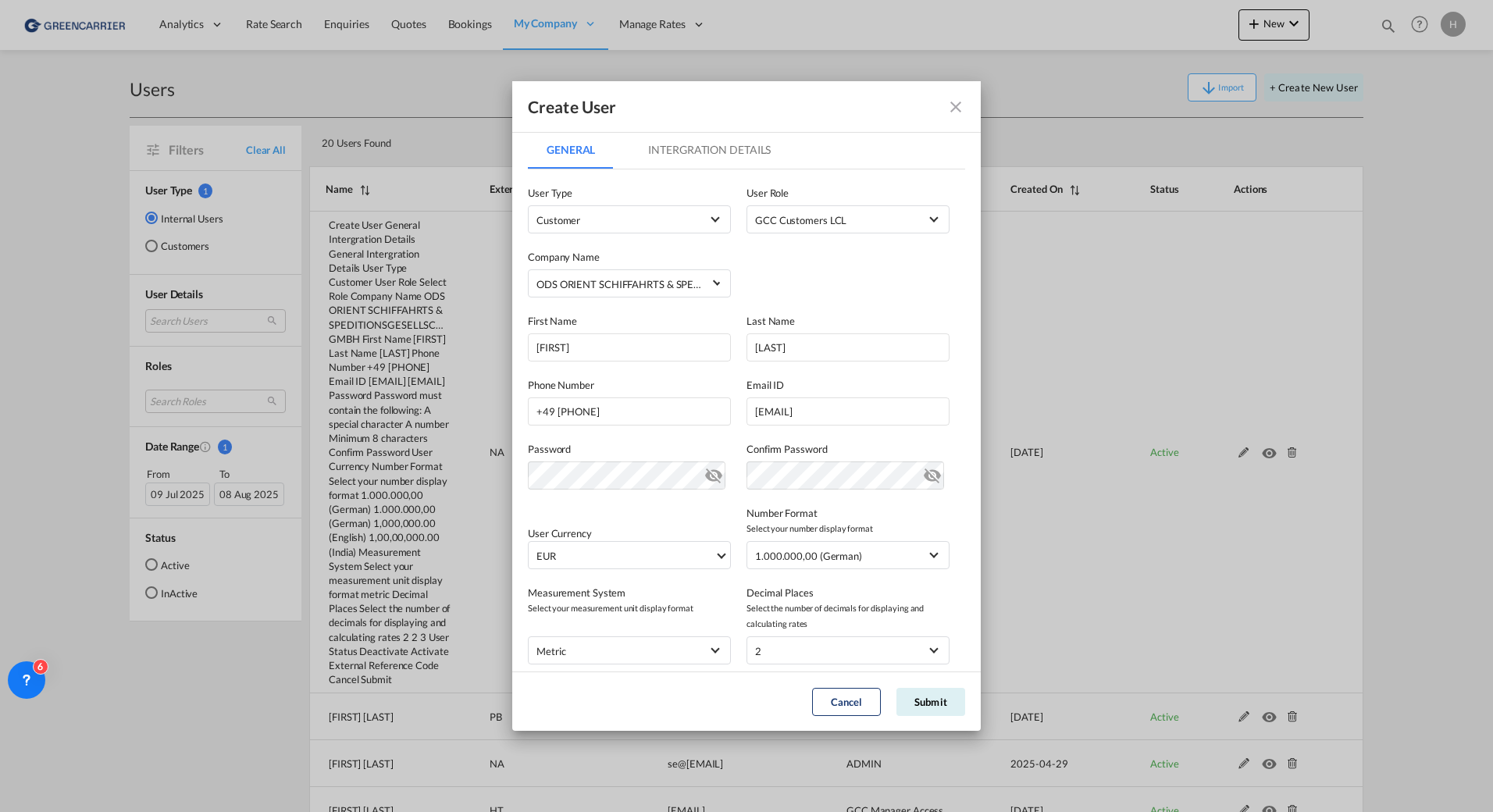 click on "Intergration Details" at bounding box center [709, 150] 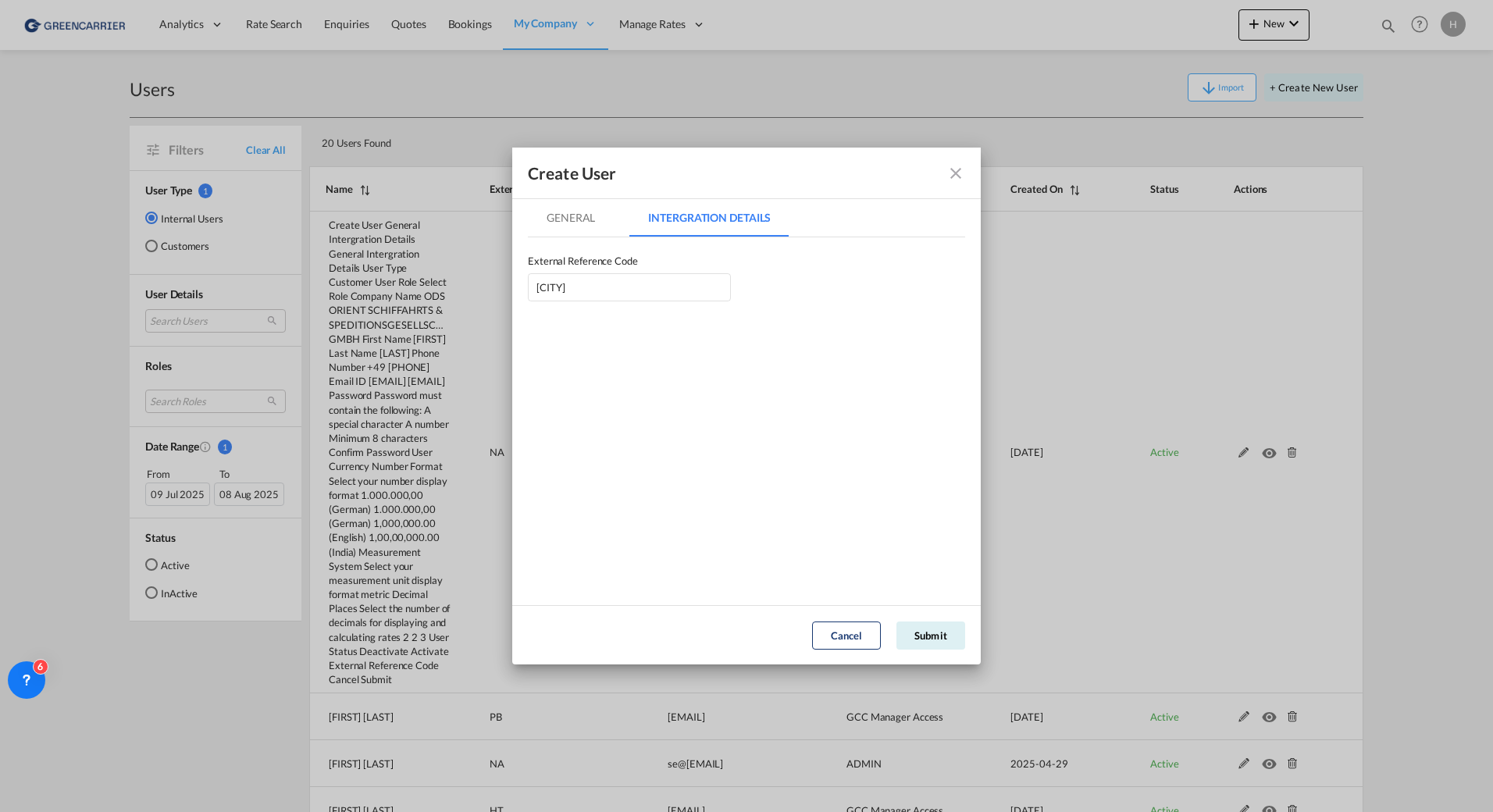 click on "General" at bounding box center (571, 218) 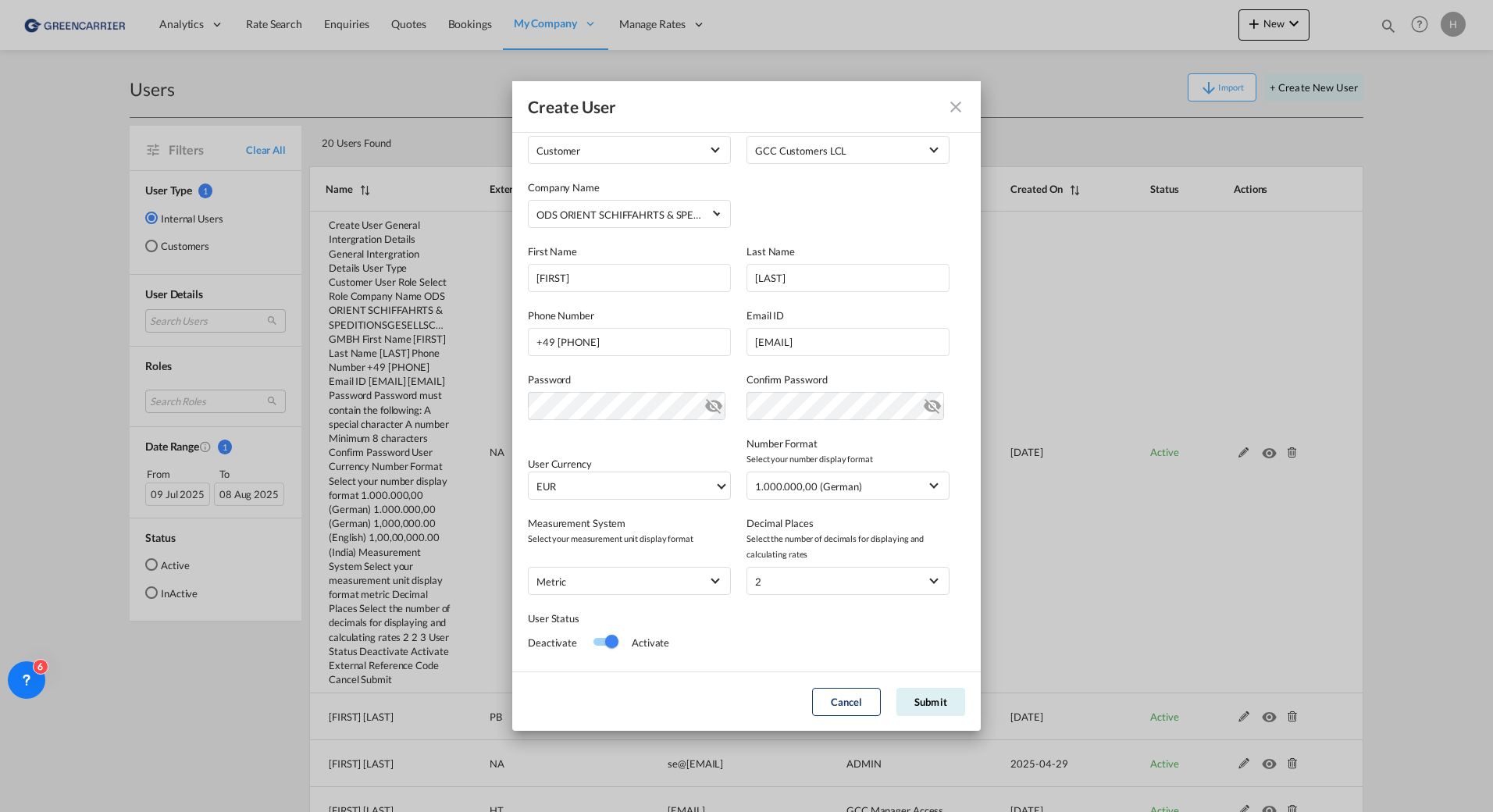 scroll, scrollTop: 99, scrollLeft: 0, axis: vertical 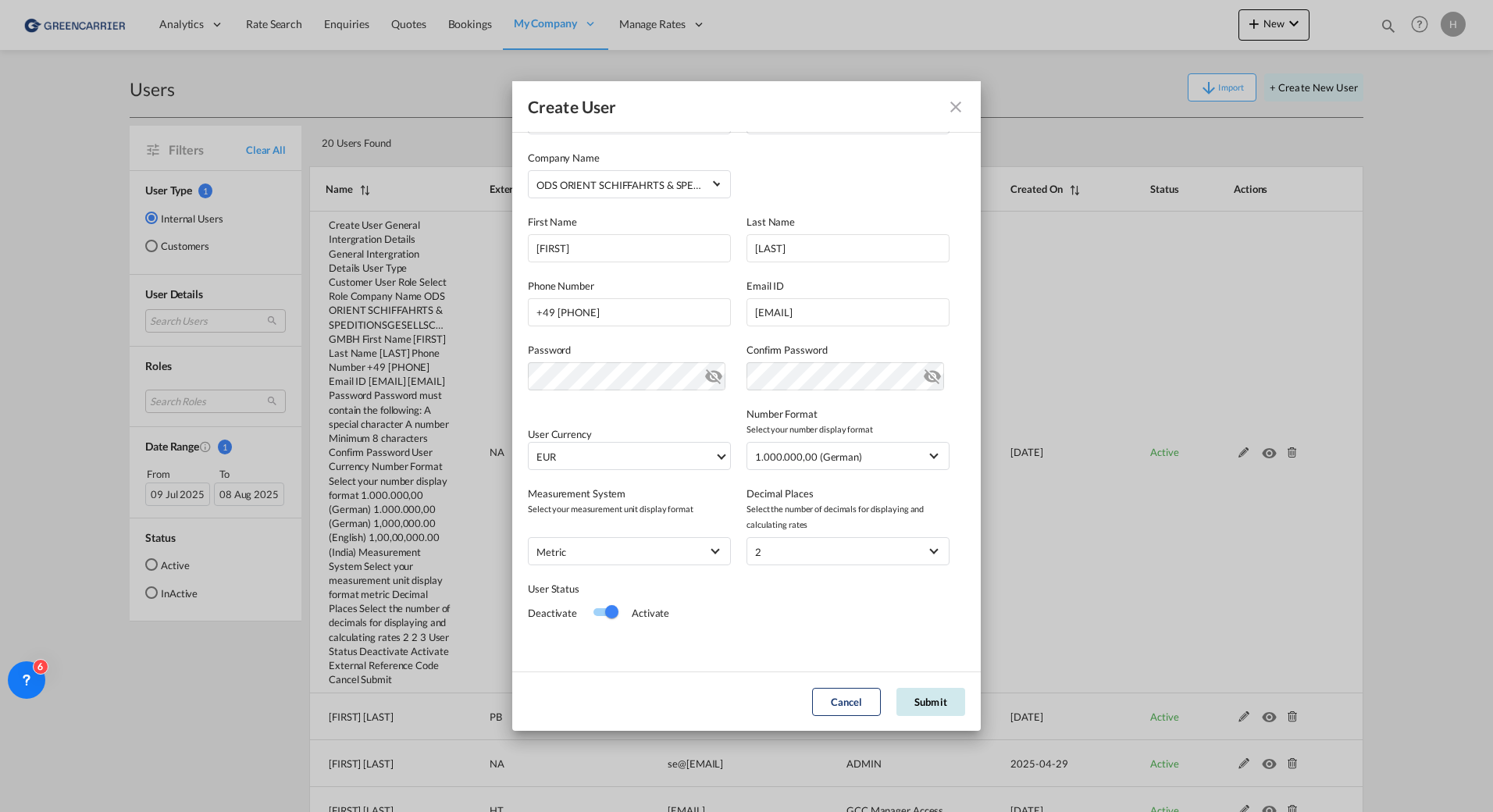 click on "Submit" 